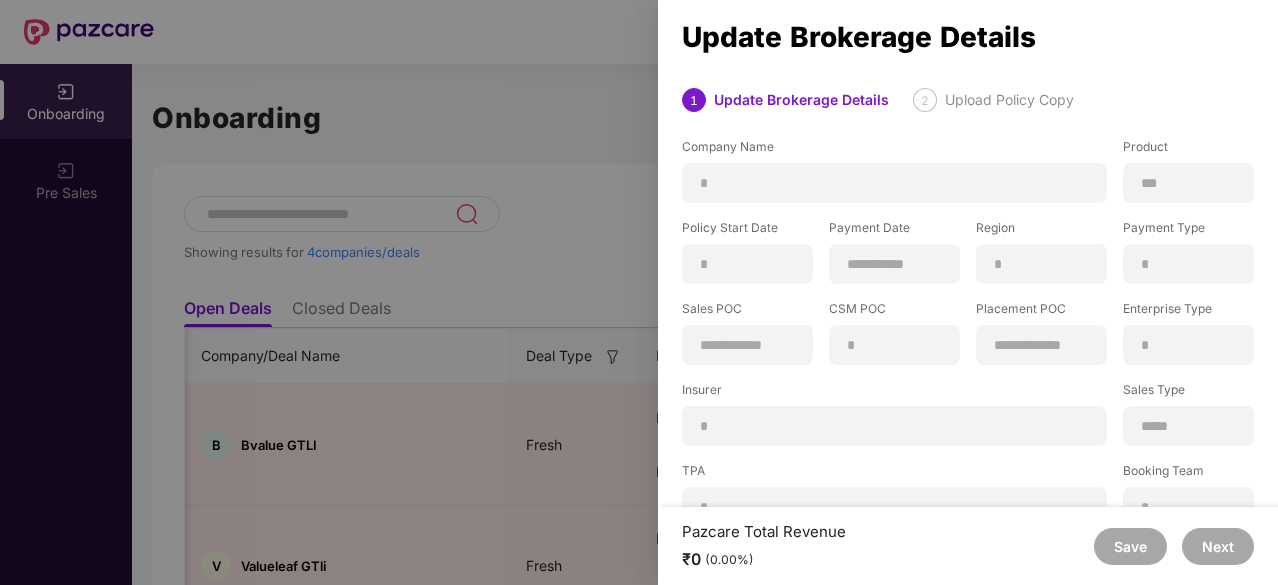 scroll, scrollTop: 0, scrollLeft: 2, axis: horizontal 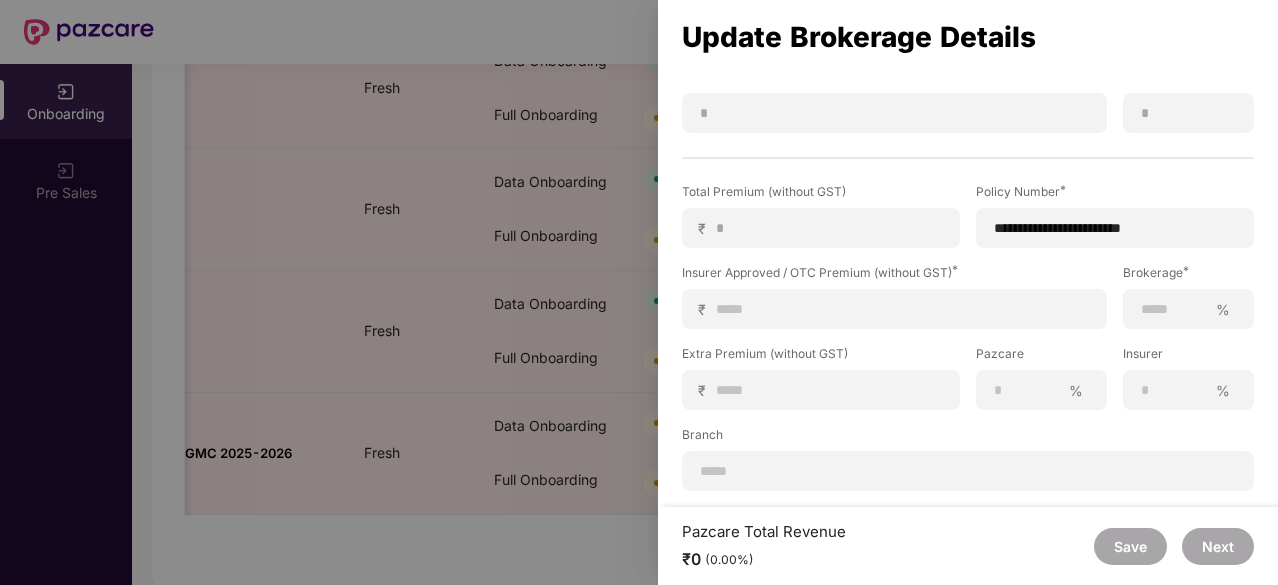 click at bounding box center [639, 292] 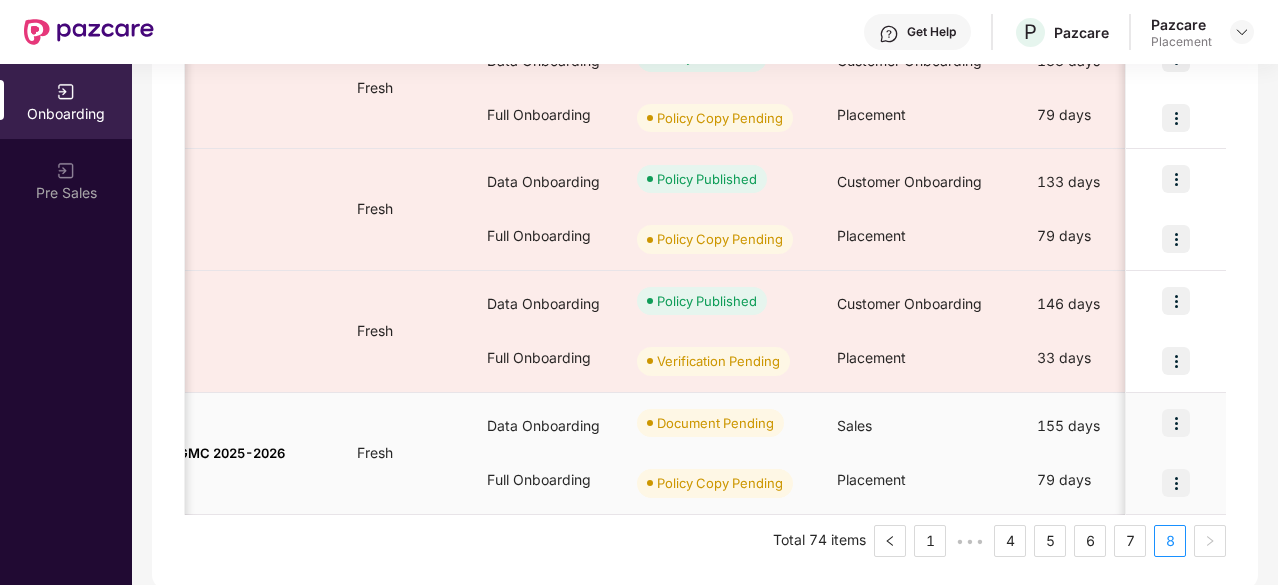 scroll, scrollTop: 0, scrollLeft: 170, axis: horizontal 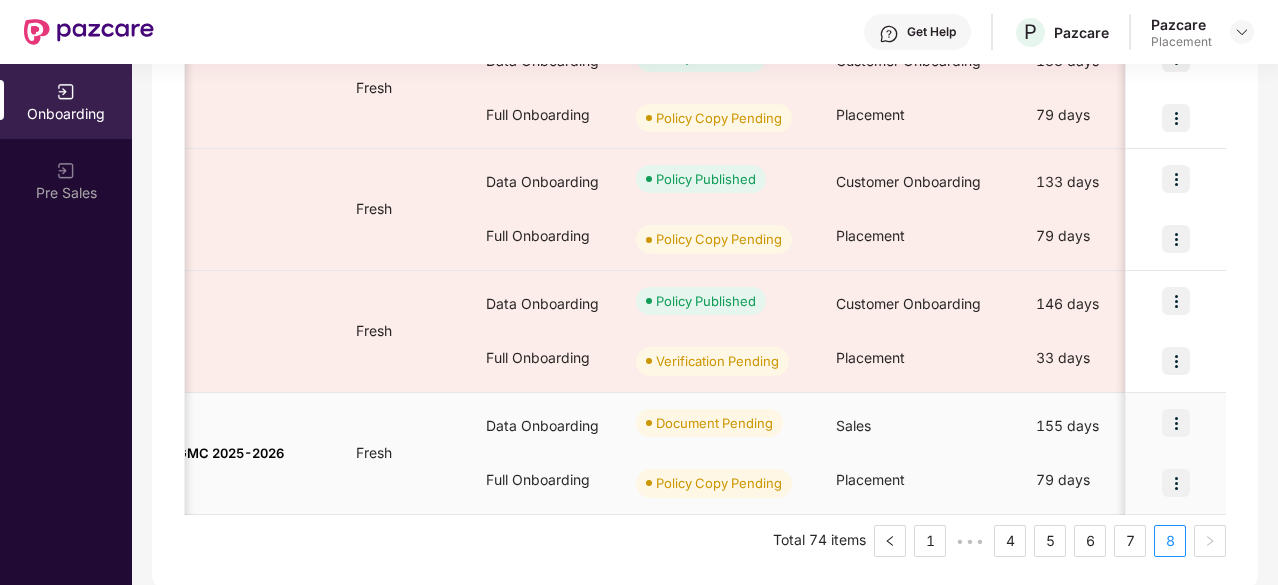 click at bounding box center [1176, 483] 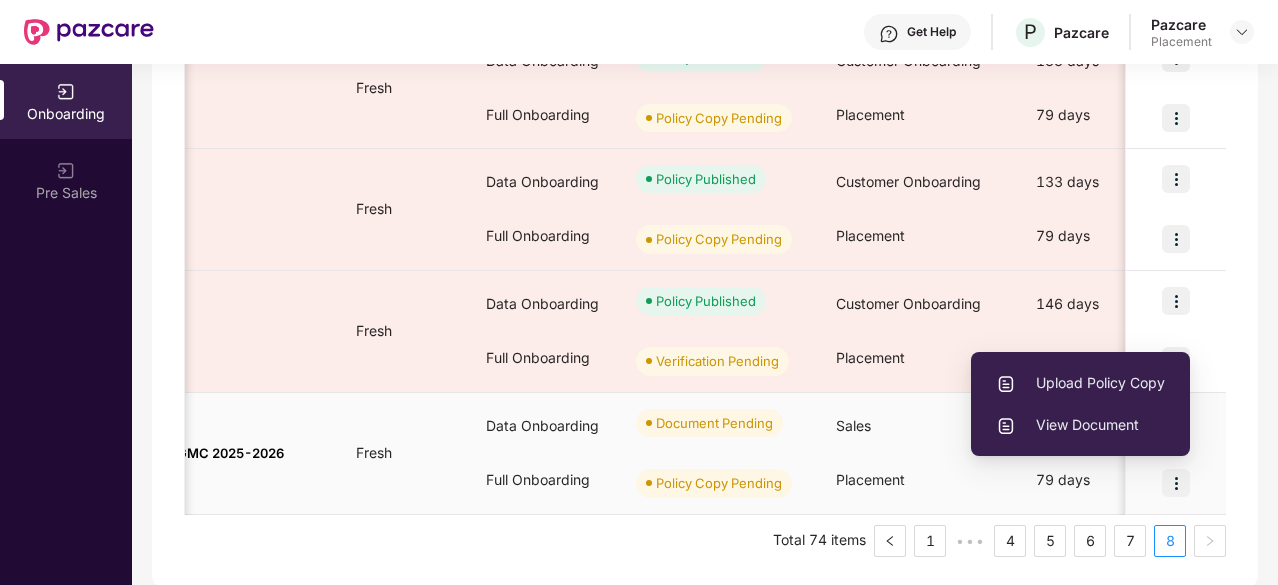 click on "Upload Policy Copy" at bounding box center [1080, 383] 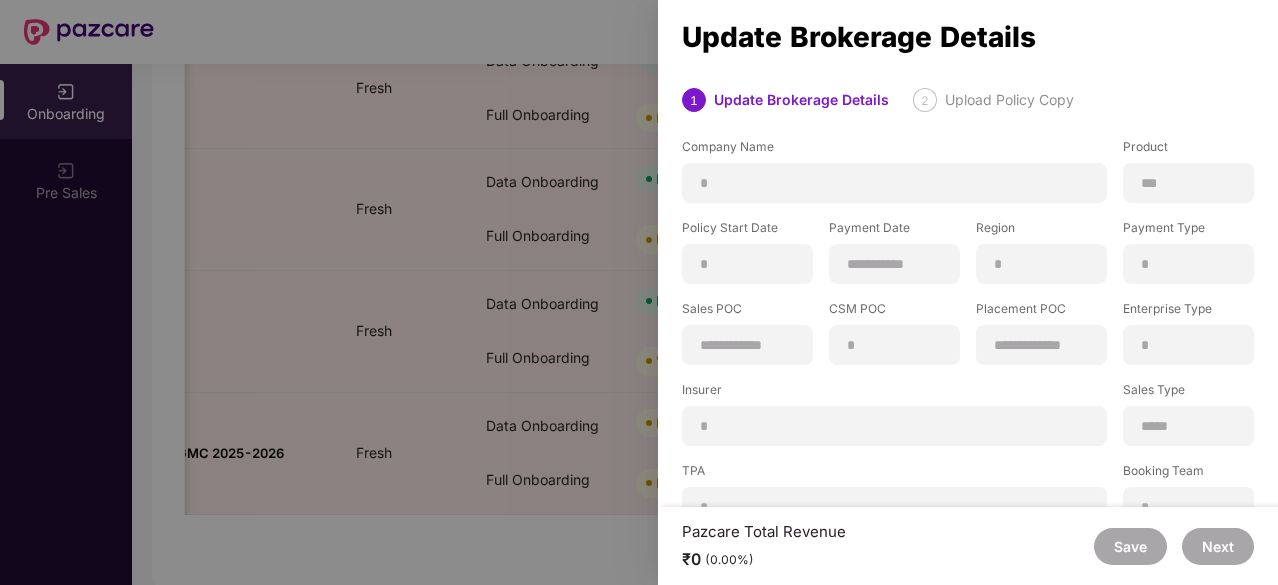 scroll, scrollTop: 394, scrollLeft: 0, axis: vertical 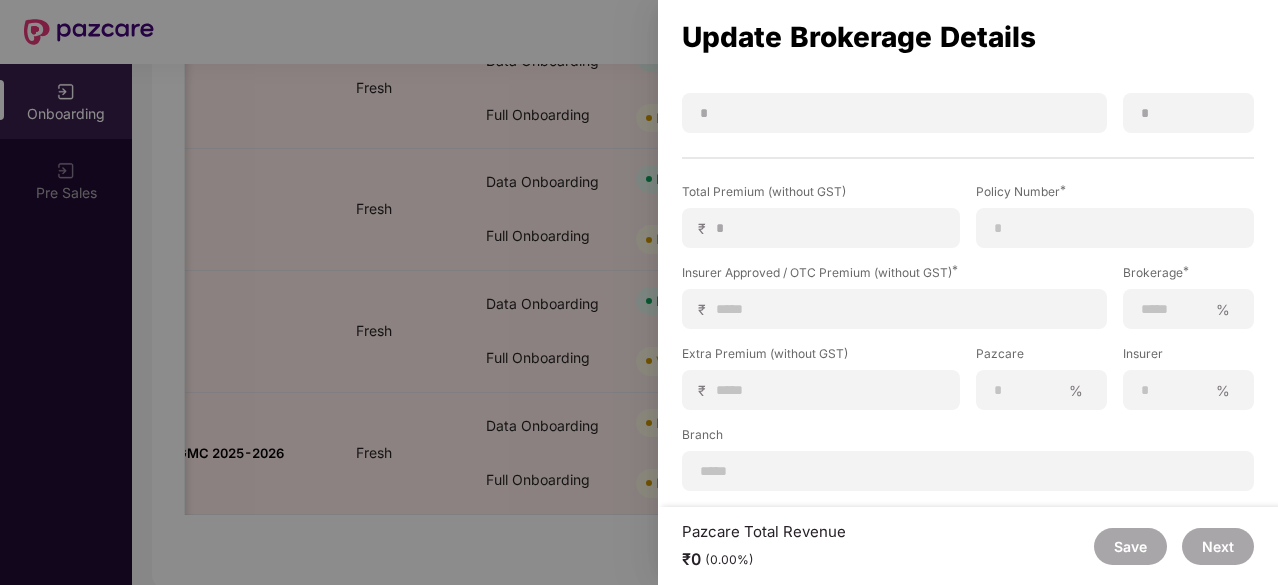 click at bounding box center [639, 292] 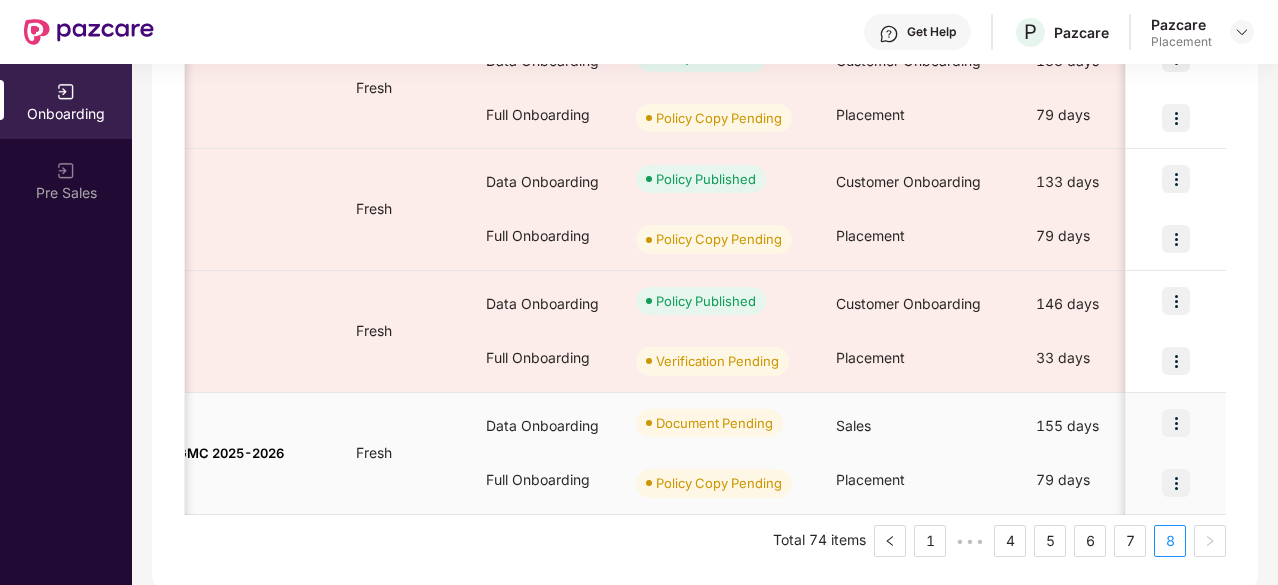 click at bounding box center (1176, 483) 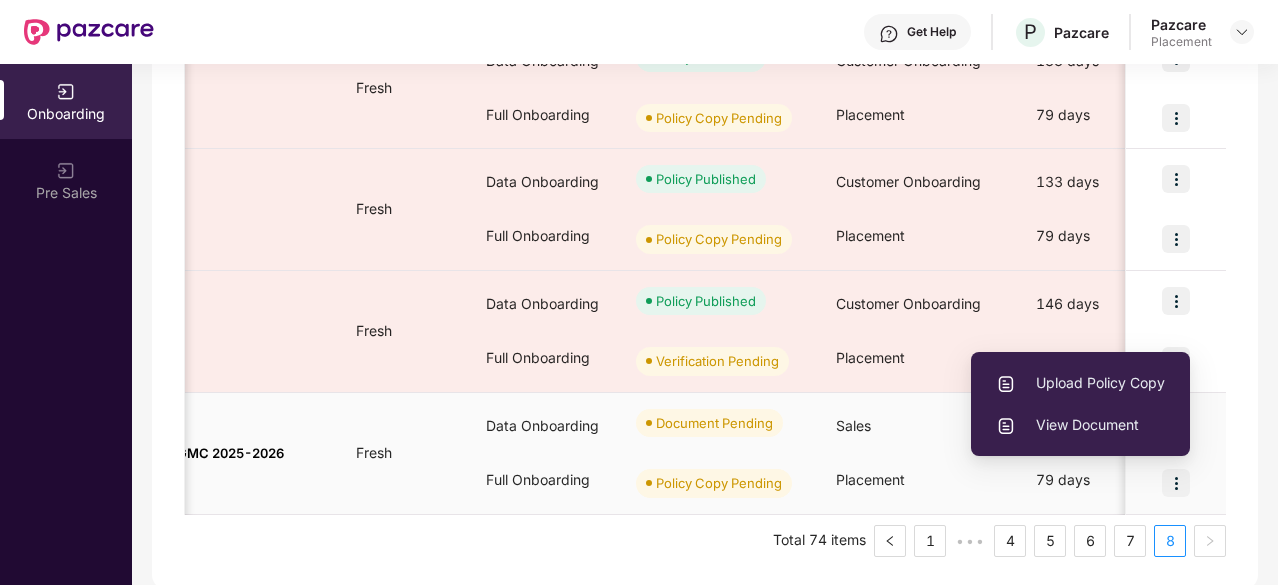 click on "Upload Policy Copy" at bounding box center (1080, 383) 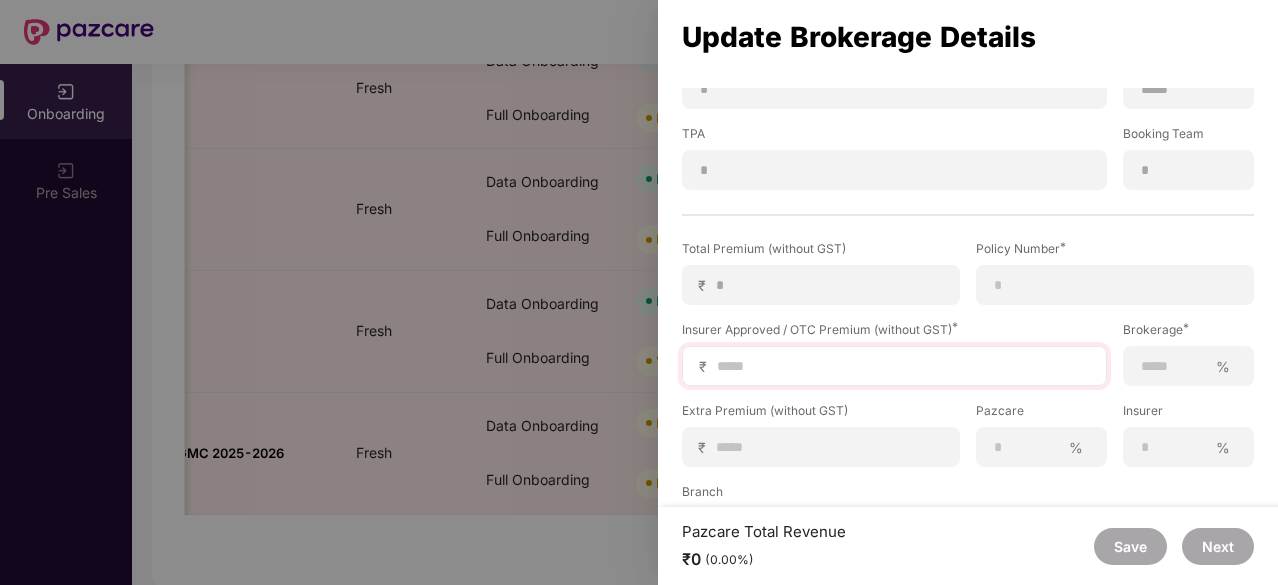 scroll, scrollTop: 394, scrollLeft: 0, axis: vertical 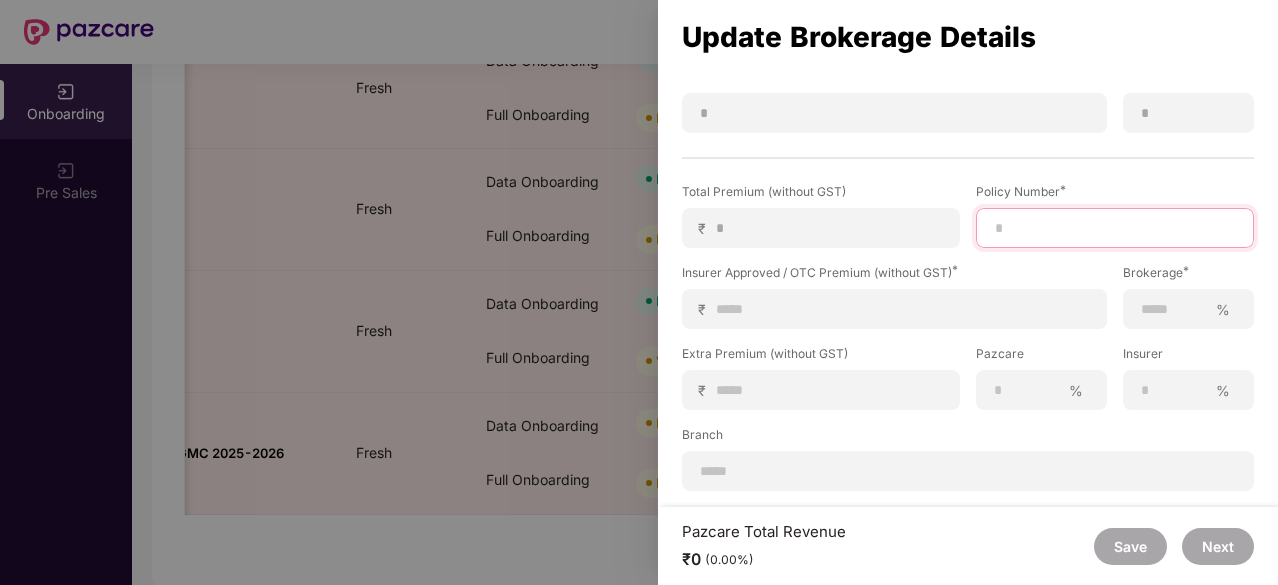 click at bounding box center (1115, 228) 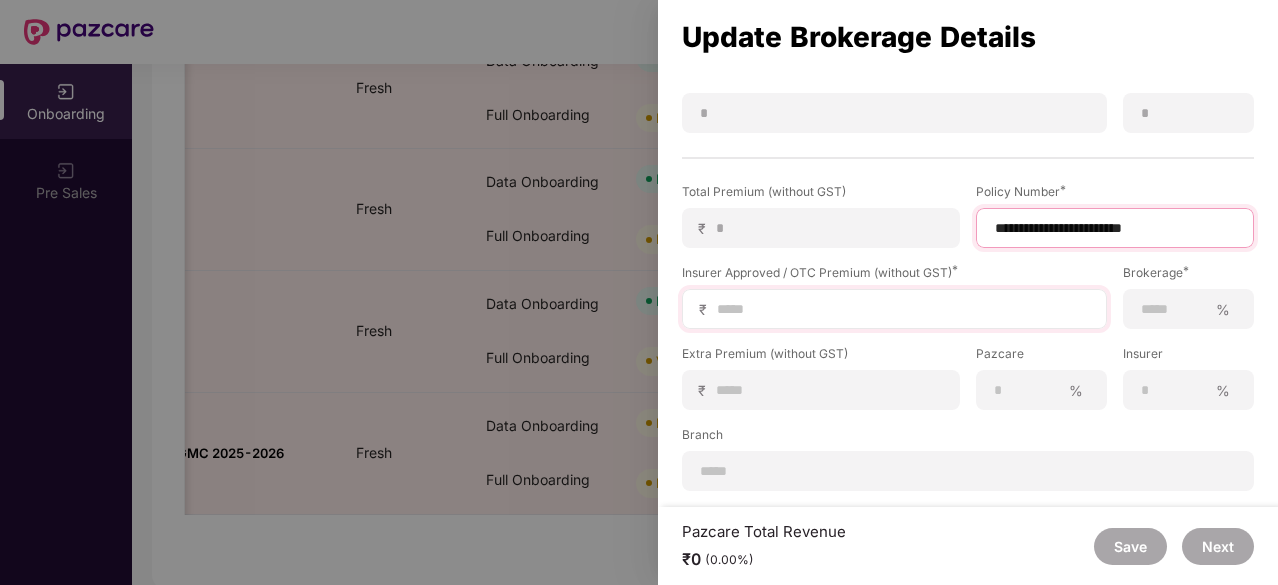 type on "**********" 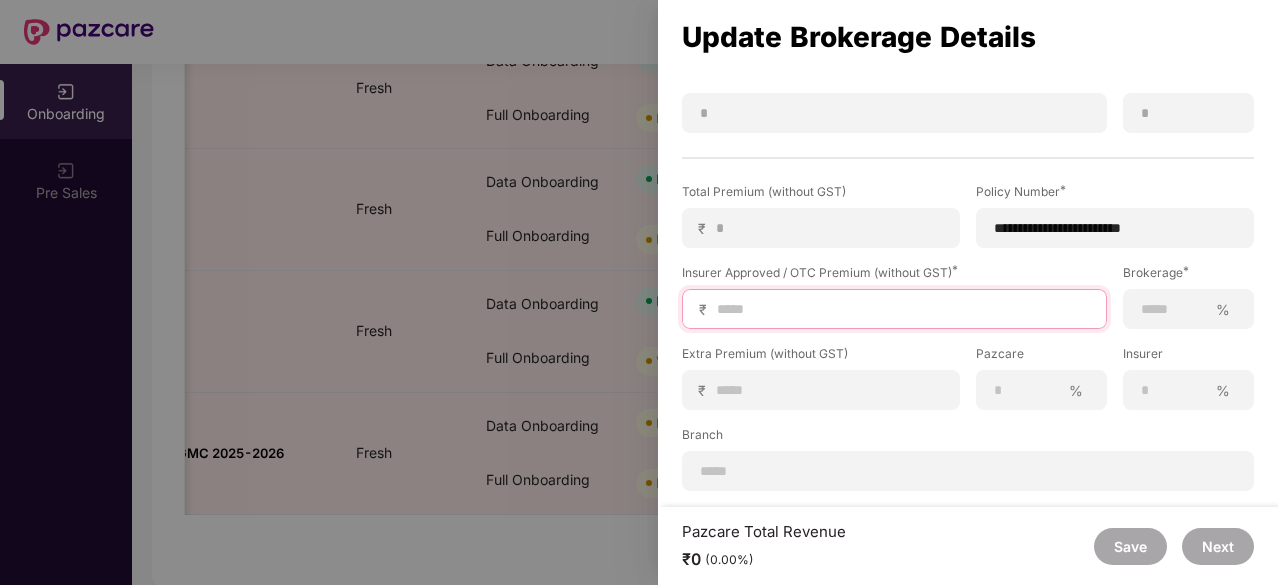 click at bounding box center (902, 309) 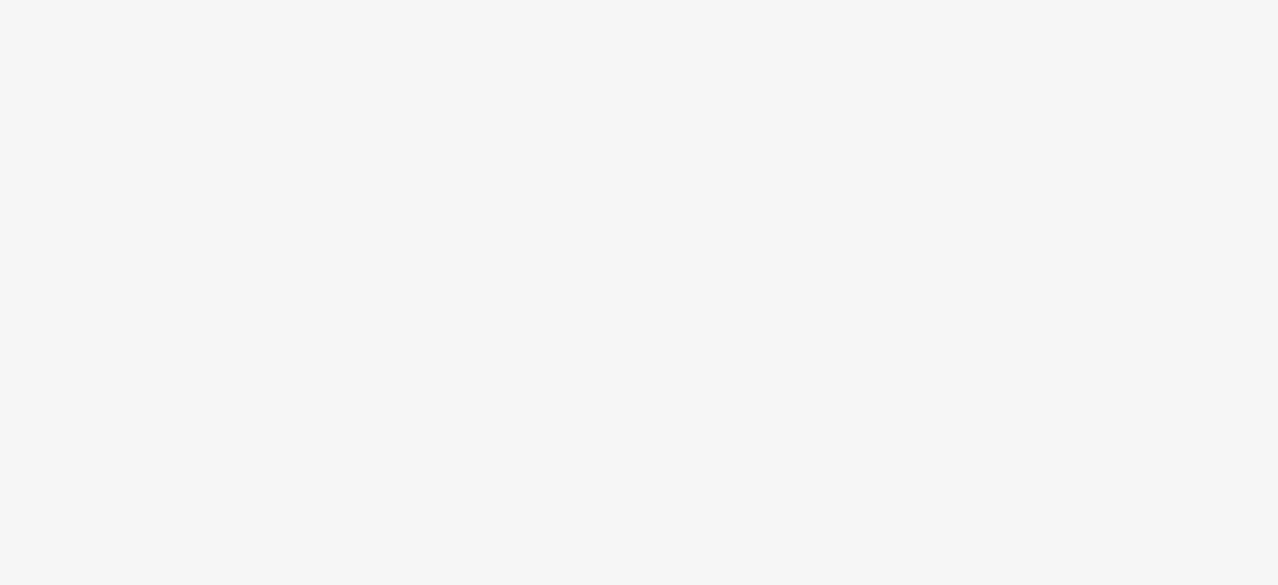 scroll, scrollTop: 0, scrollLeft: 0, axis: both 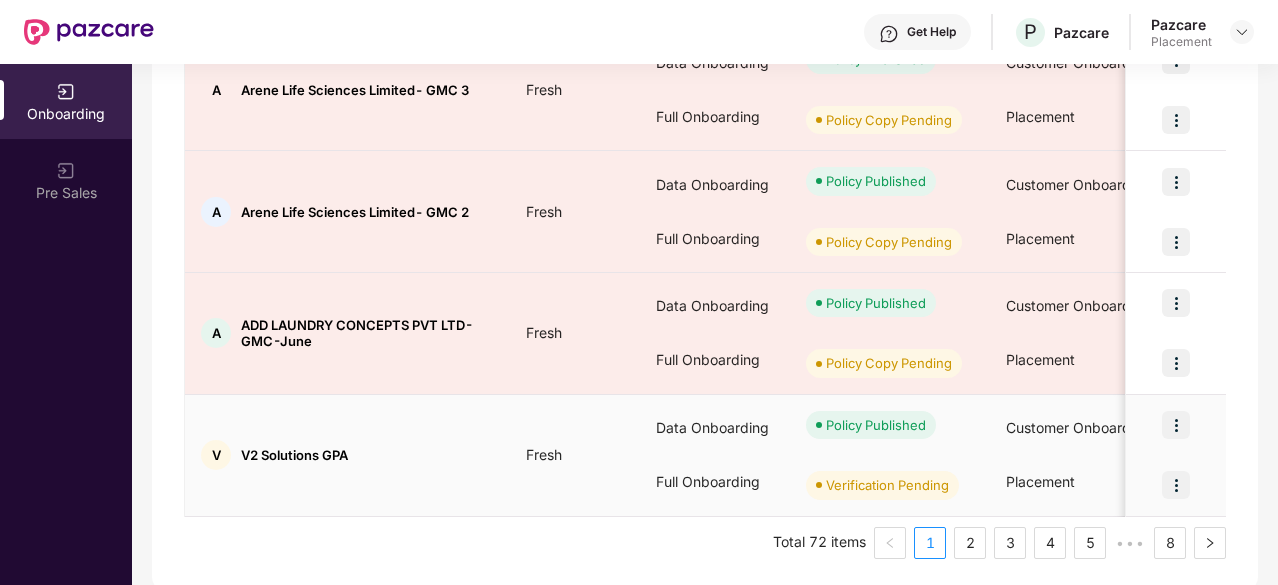 click at bounding box center [1176, 485] 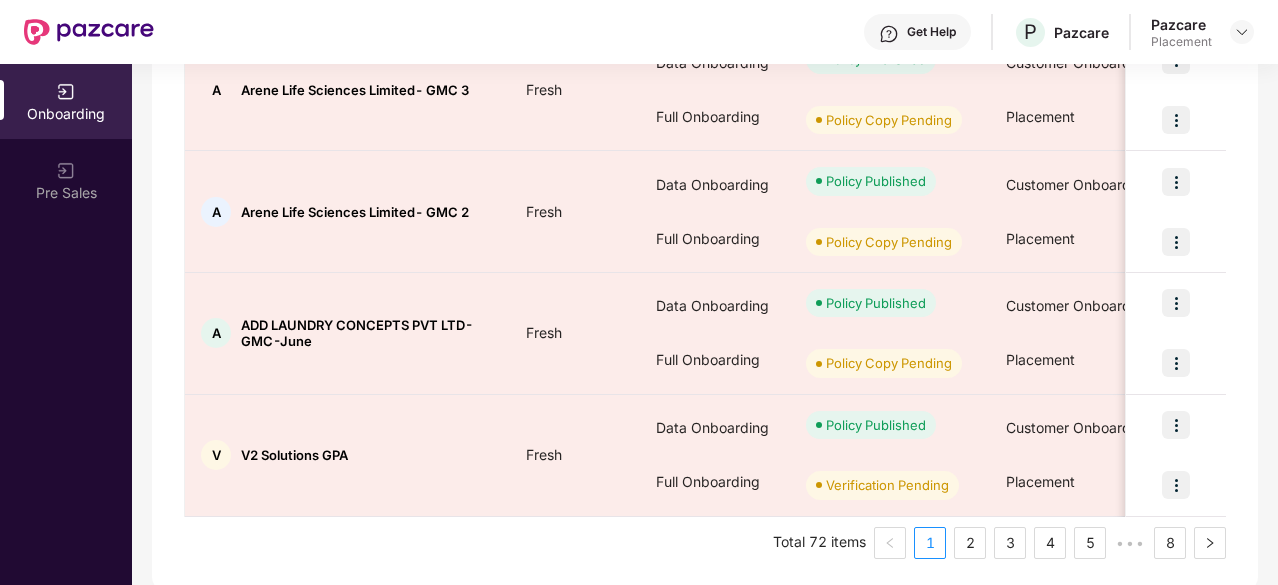 click on "Total 72 items 1 2 3 4 5 ••• 8" at bounding box center (705, 543) 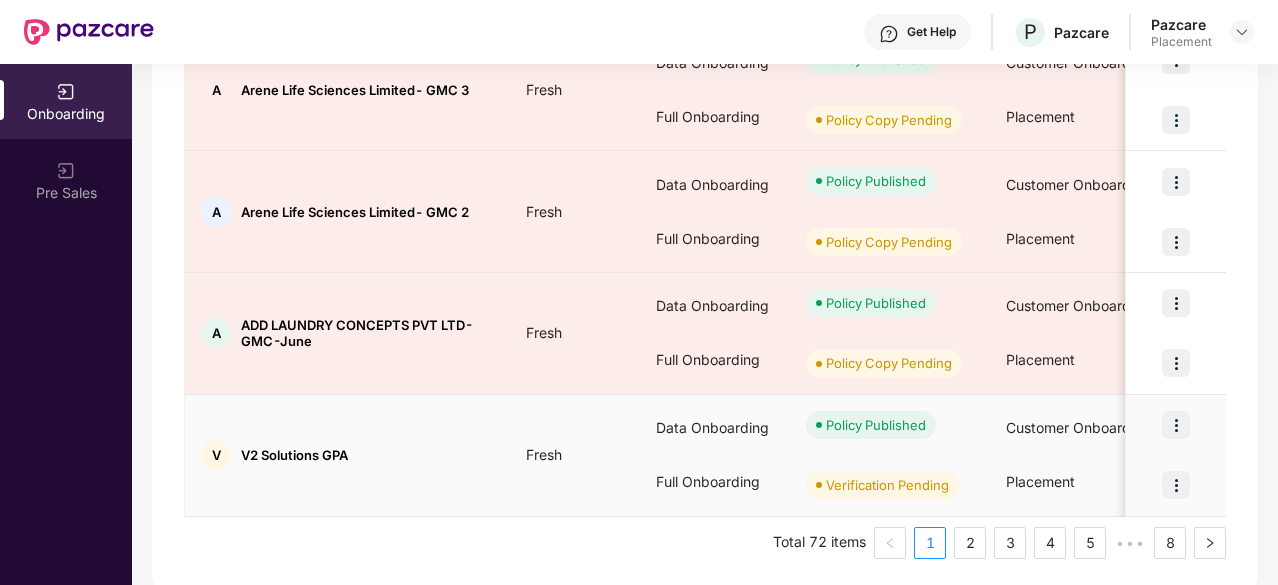 click at bounding box center (1176, 425) 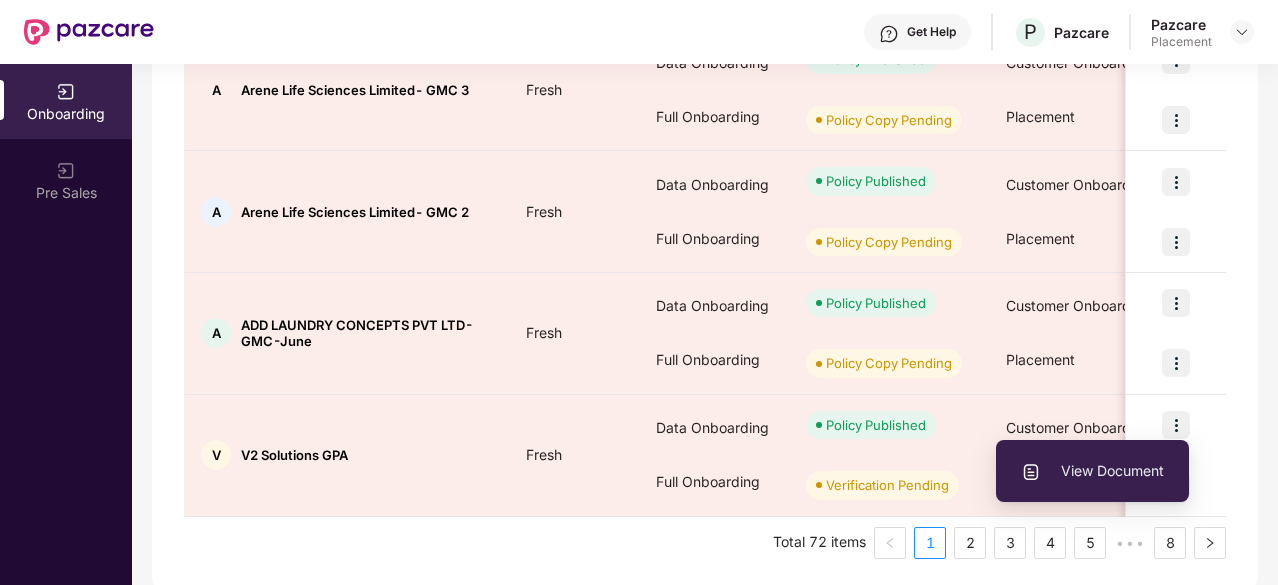click on "Onboarding Showing results for   10  companies/deals   All Deals   Assigned to me Download report   Open Deals Closed Deals Company/Deal Name Deal Type Process Status Pendency On Pendency Overall Pendency Payment Done Premium Paid CSM Poc CSM Lead Sales POC Placement POC Region GSTIN Action                                 R Rucha Engineers_GMC_August Fresh Data Onboarding Full Onboarding Policy Published Policy Copy Pending Customer Onboarding Placement 0 days 0 days 5 days 02 Aug 2025 ₹24,50,000 Srivani M V srivani.mv@pazcare.com Chahat Nebhwani chahat.nebhwani@pazcare.com Kukkala Pavan pavan.kukkala@pazcare.com WEST 27AABCR0931M1ZB S Somu Group of Companies - GMC Fresh Data Onboarding Full Onboarding Policy Published Policy Copy Pending Customer Onboarding Placement 1 days 5 days 9 days 29 Jul 2025 ₹25,00,000 Srivani M V srivani.mv@pazcare.com Priyanshi Praveen priyanshi.praveen@pazcare.com Kukkala Pavan pavan.kukkala@pazcare.com SOUTH 29ACDPS9000R1ZX C CRYOPDP GMC 2025-2026 Fresh 8 days" at bounding box center (705, 324) 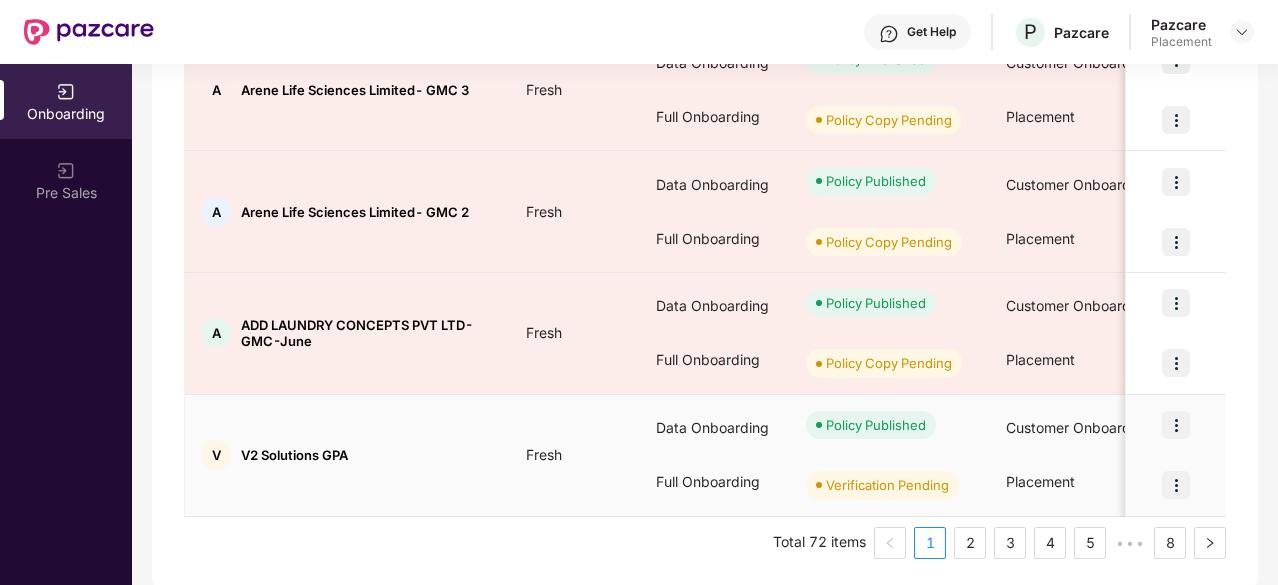 click at bounding box center [1176, 485] 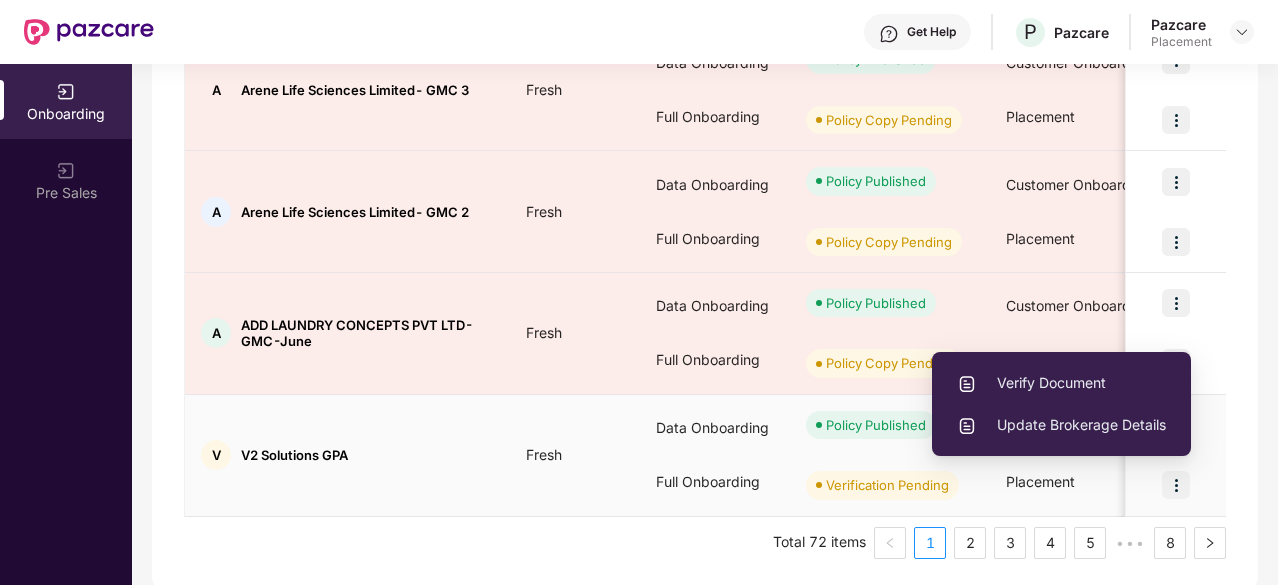click on "Update Brokerage Details" at bounding box center [1061, 425] 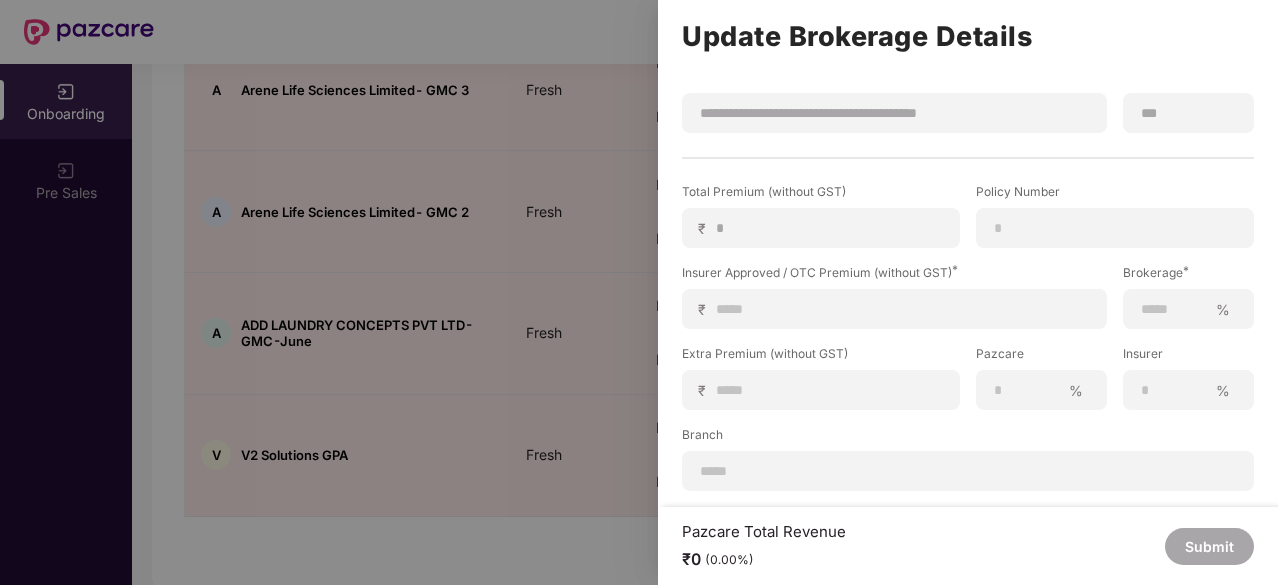 scroll, scrollTop: 0, scrollLeft: 0, axis: both 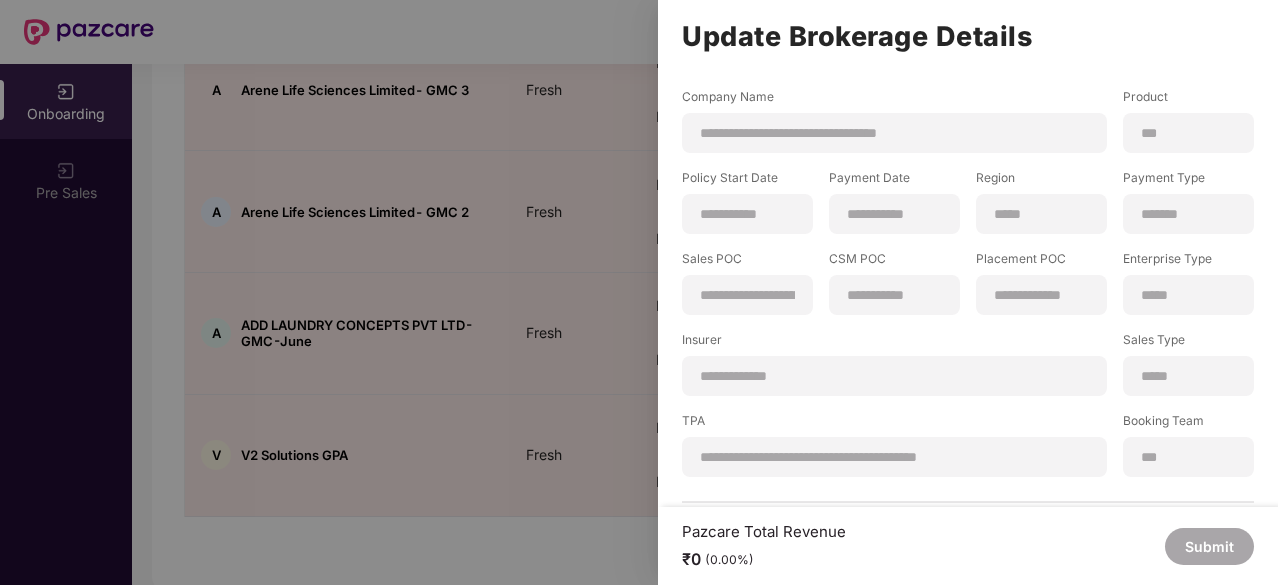 click at bounding box center [639, 292] 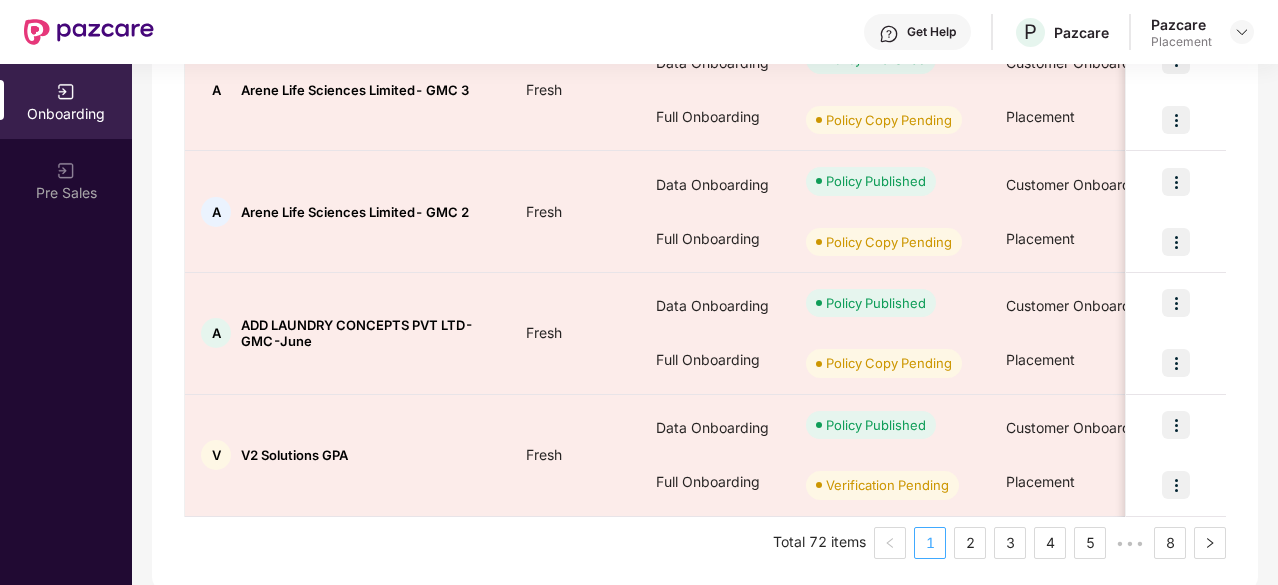 click on "1" at bounding box center (930, 543) 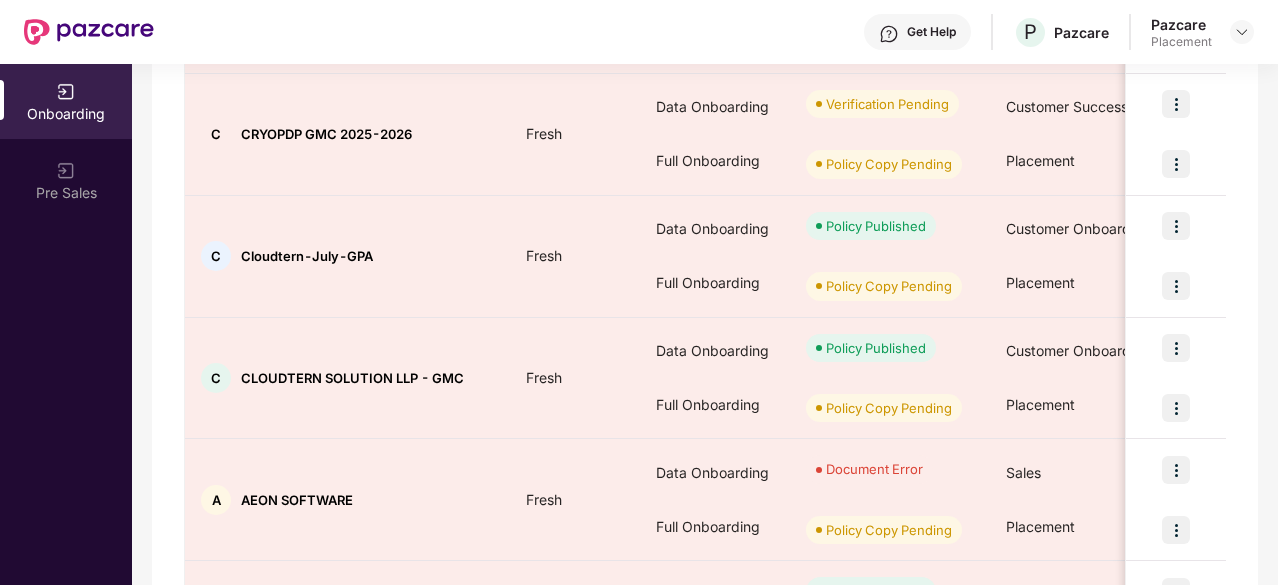 scroll, scrollTop: 1086, scrollLeft: 0, axis: vertical 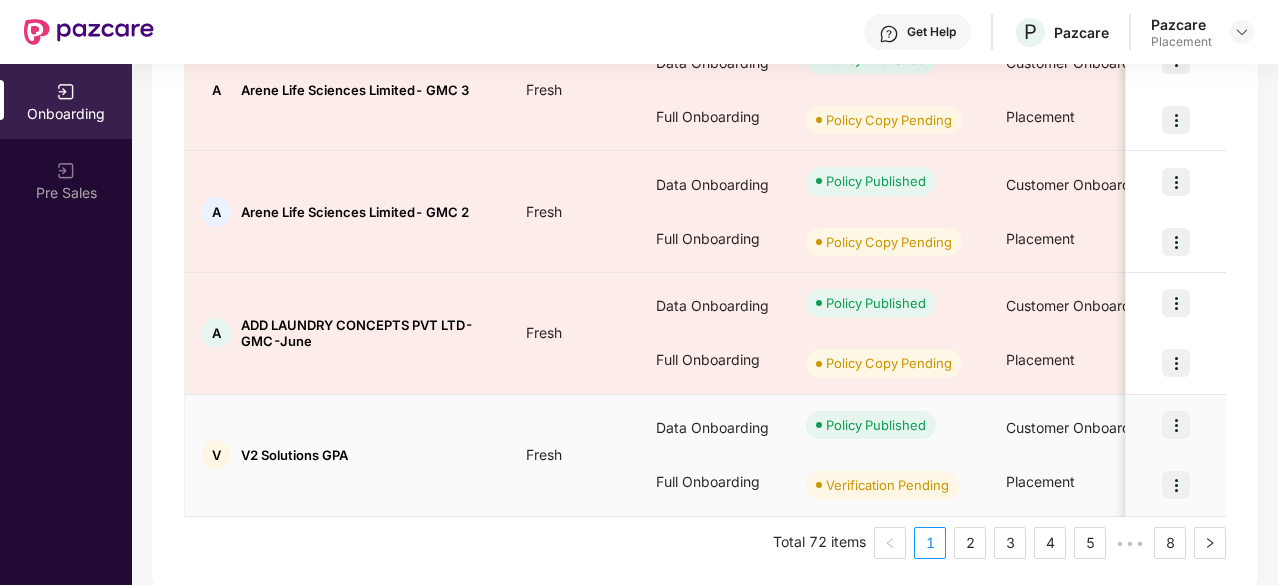 click at bounding box center (1176, 485) 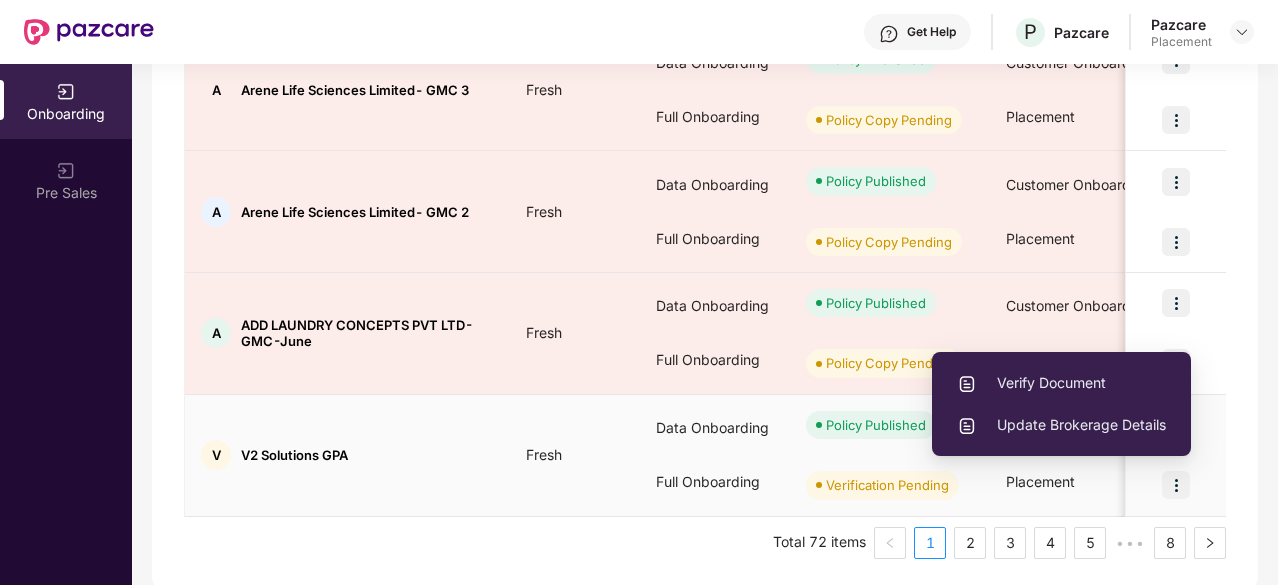 click on "Verify Document" at bounding box center [1061, 383] 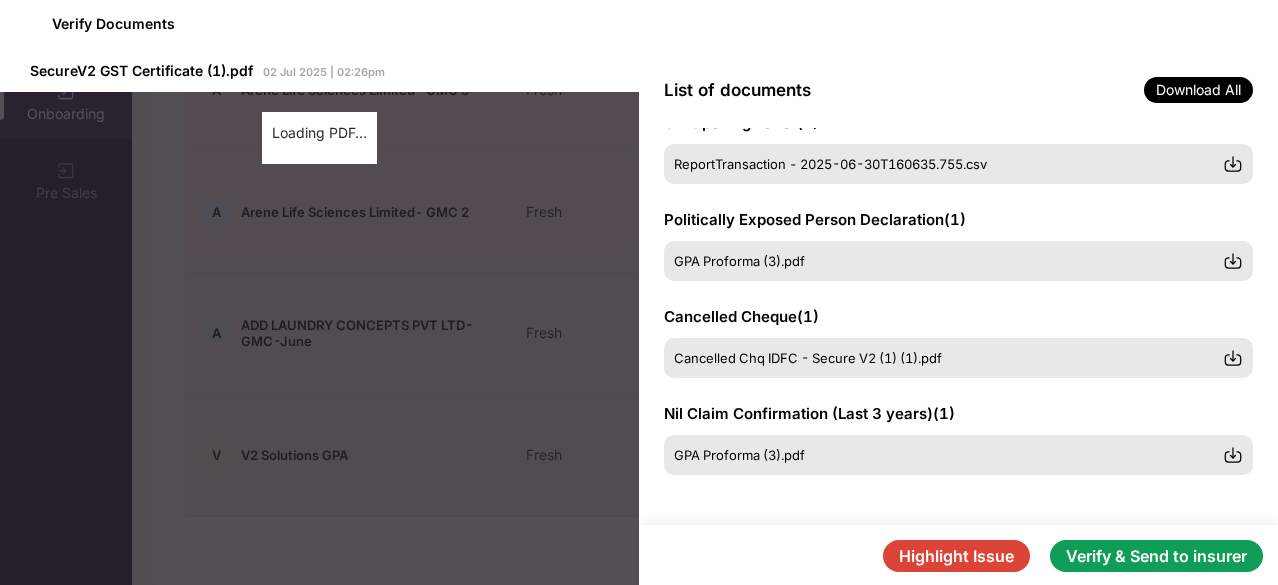 scroll, scrollTop: 0, scrollLeft: 0, axis: both 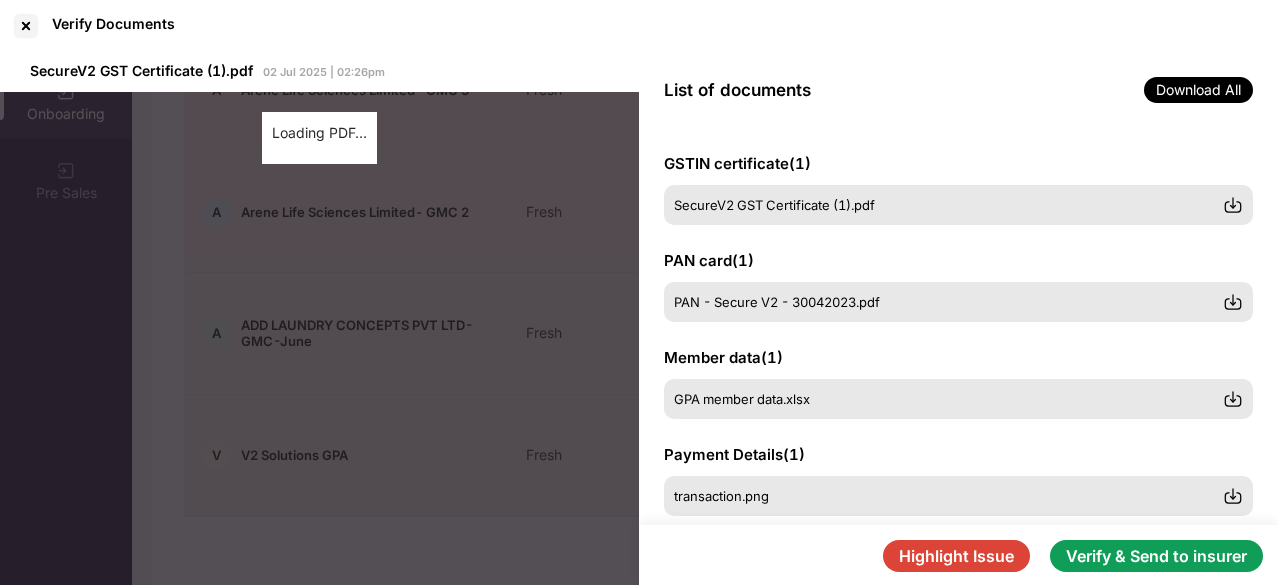 click on "Loading PDF…" at bounding box center [319, 138] 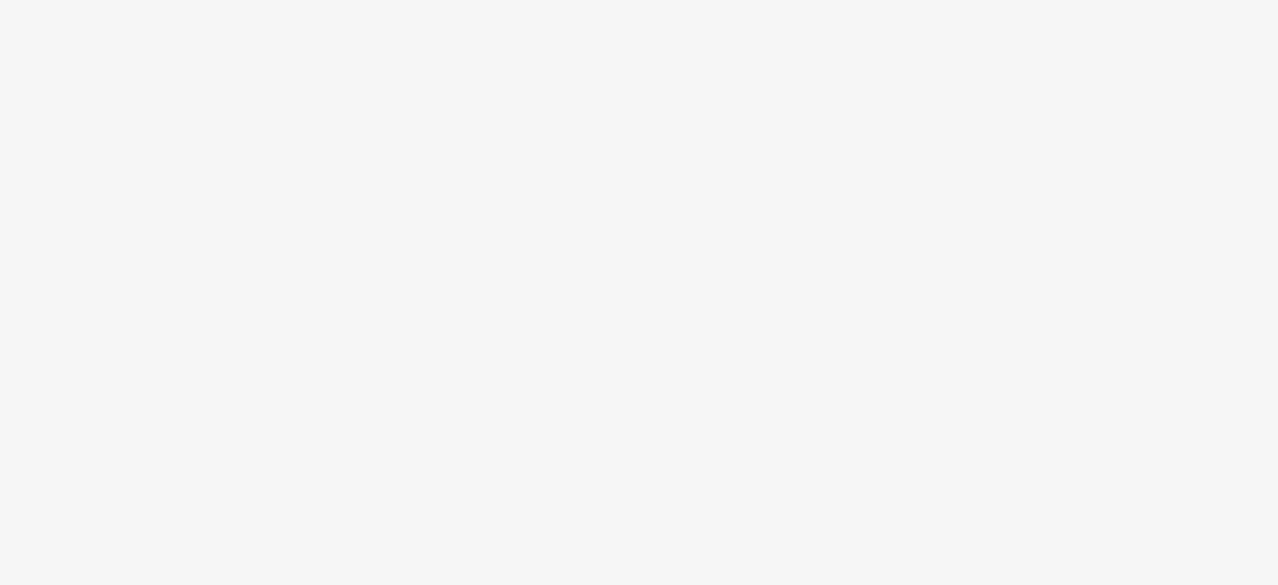 scroll, scrollTop: 0, scrollLeft: 0, axis: both 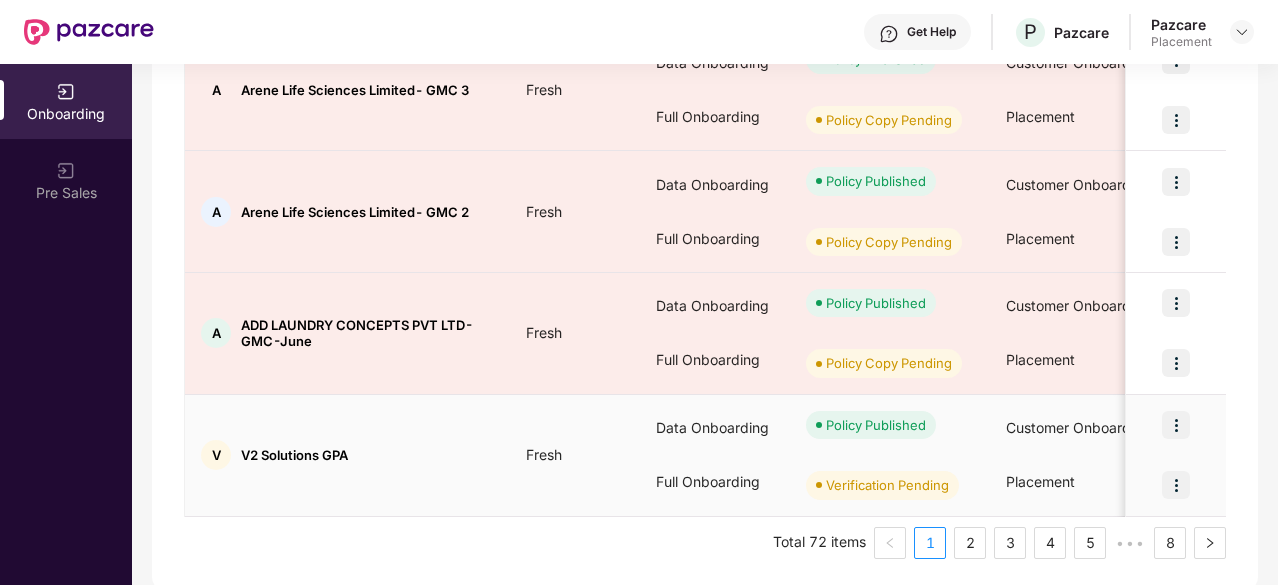 click at bounding box center (1176, 485) 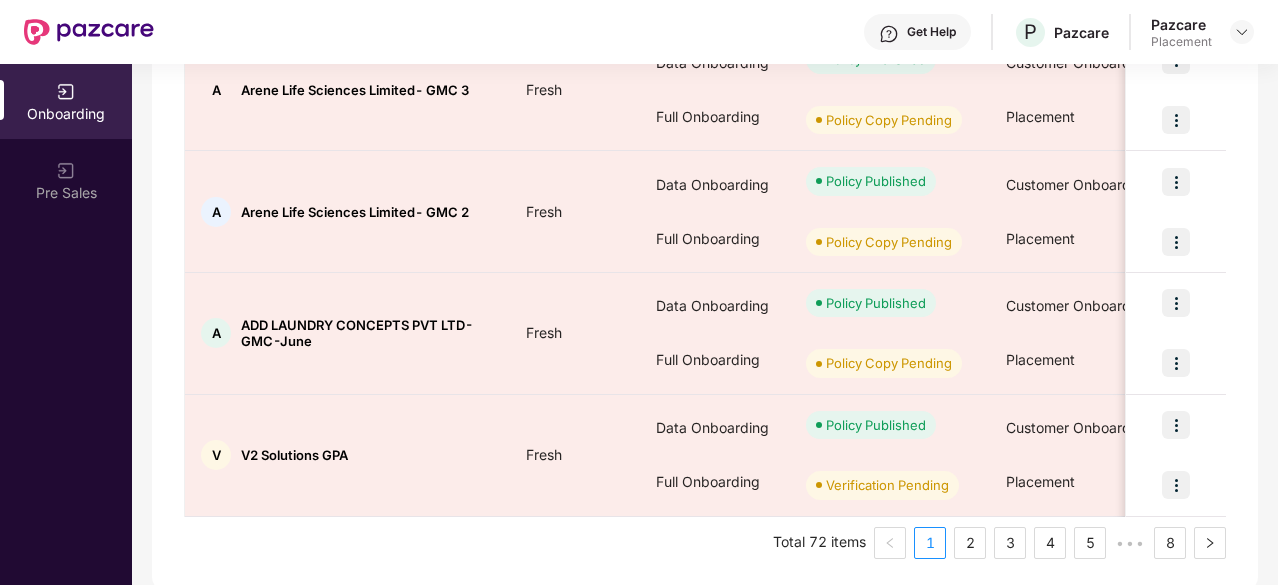 click on "Onboarding Pre Sales" at bounding box center [66, 324] 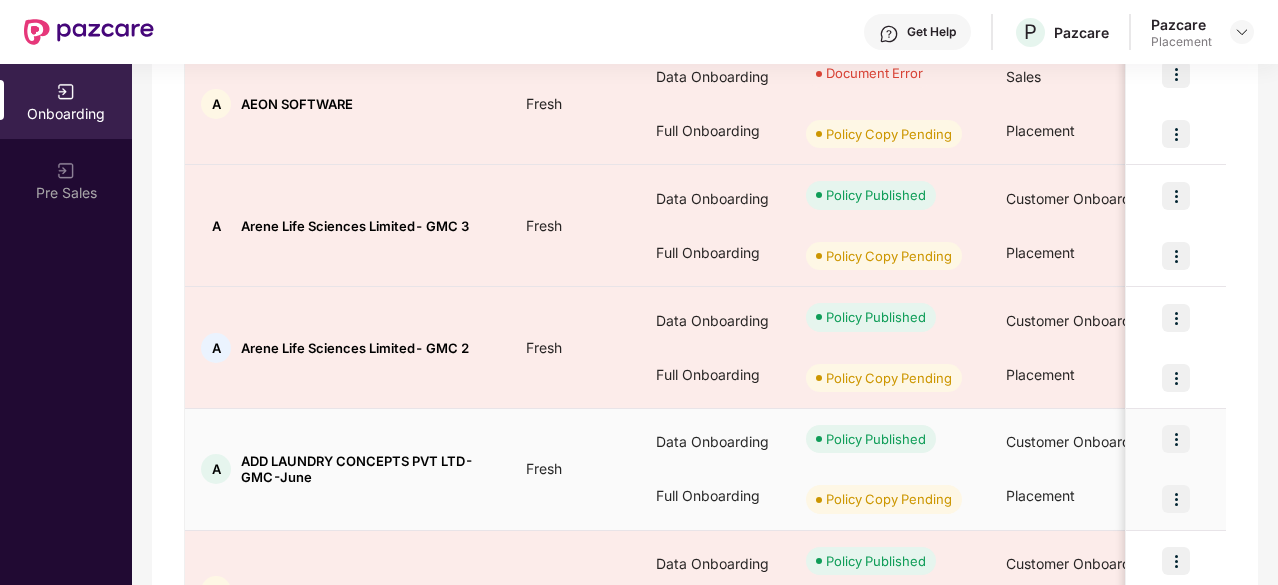 scroll, scrollTop: 1086, scrollLeft: 0, axis: vertical 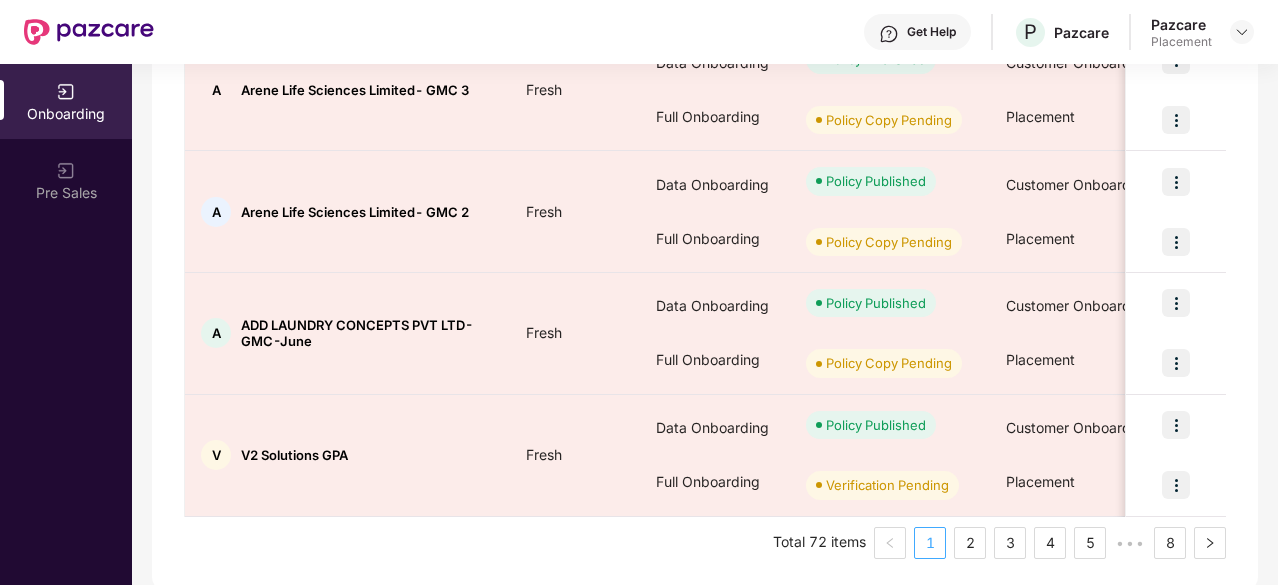 click on "1" at bounding box center [930, 543] 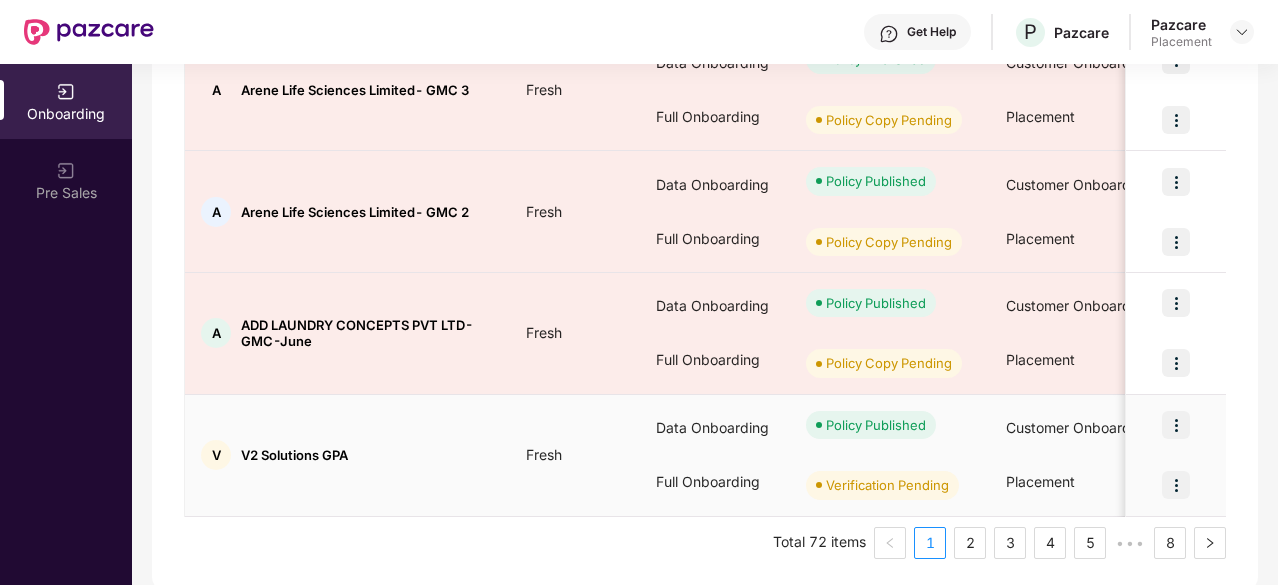click at bounding box center [1176, 485] 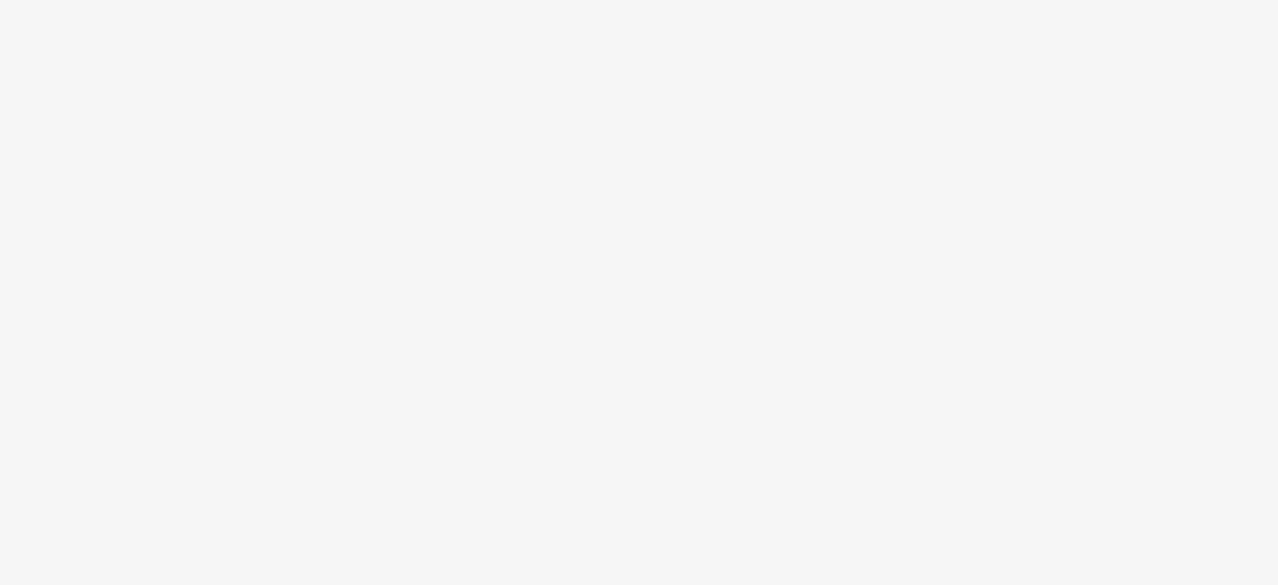 scroll, scrollTop: 0, scrollLeft: 0, axis: both 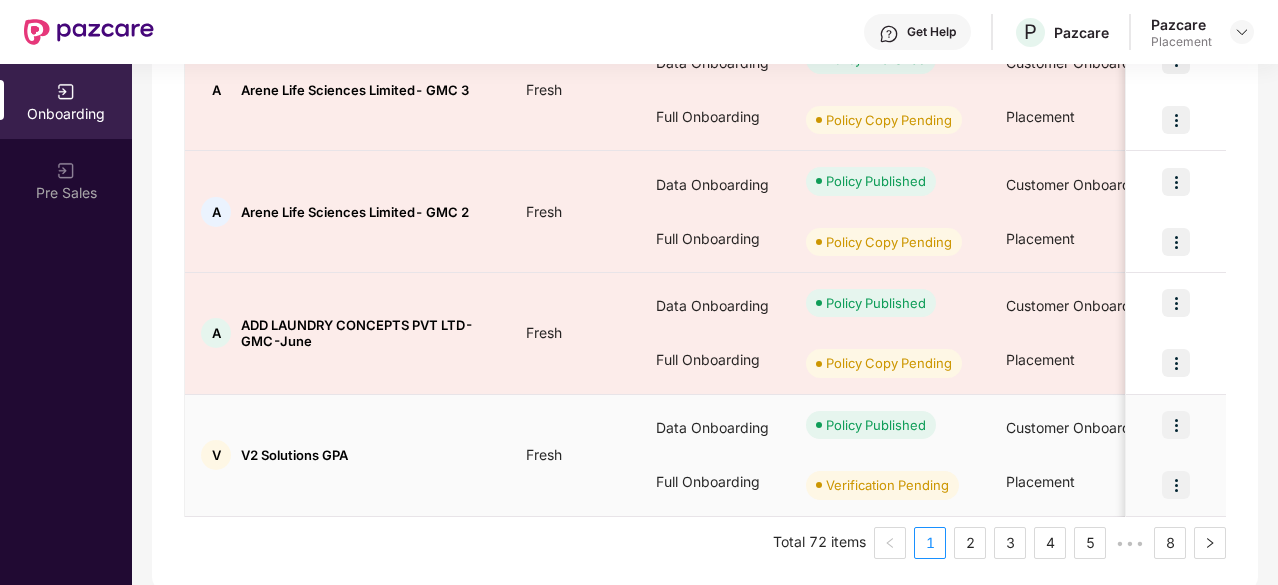 click at bounding box center (1176, 485) 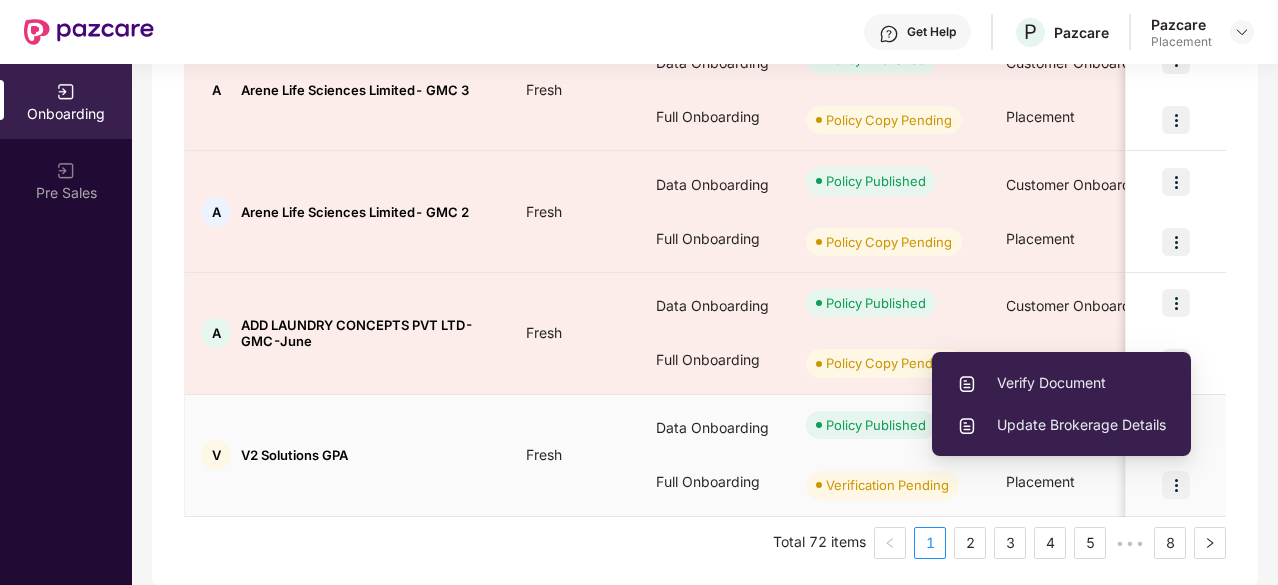 click on "Verify Document" at bounding box center (1061, 383) 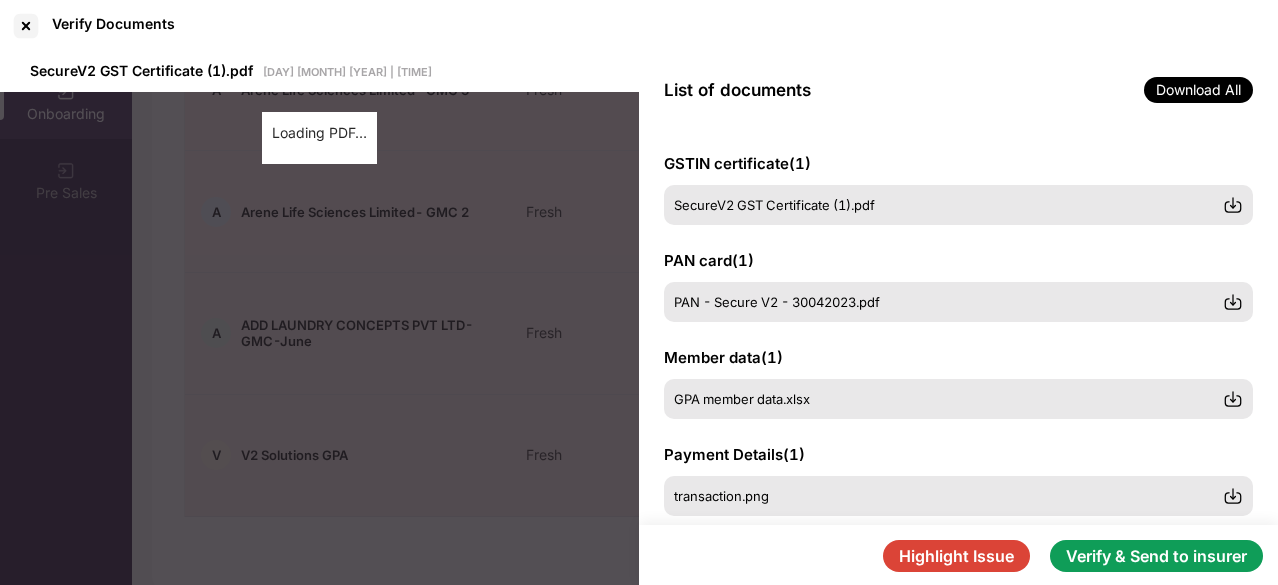 click on "Verify & Send to insurer" at bounding box center (1156, 556) 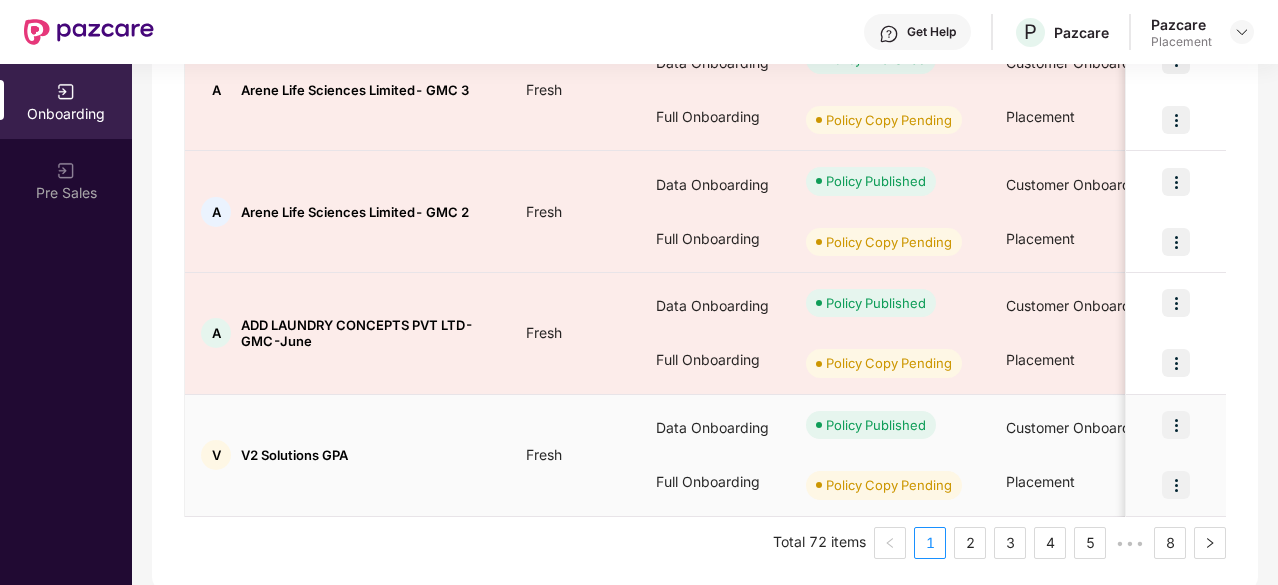 click at bounding box center [1176, 485] 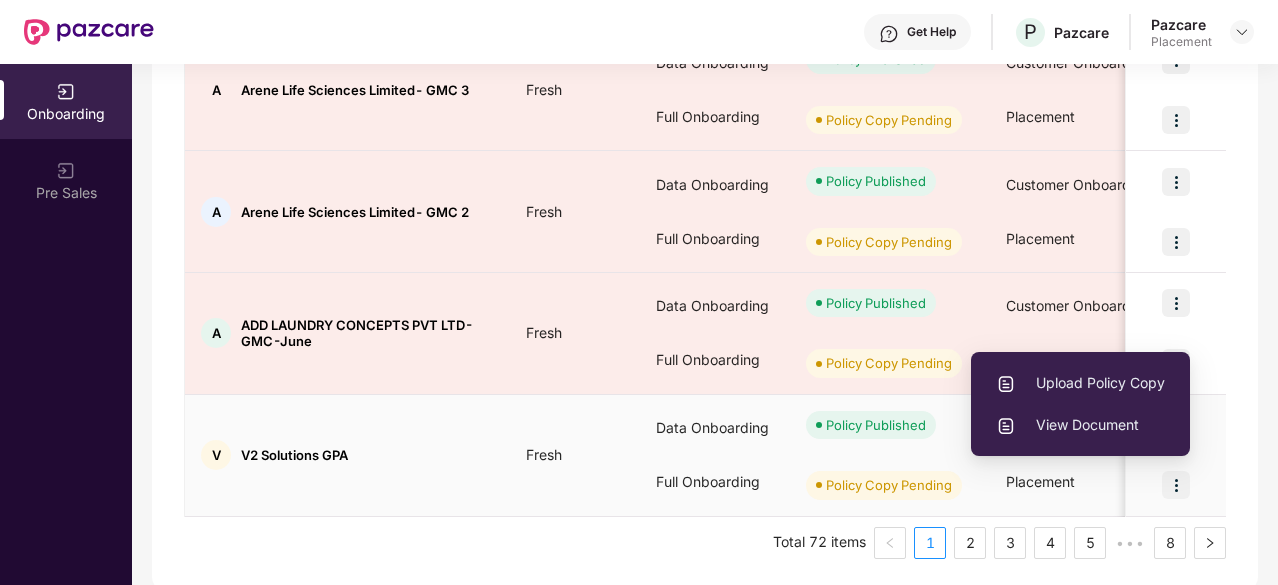 click on "Upload Policy Copy" at bounding box center (1080, 383) 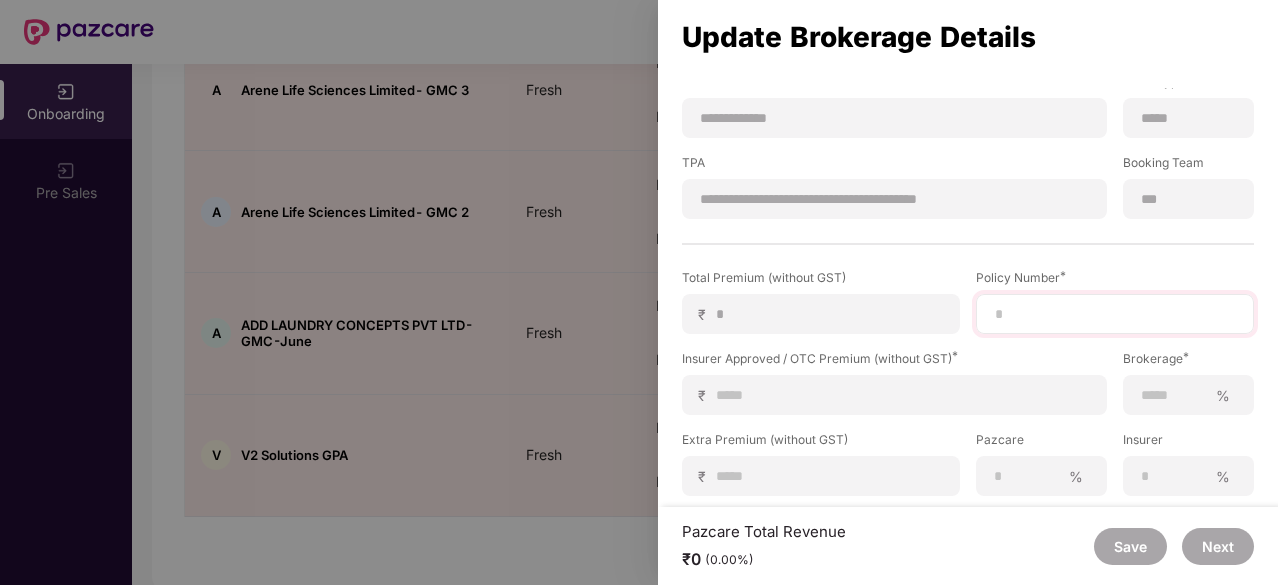 scroll, scrollTop: 307, scrollLeft: 0, axis: vertical 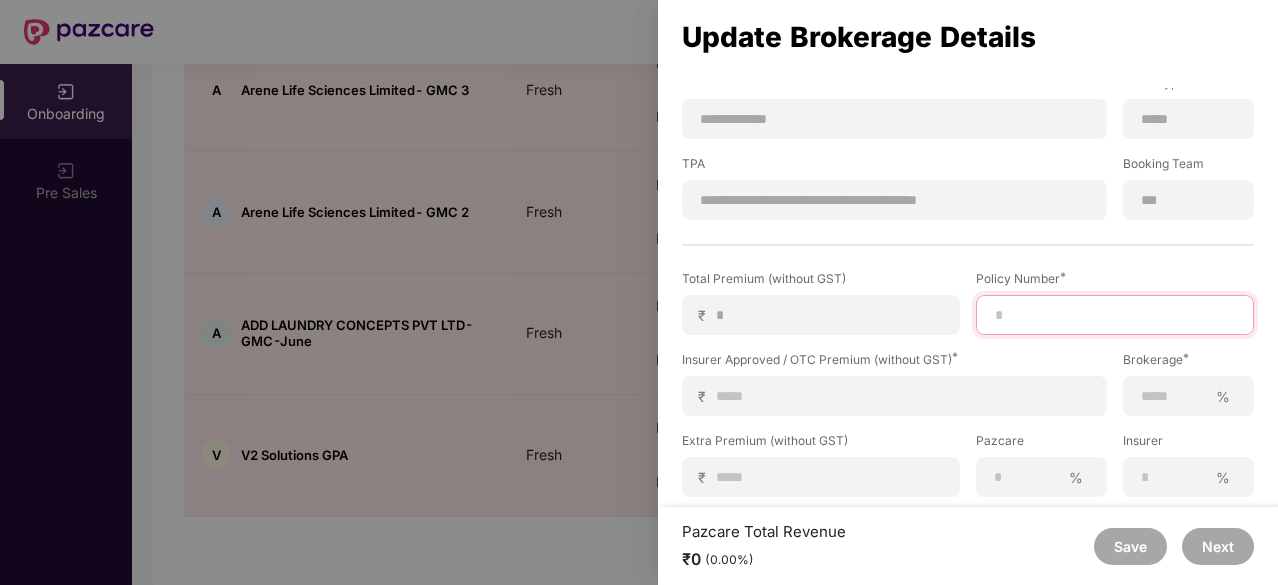 click at bounding box center [1115, 315] 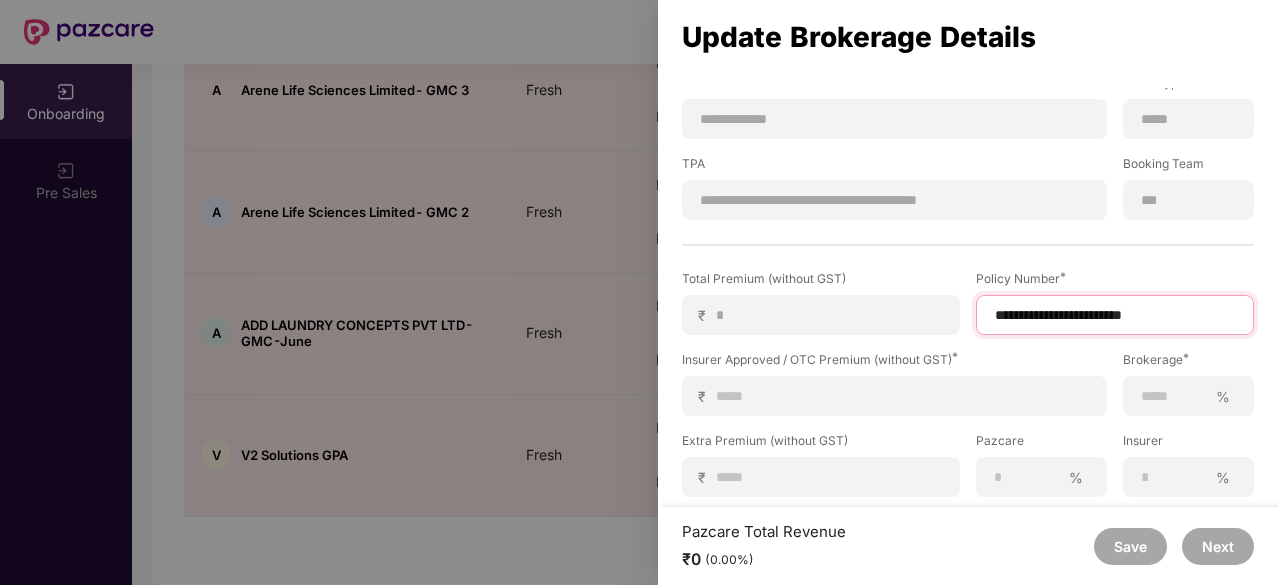 scroll, scrollTop: 394, scrollLeft: 0, axis: vertical 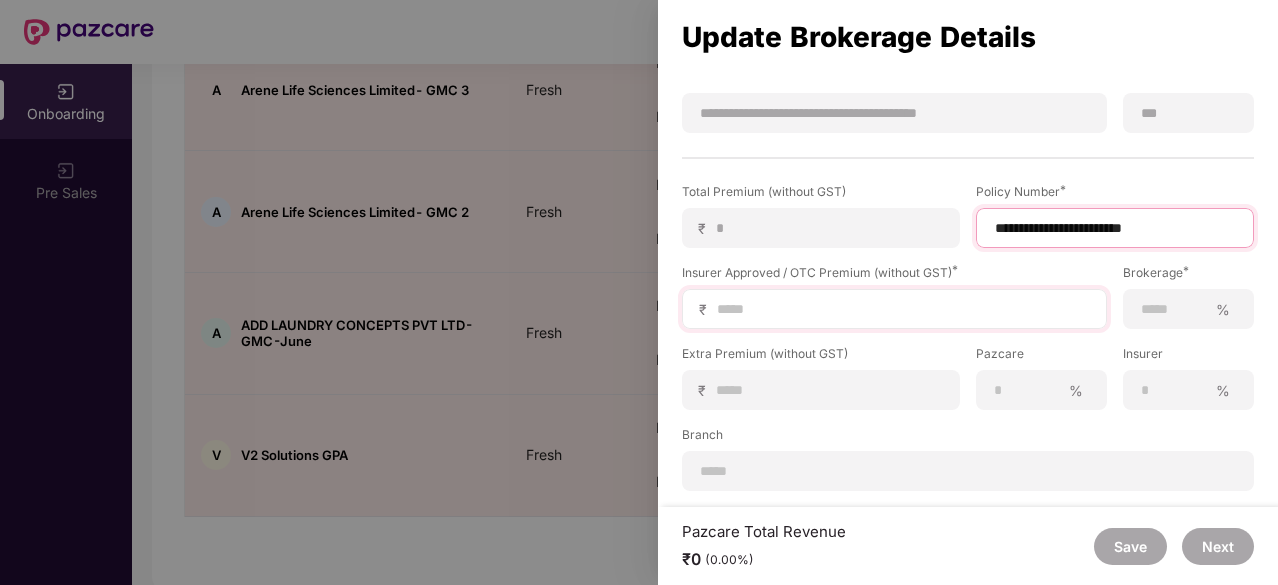 type on "**********" 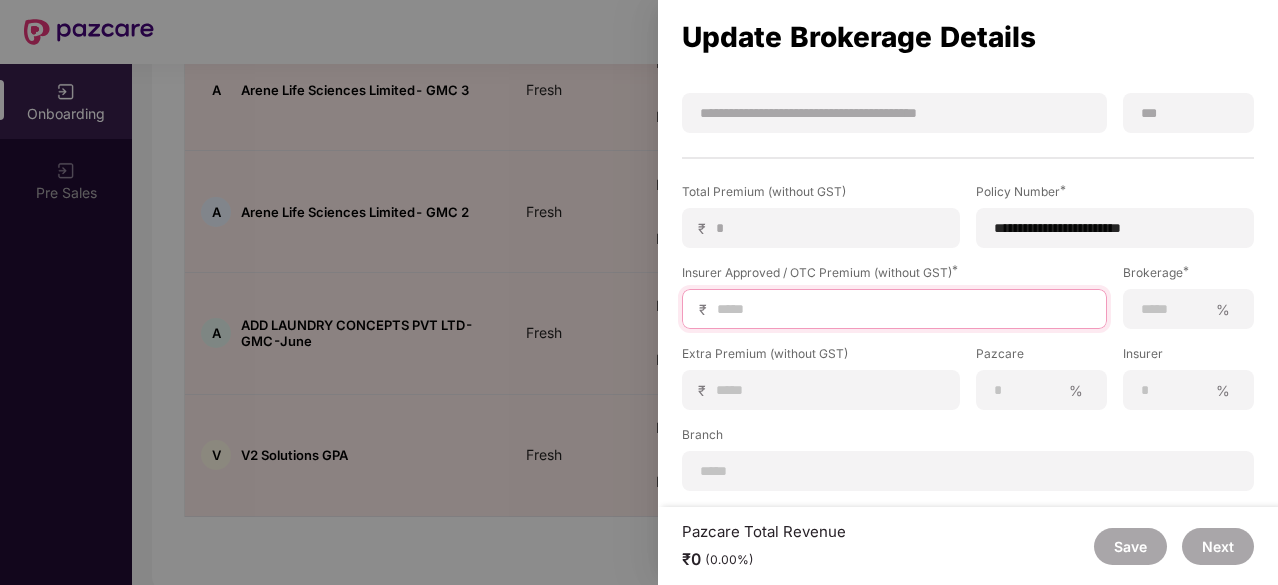 click at bounding box center [902, 309] 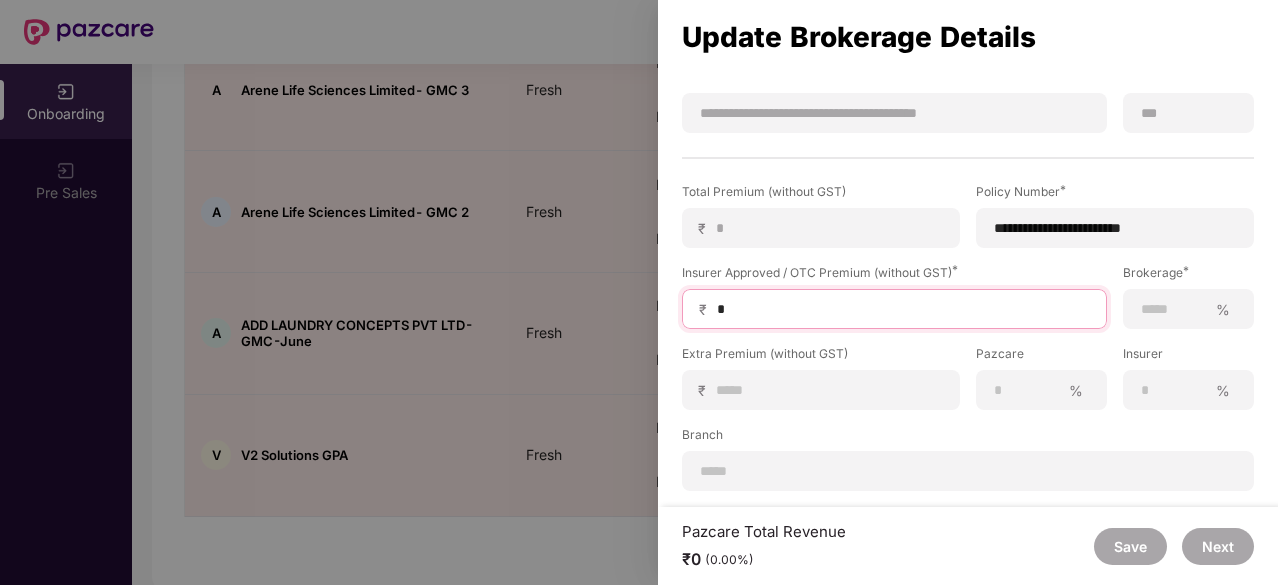 type on "**" 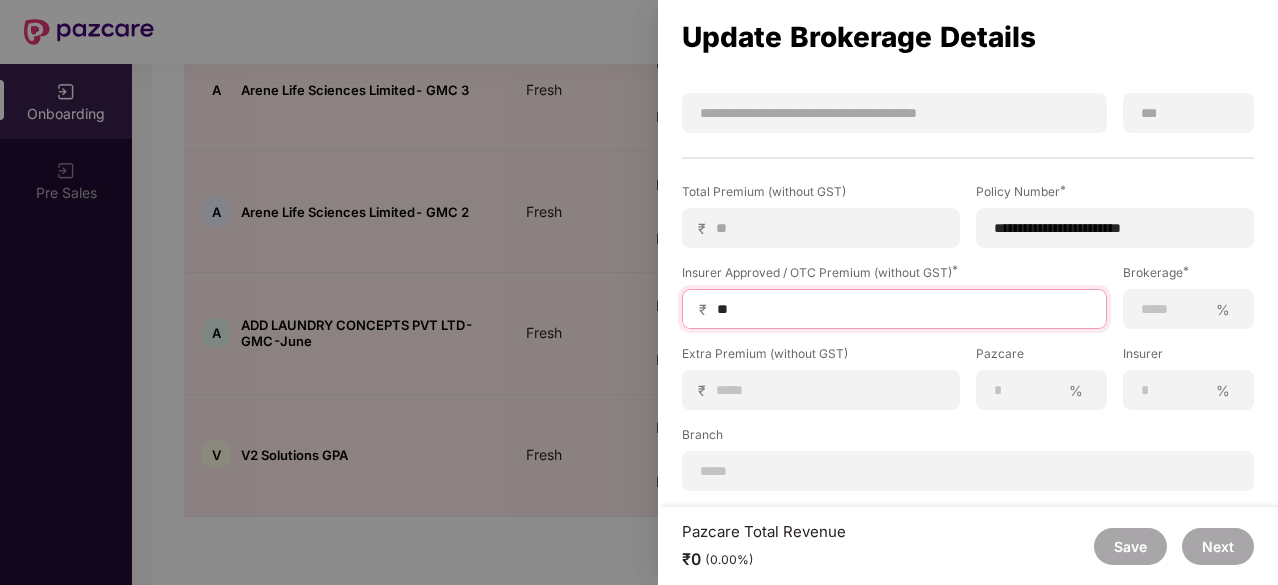 type on "***" 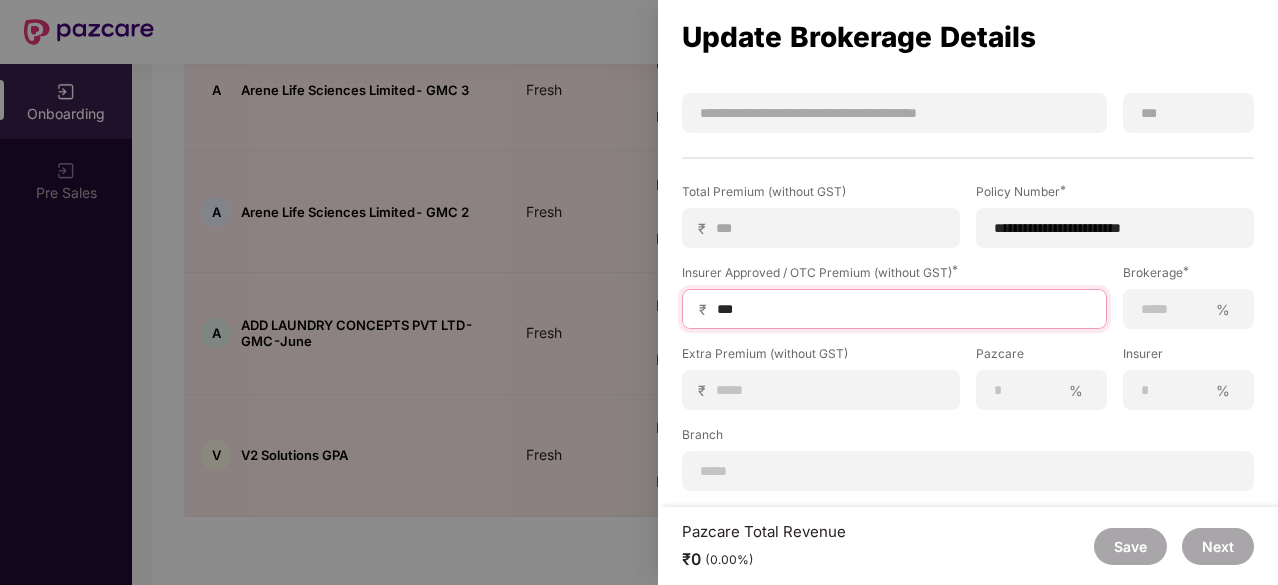 type on "***" 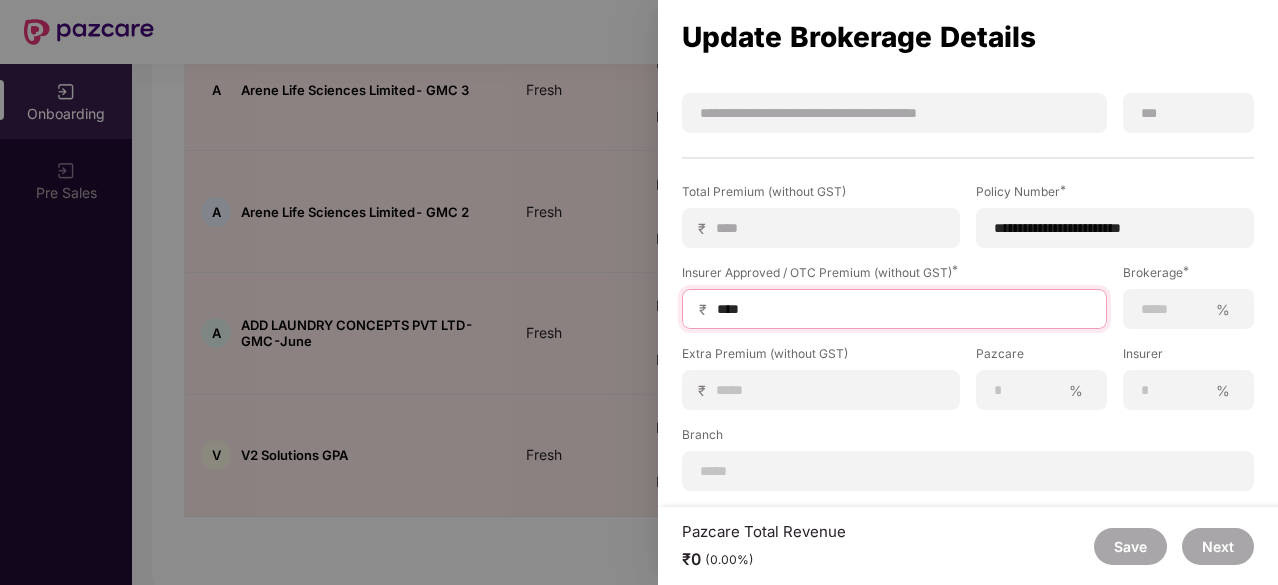type on "*****" 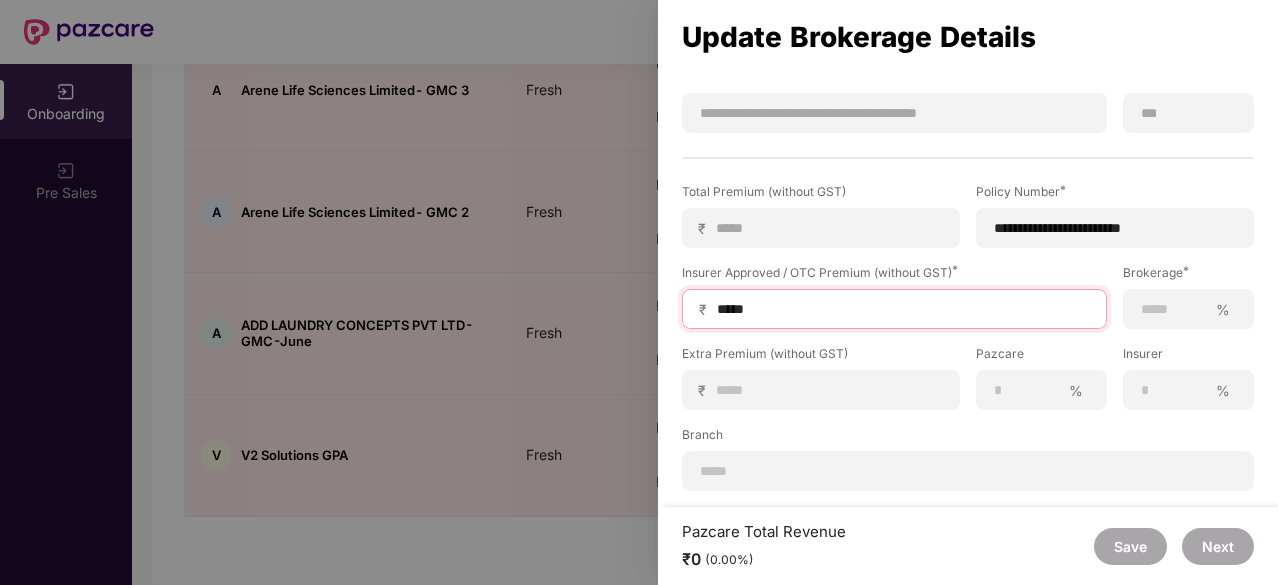 type on "******" 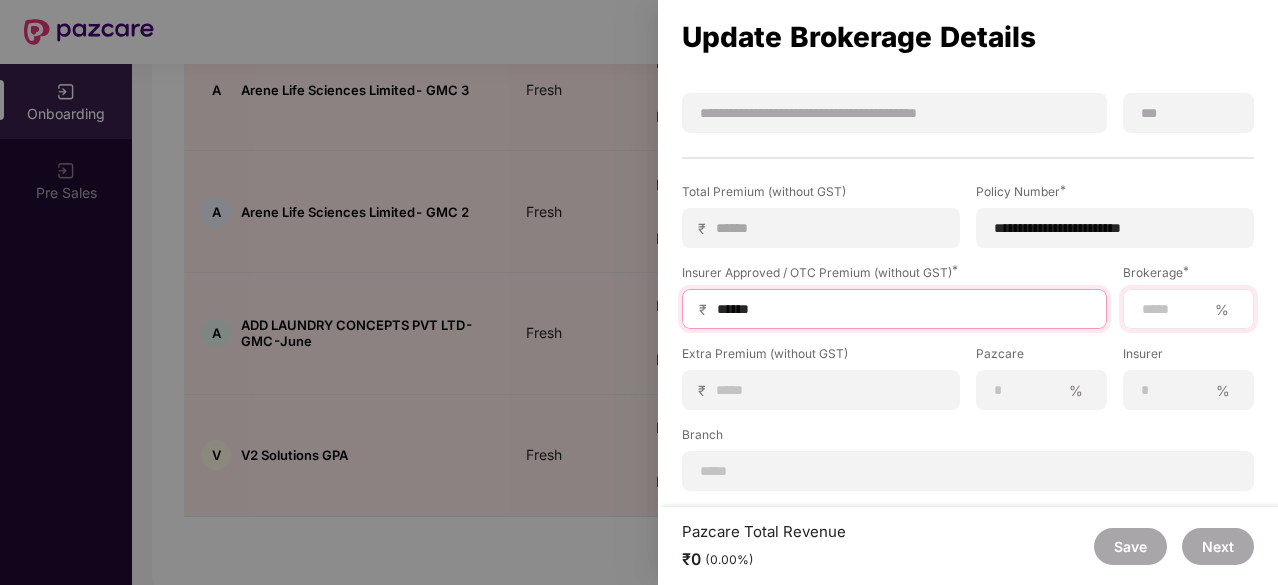 type on "******" 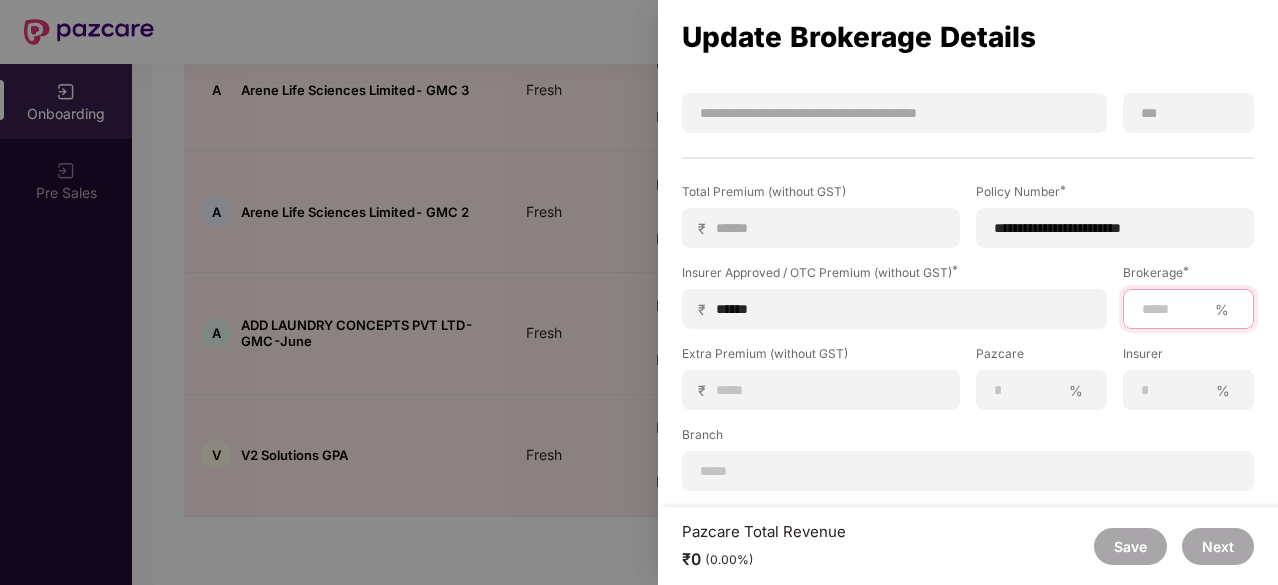 click at bounding box center [1173, 309] 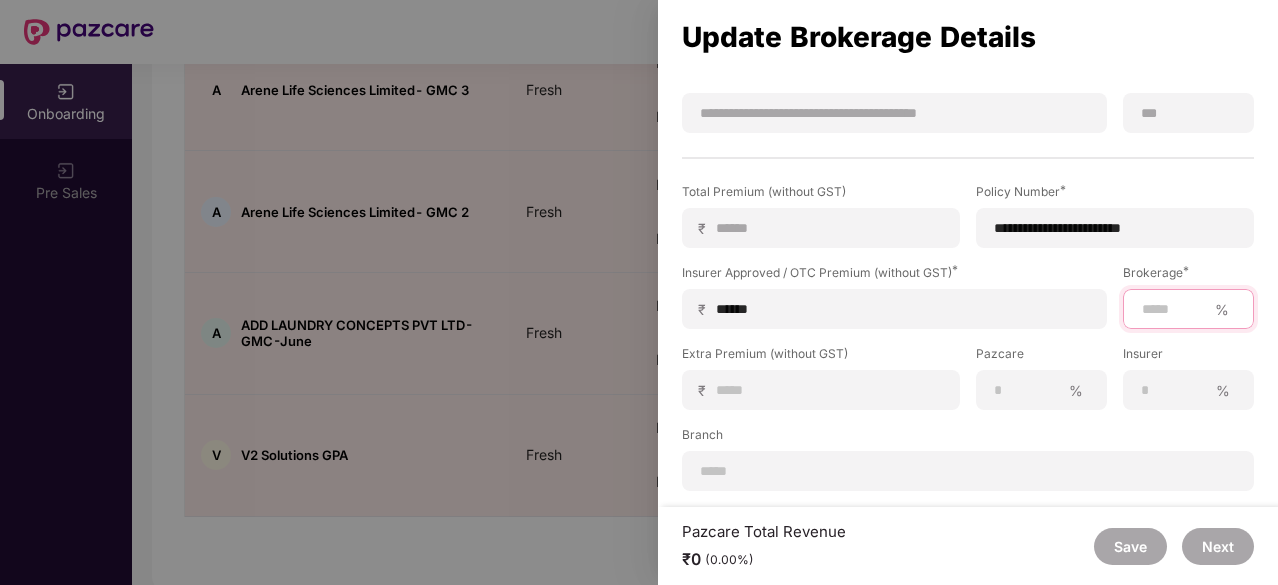 click at bounding box center (1173, 309) 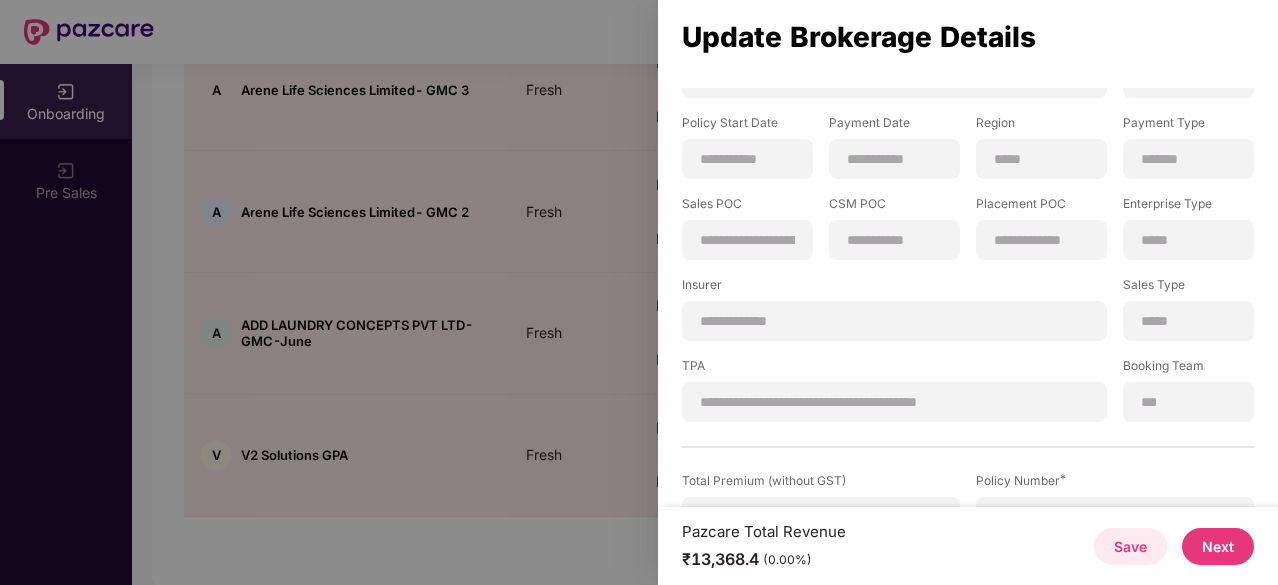 scroll, scrollTop: 394, scrollLeft: 0, axis: vertical 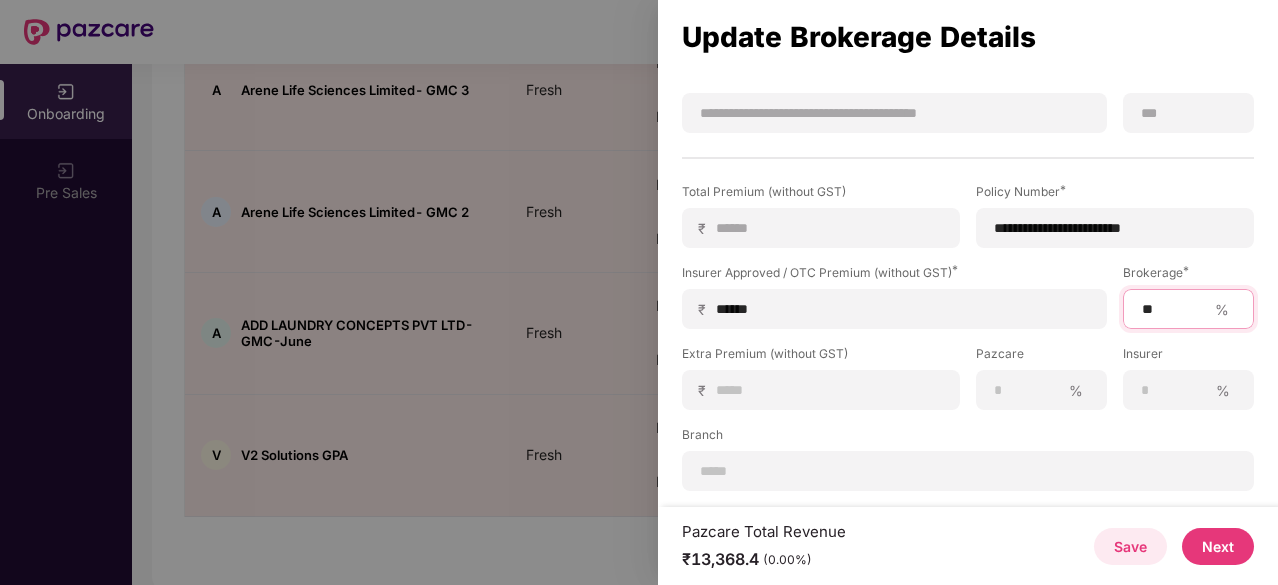 type on "**" 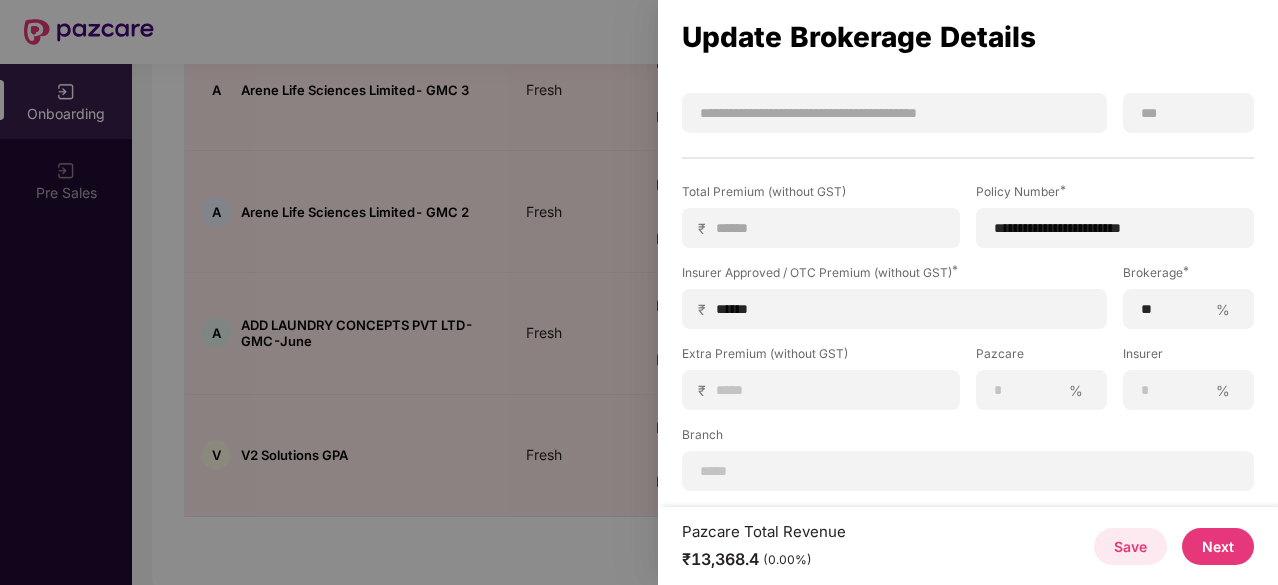 click on "Next" at bounding box center [1218, 546] 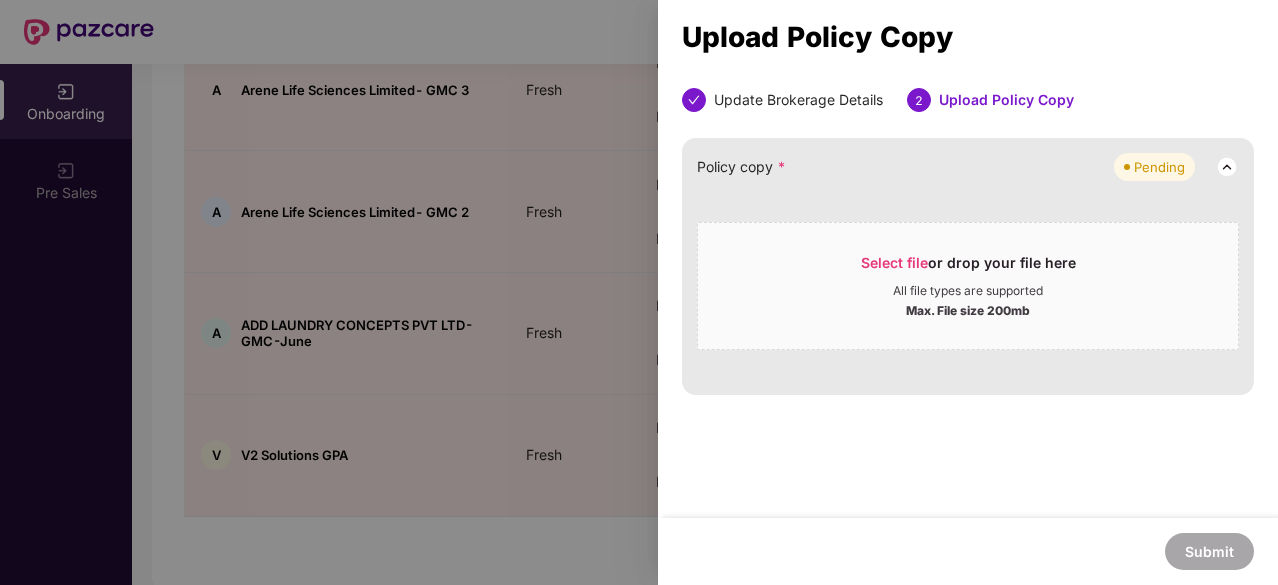 scroll, scrollTop: 0, scrollLeft: 0, axis: both 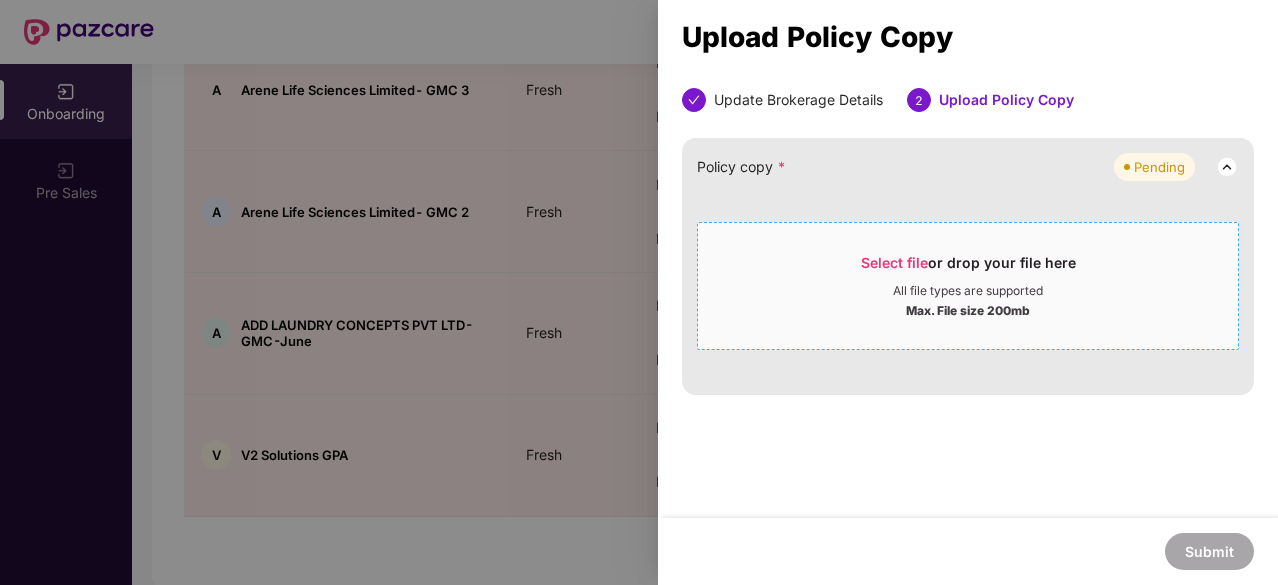 click on "Select file  or drop your file here" at bounding box center (968, 268) 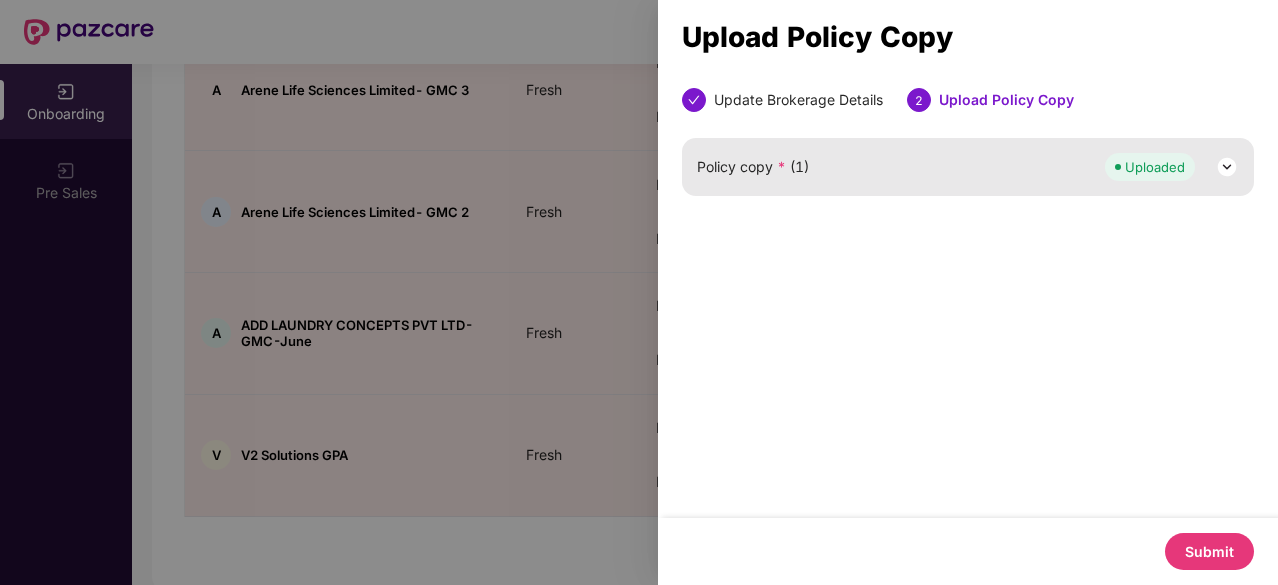 click on "Submit" at bounding box center [1209, 551] 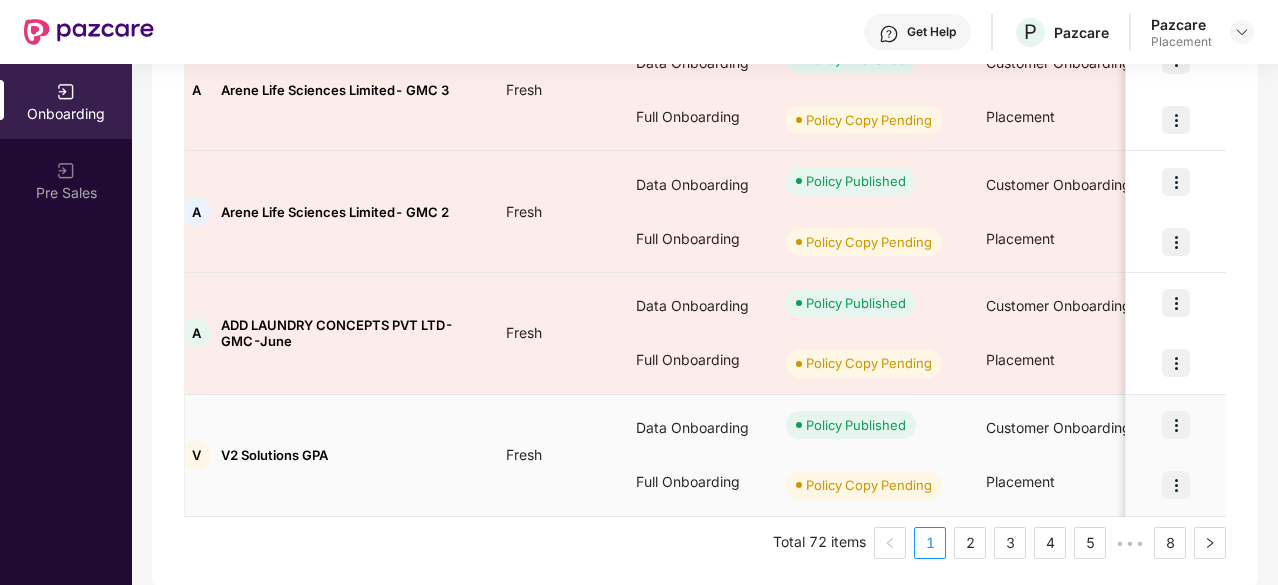 scroll, scrollTop: 0, scrollLeft: 0, axis: both 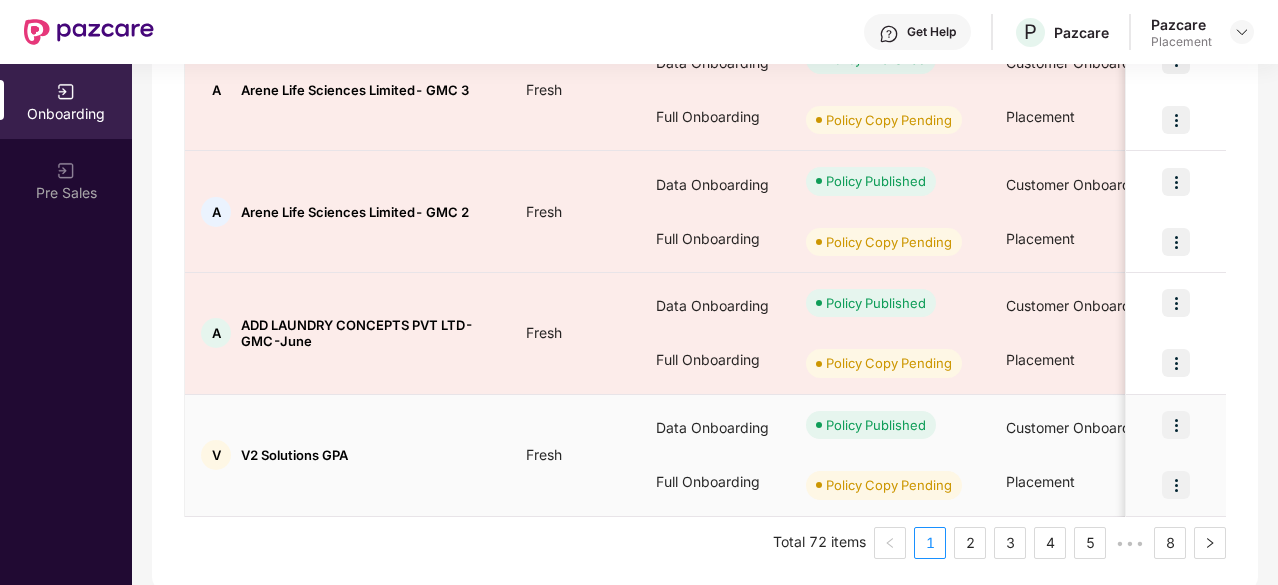 click at bounding box center (1176, 485) 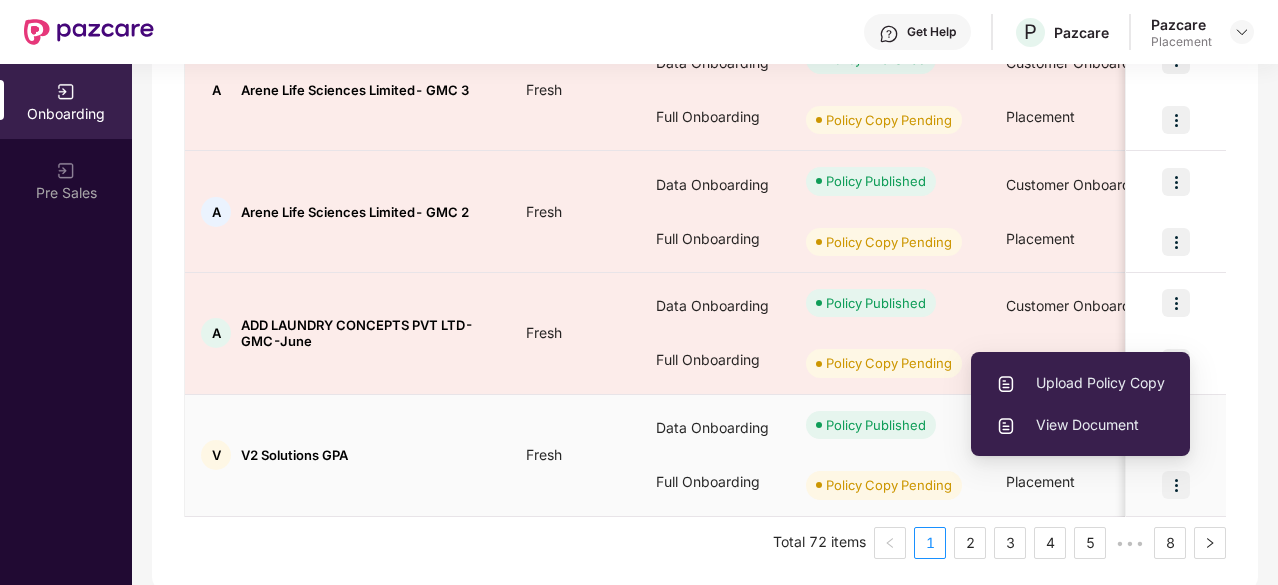 click on "Upload Policy Copy" at bounding box center (1080, 383) 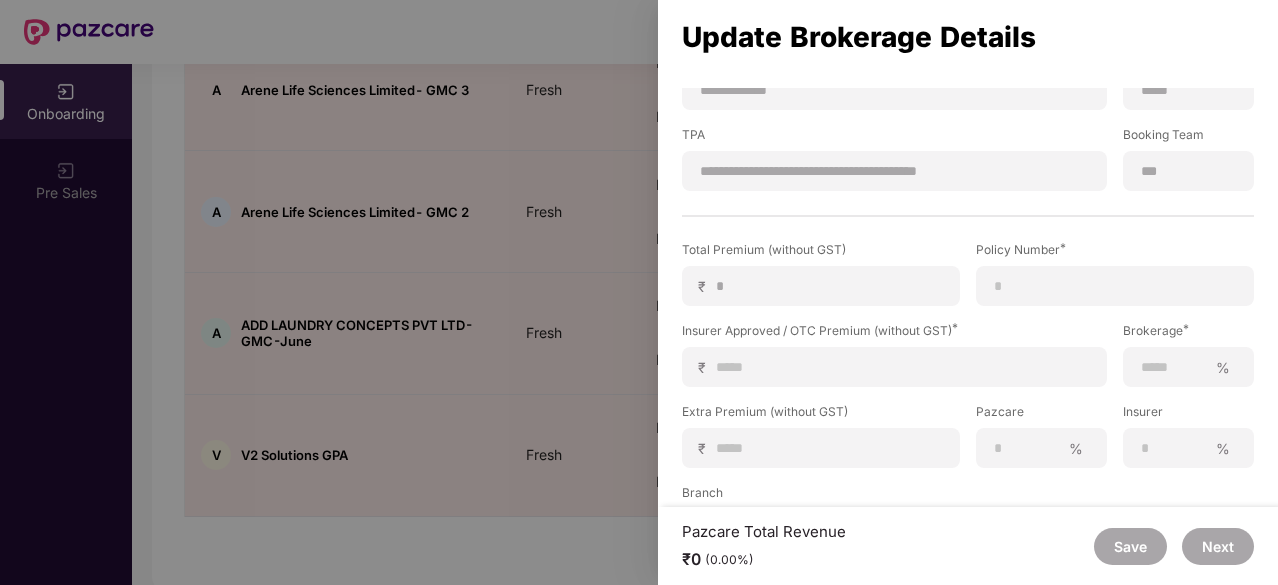 scroll, scrollTop: 344, scrollLeft: 0, axis: vertical 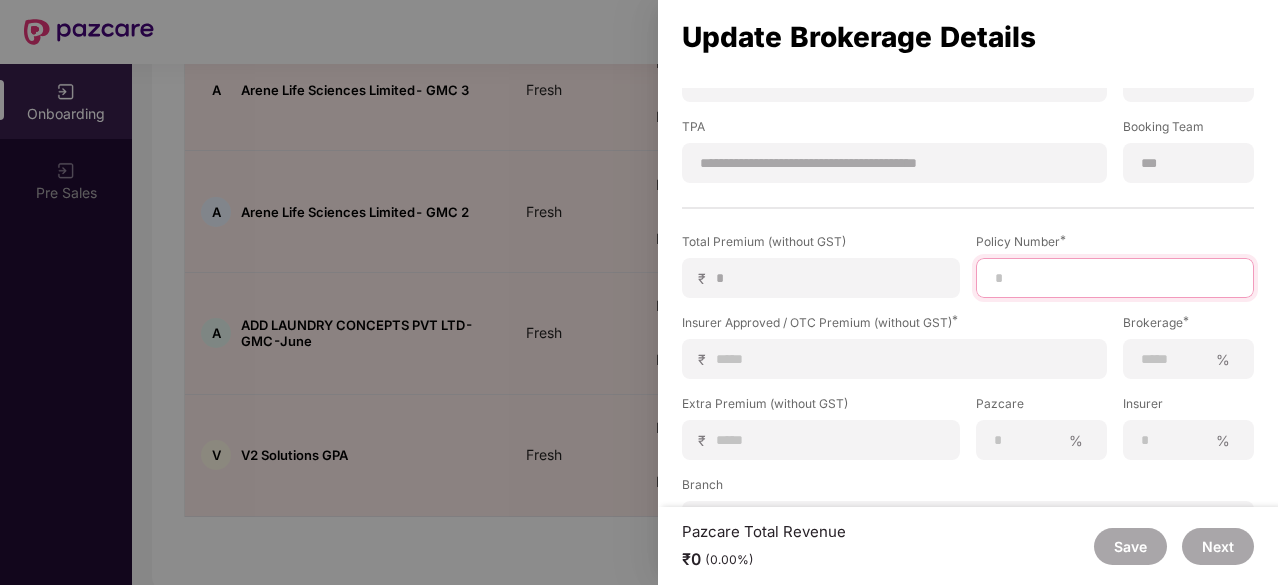 click at bounding box center [1115, 278] 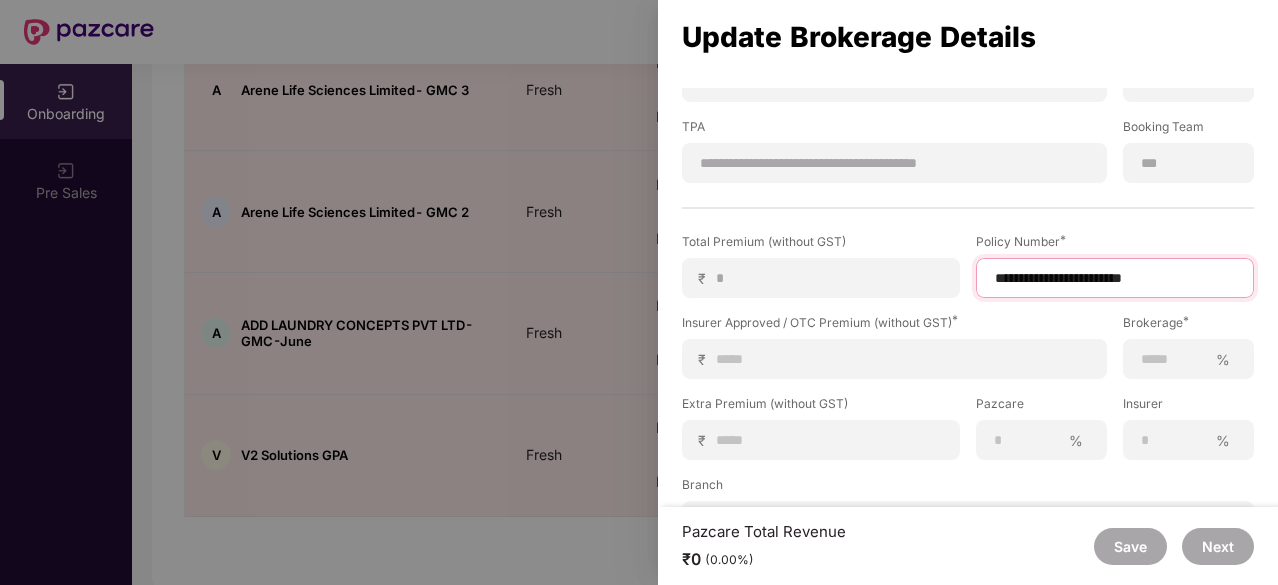 type on "**********" 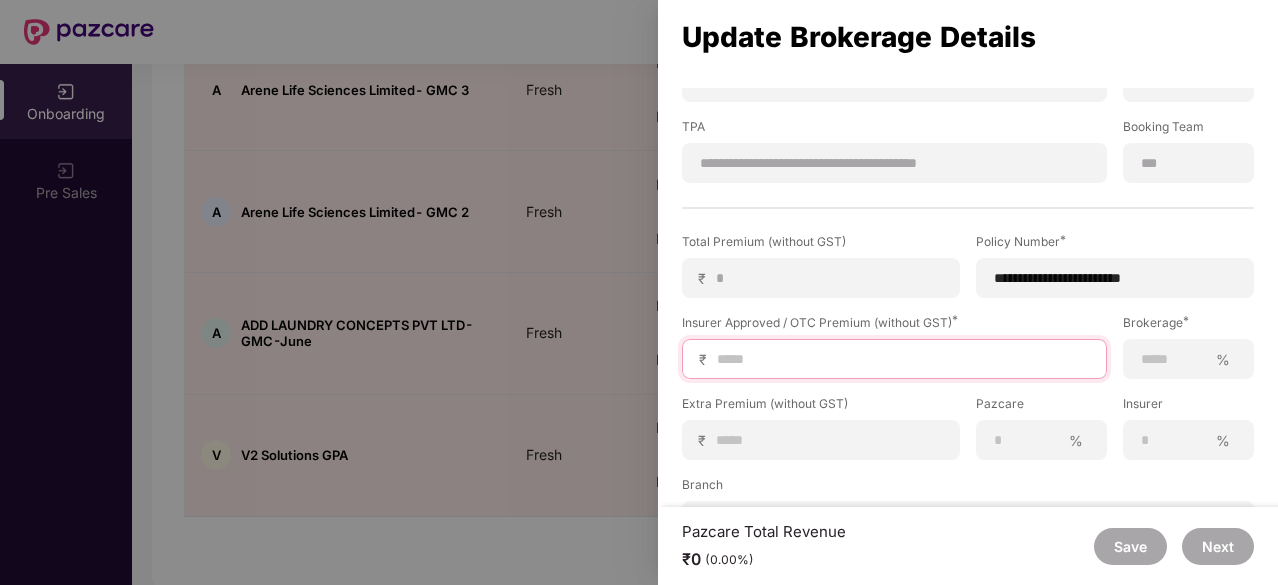 click at bounding box center [902, 359] 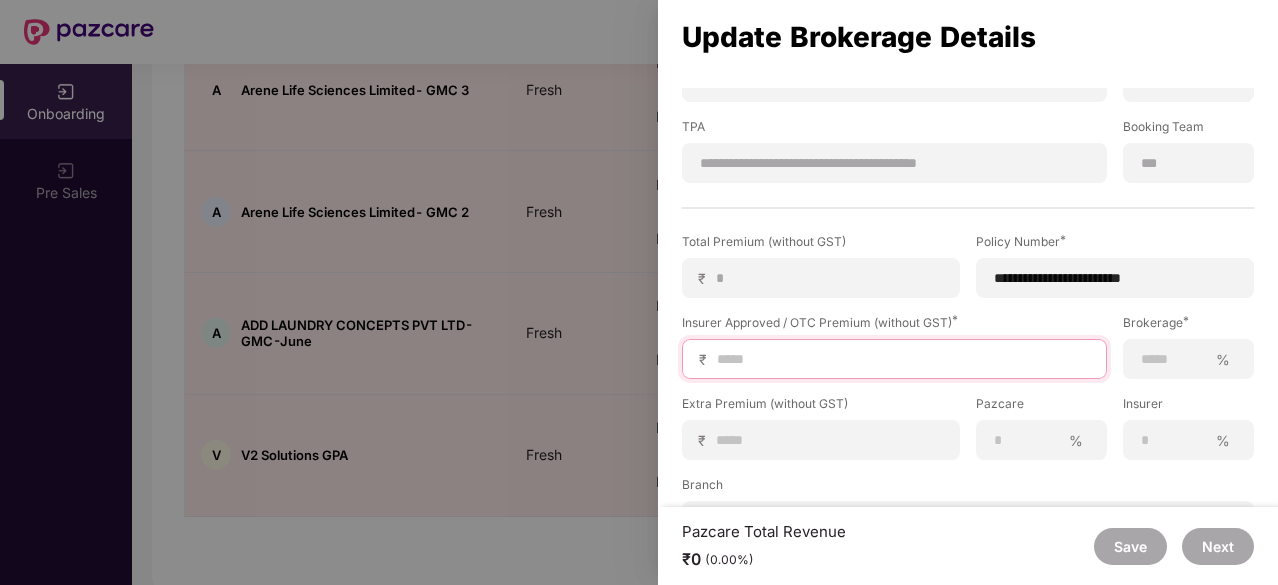 type on "*" 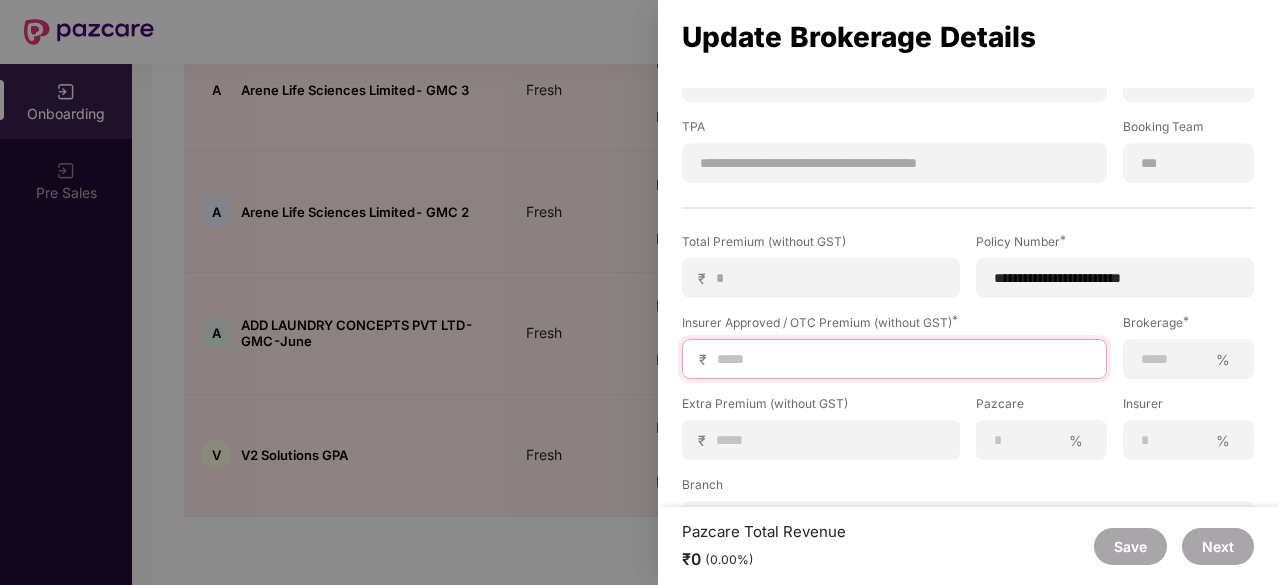 type on "*" 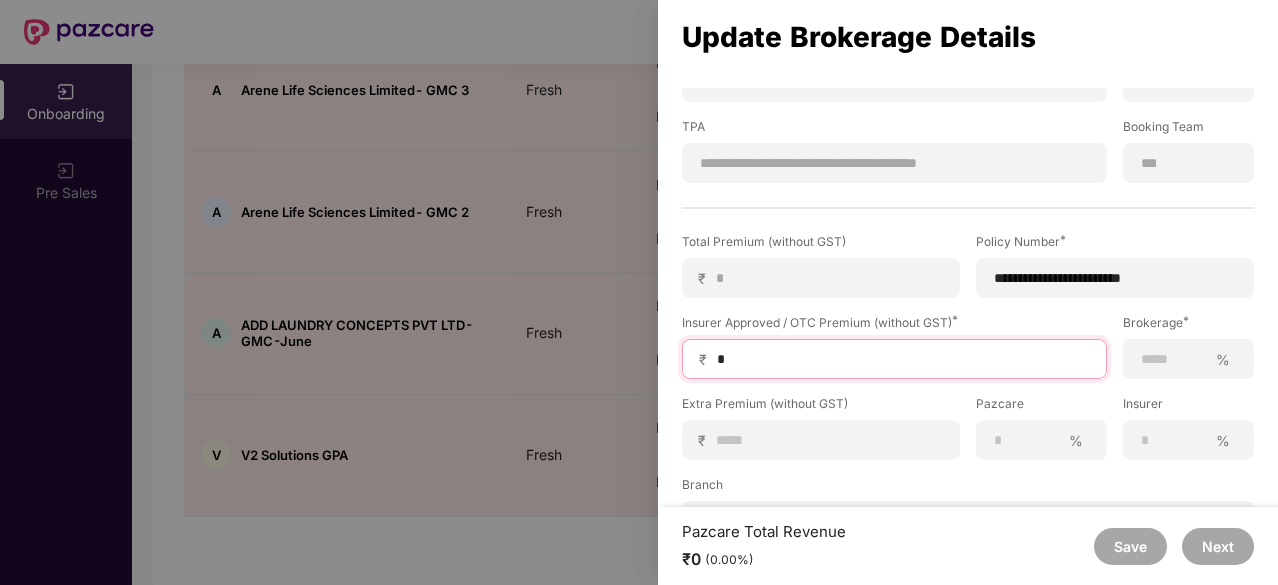 type on "**" 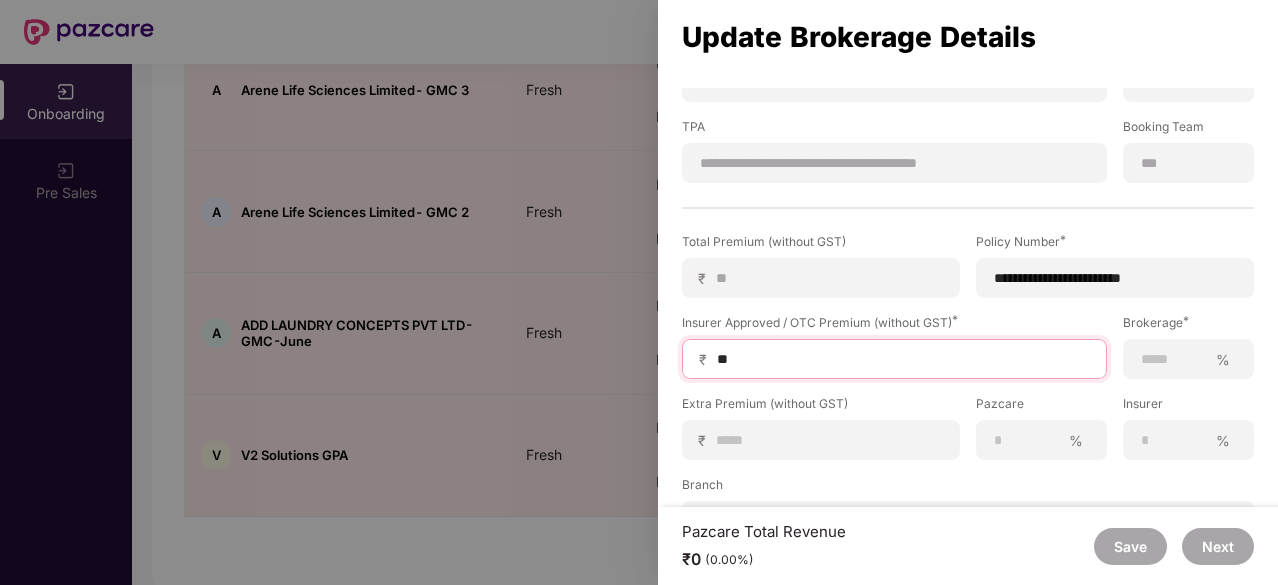 type on "**" 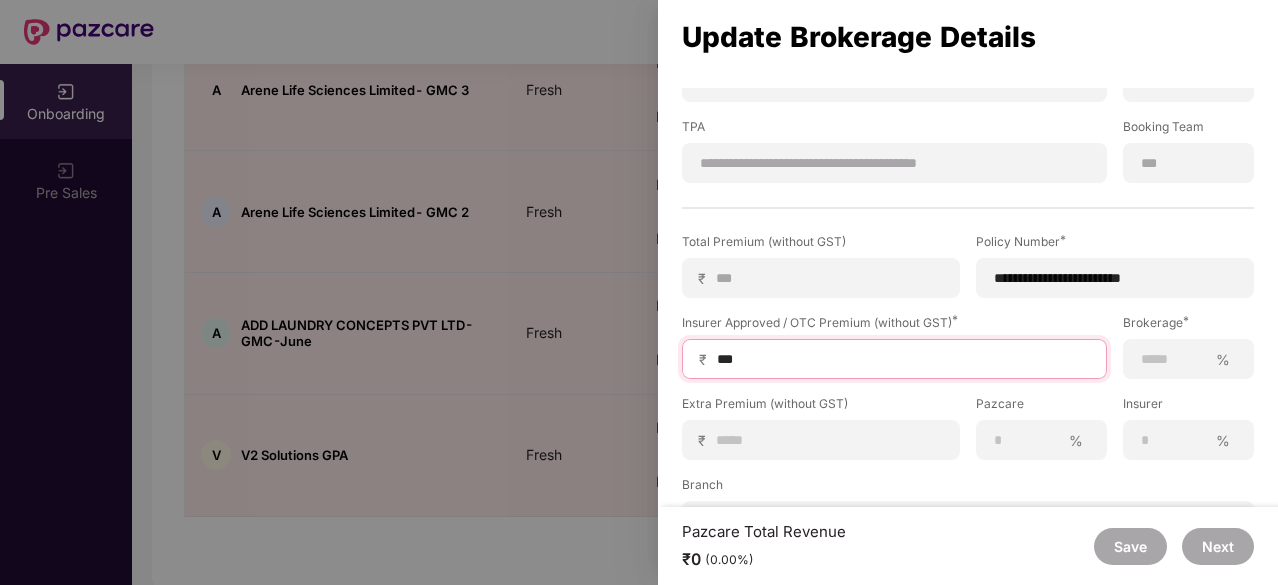 type on "****" 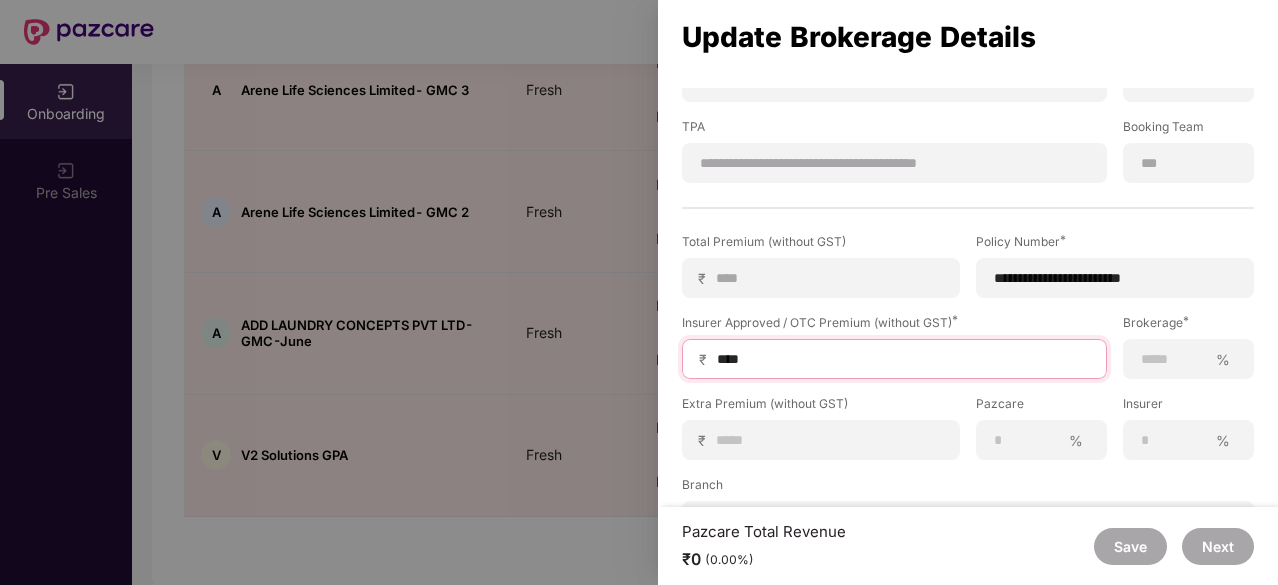 type on "*****" 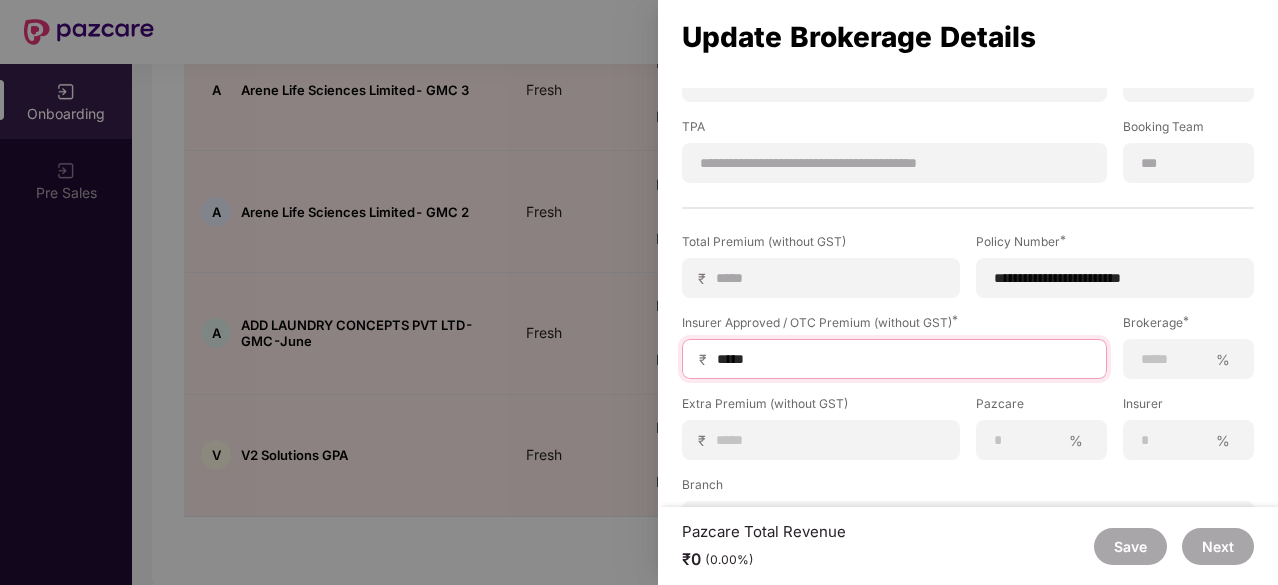 type on "*****" 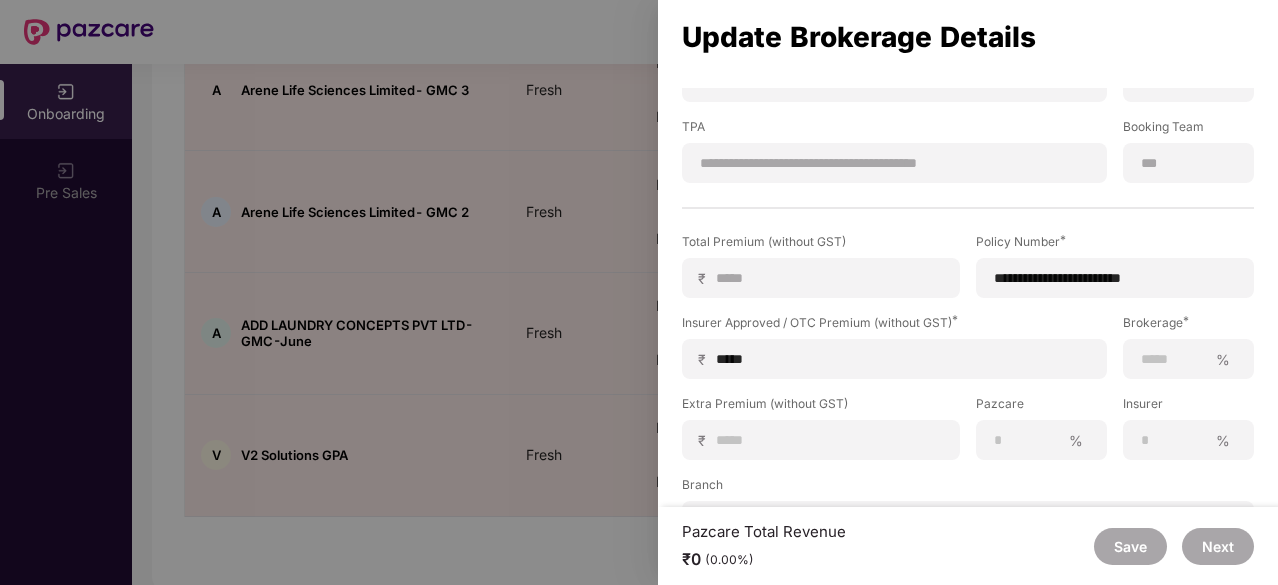 click on "Branch" at bounding box center (968, 488) 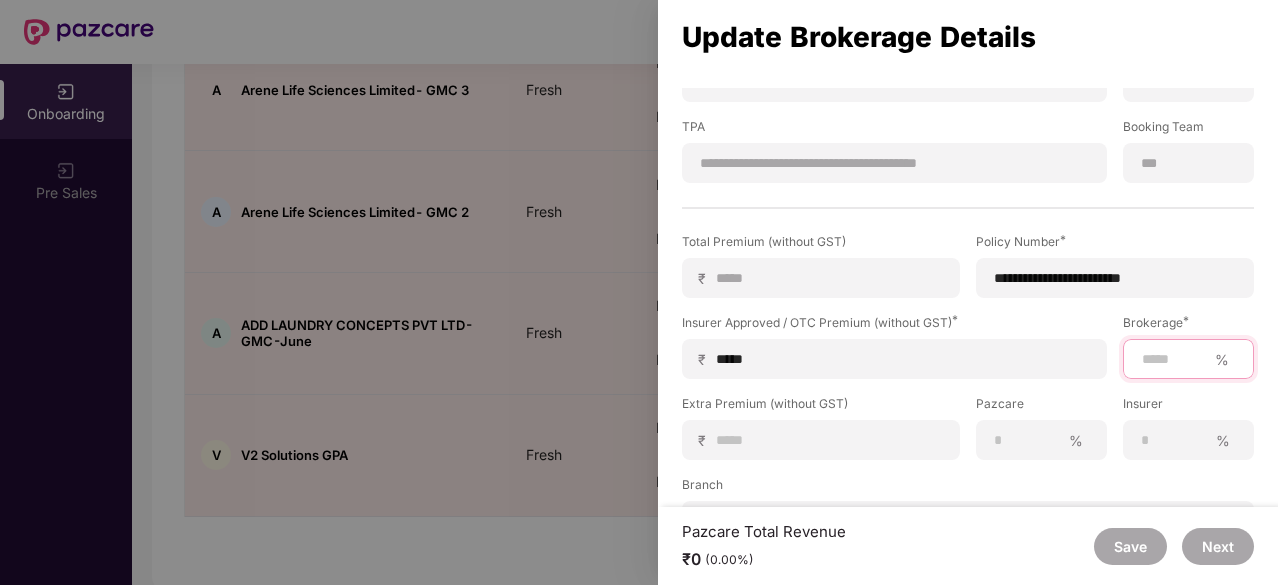 click at bounding box center (1173, 359) 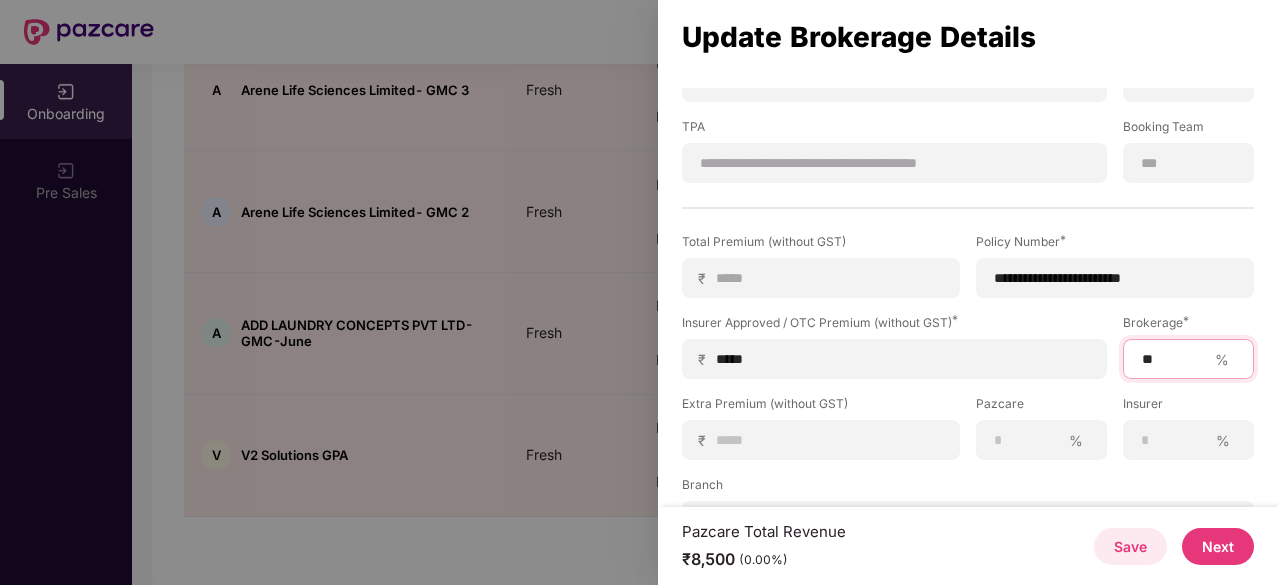 scroll, scrollTop: 394, scrollLeft: 0, axis: vertical 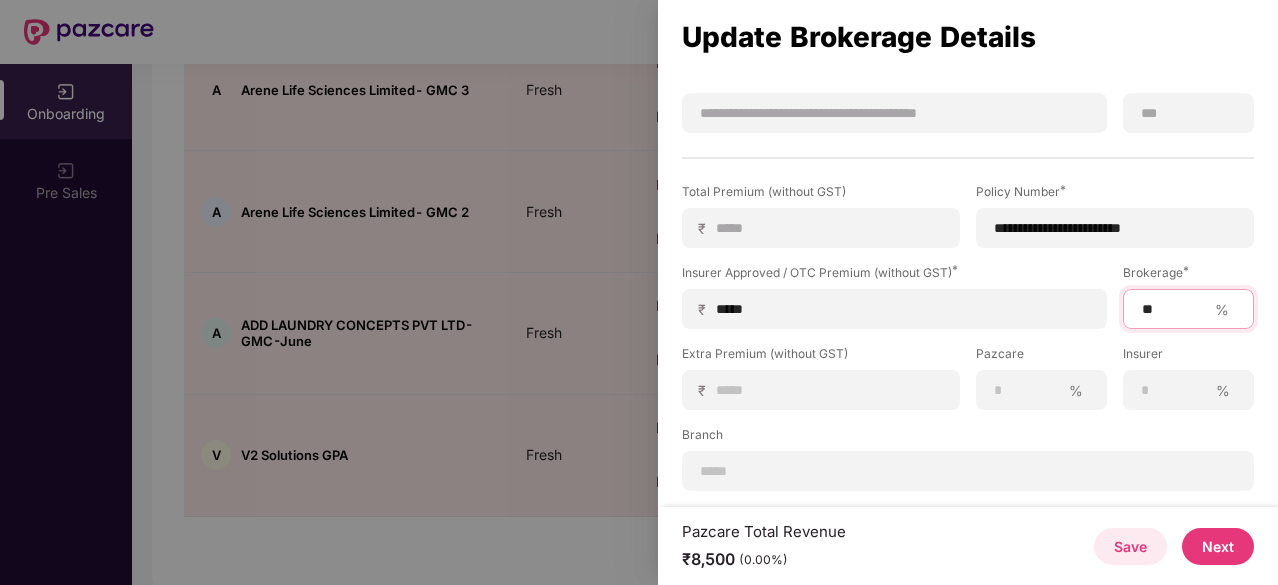 type on "**" 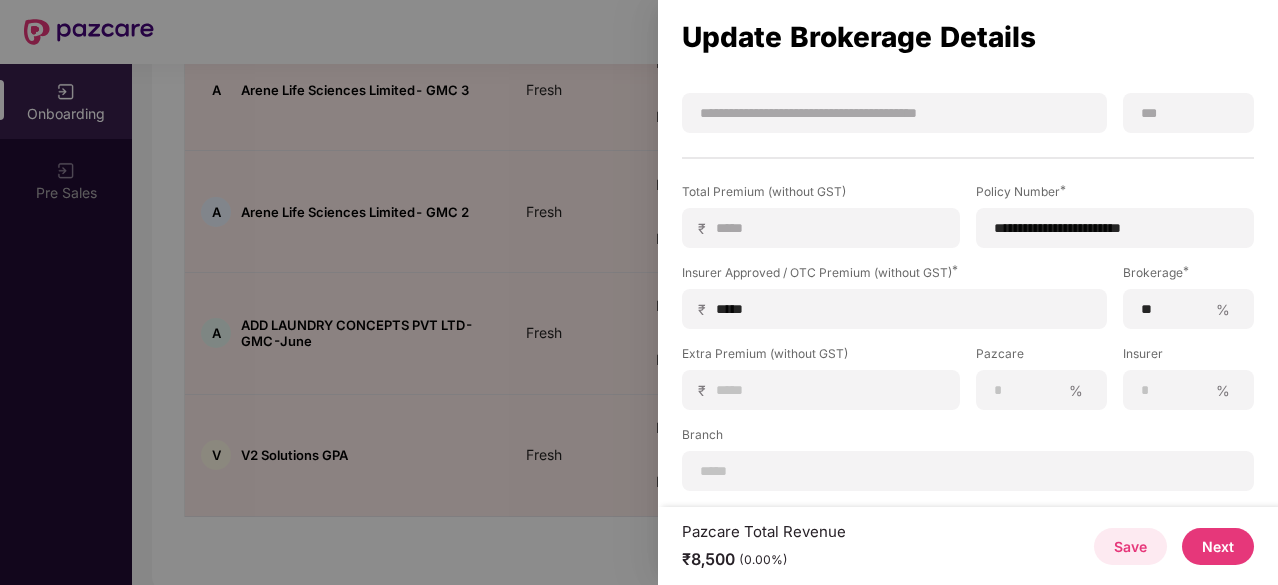 click on "Next" at bounding box center (1218, 546) 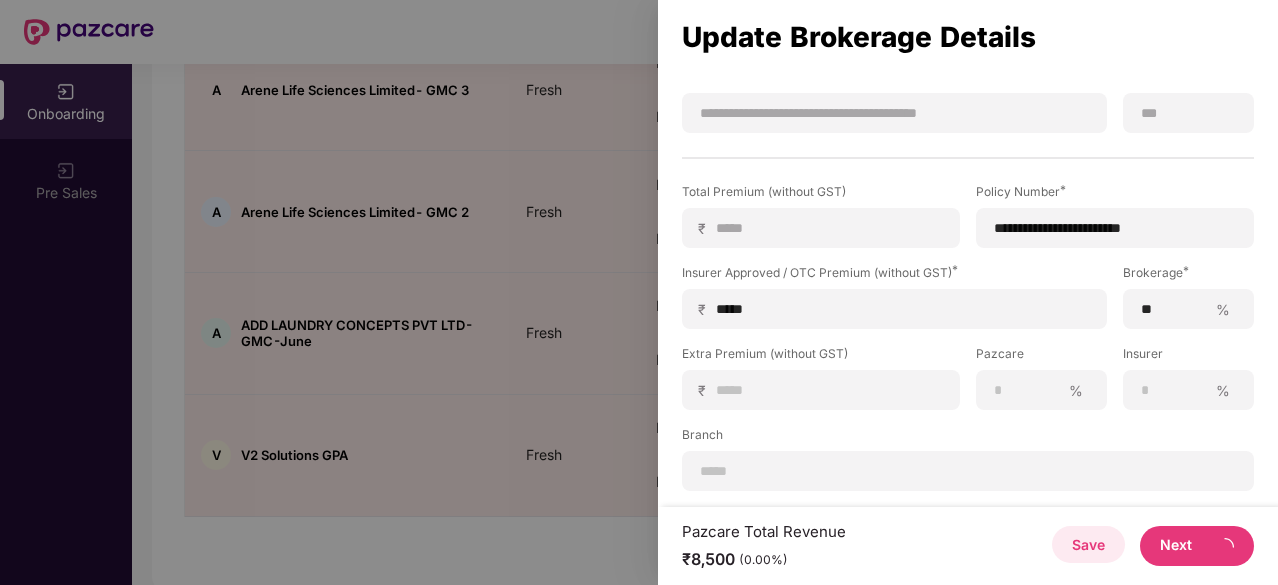 scroll, scrollTop: 0, scrollLeft: 0, axis: both 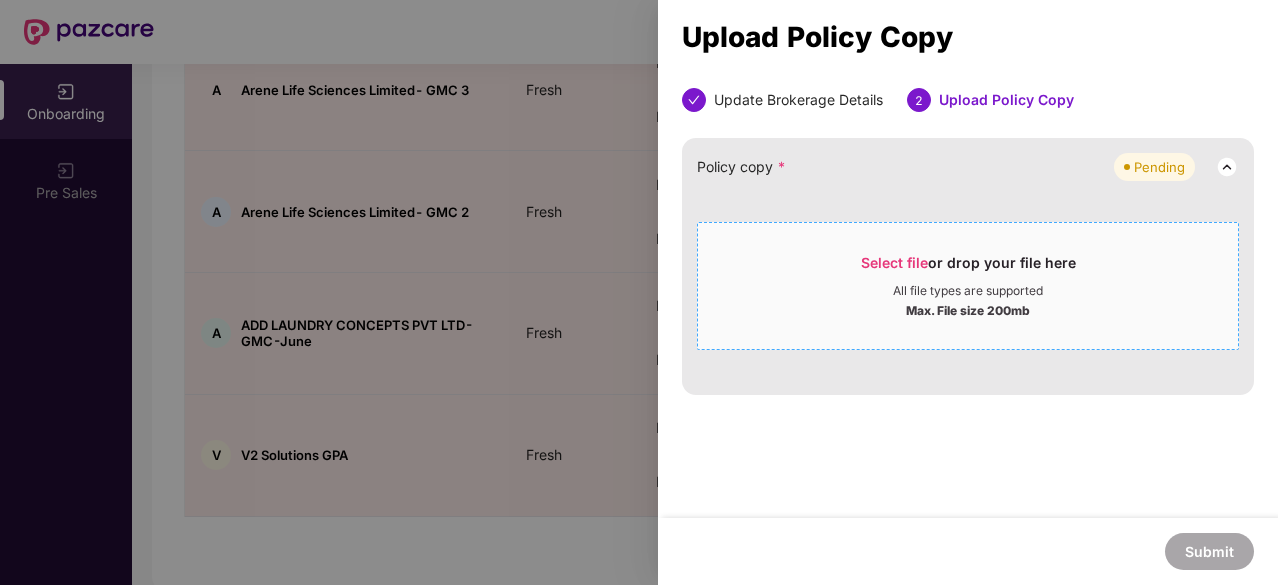 click on "Select file  or drop your file here" at bounding box center (968, 268) 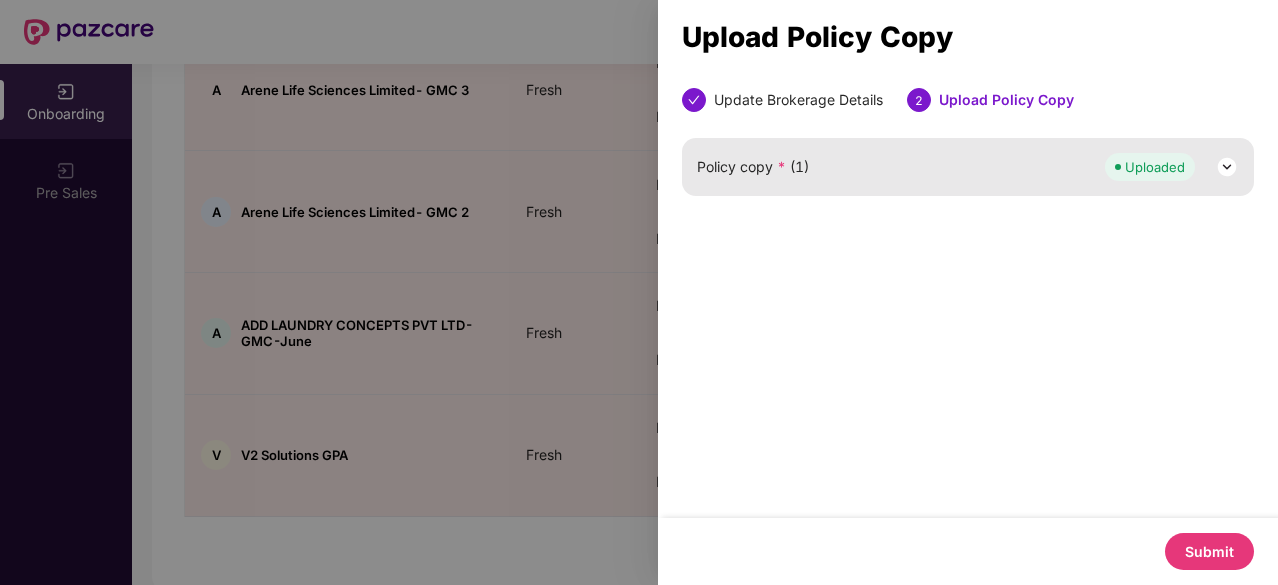 click on "Submit" at bounding box center [1209, 551] 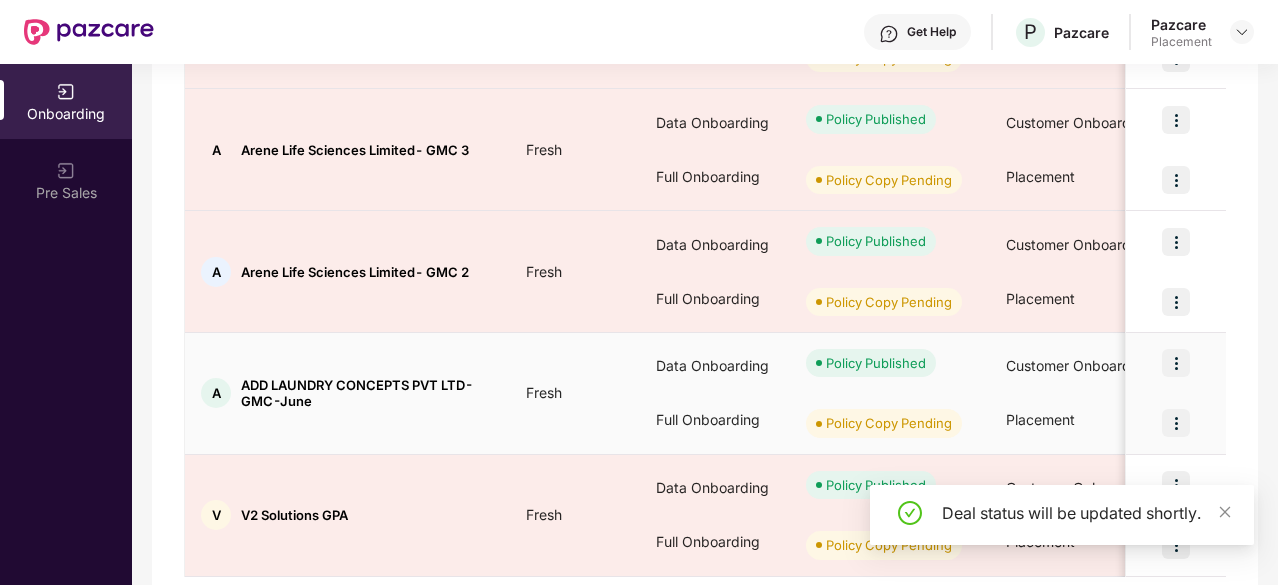 scroll, scrollTop: 1086, scrollLeft: 0, axis: vertical 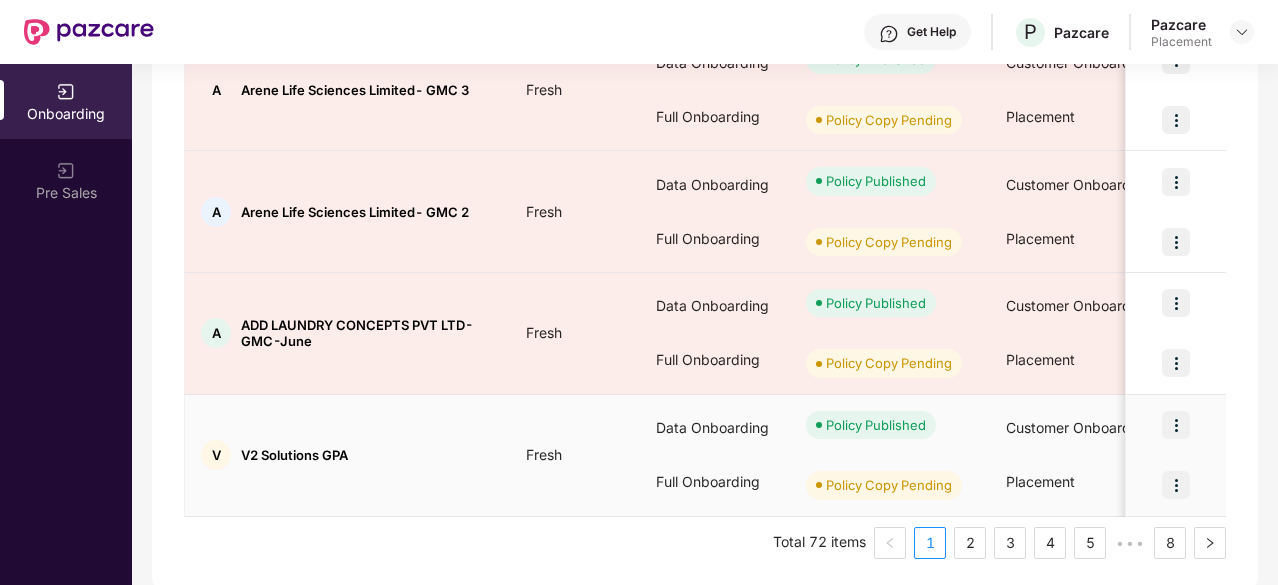 click at bounding box center [1176, 485] 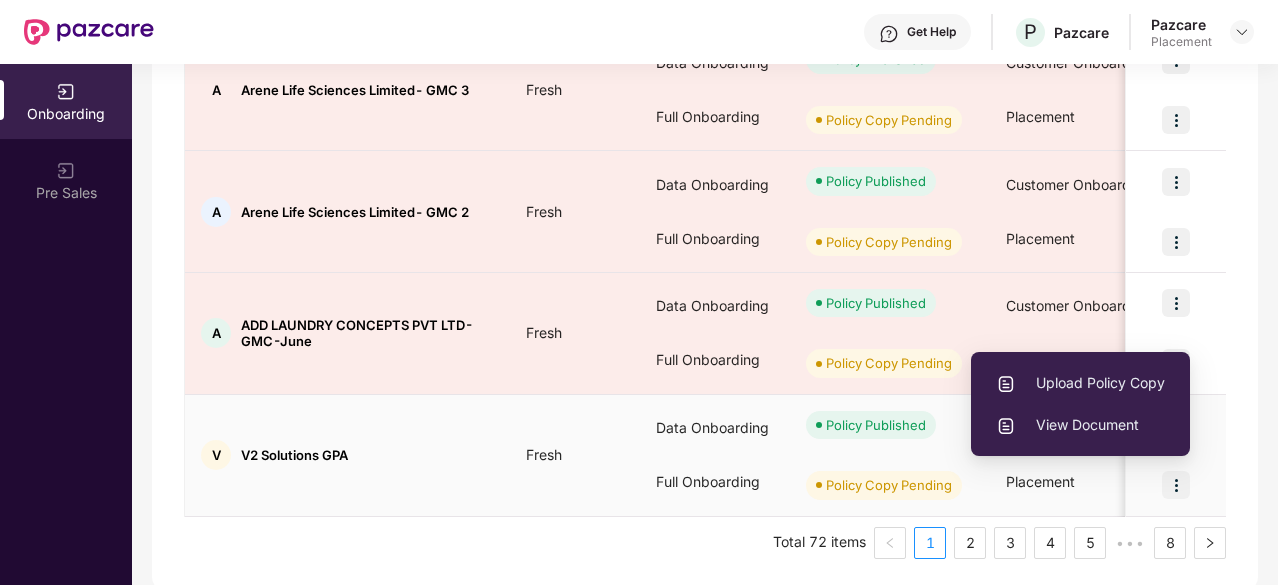 click on "Upload Policy Copy" at bounding box center [1080, 383] 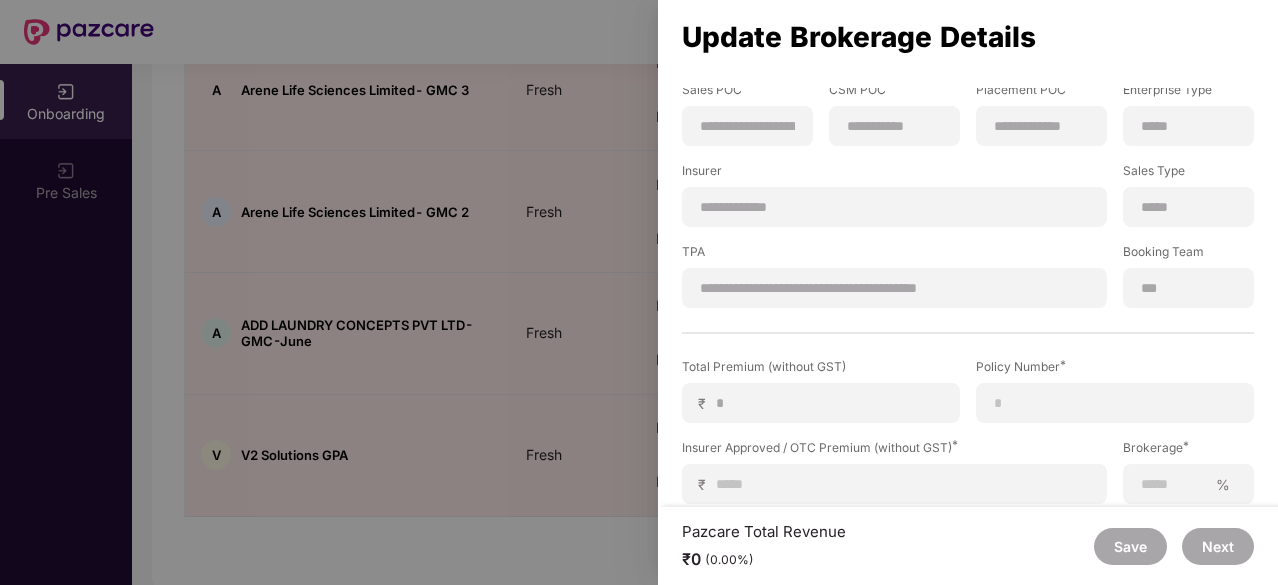scroll, scrollTop: 330, scrollLeft: 0, axis: vertical 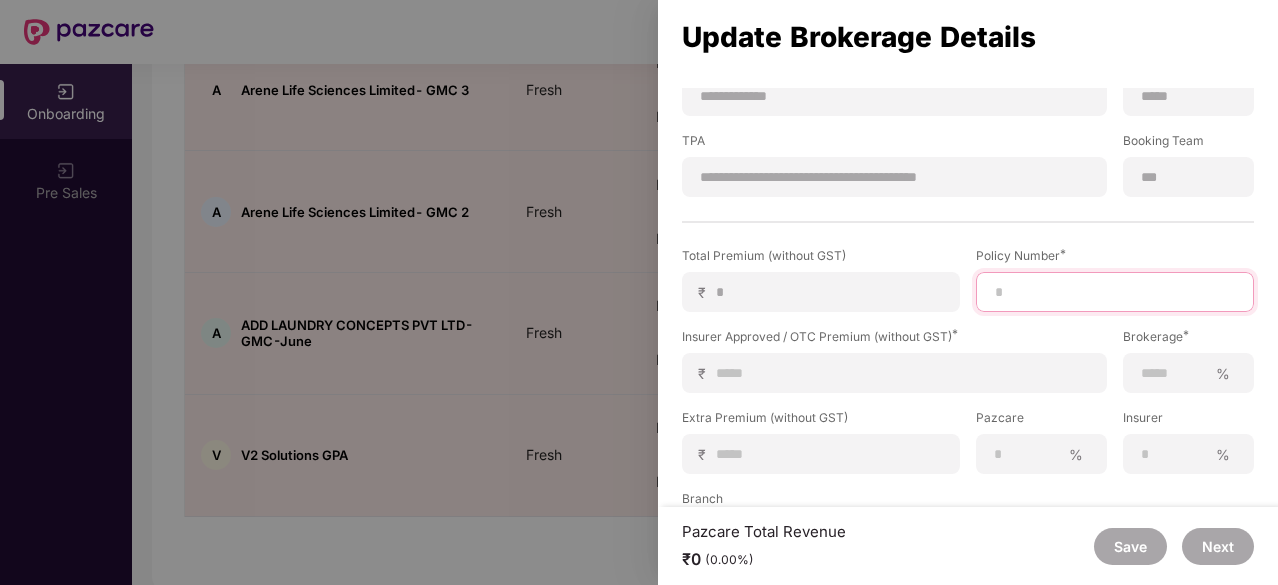 click at bounding box center [1115, 292] 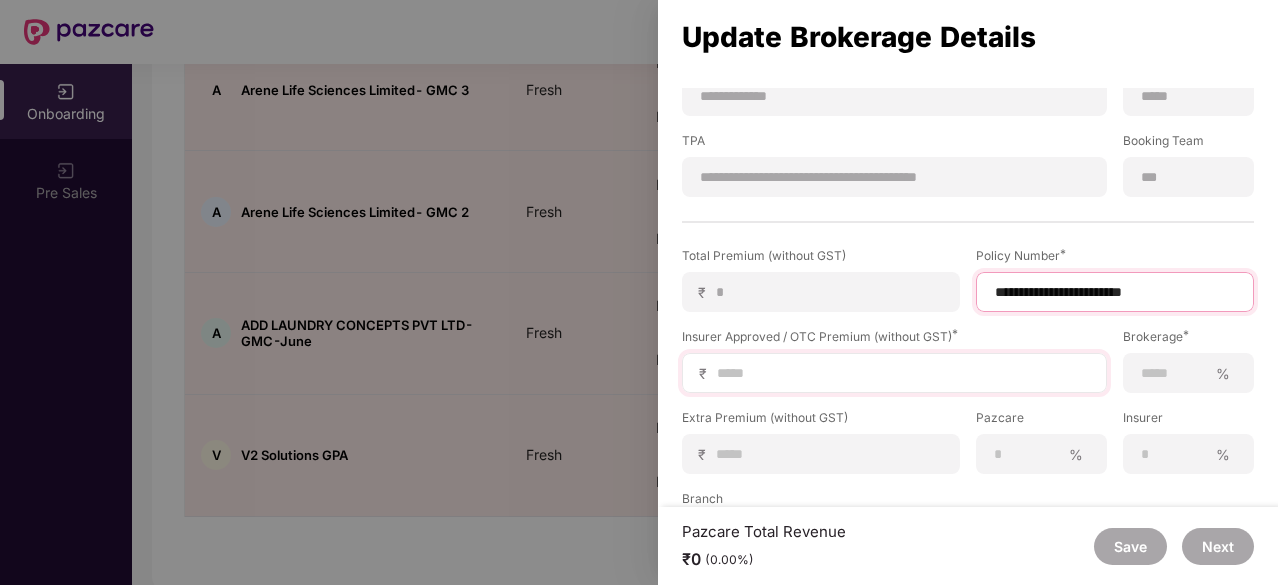 type on "**********" 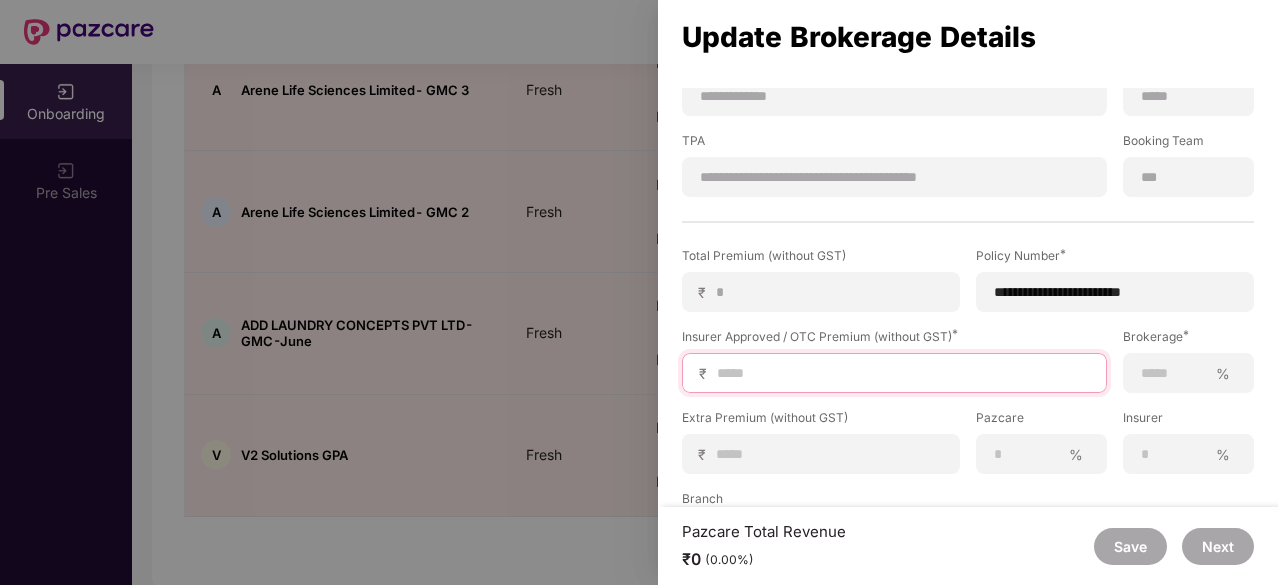 click at bounding box center [902, 373] 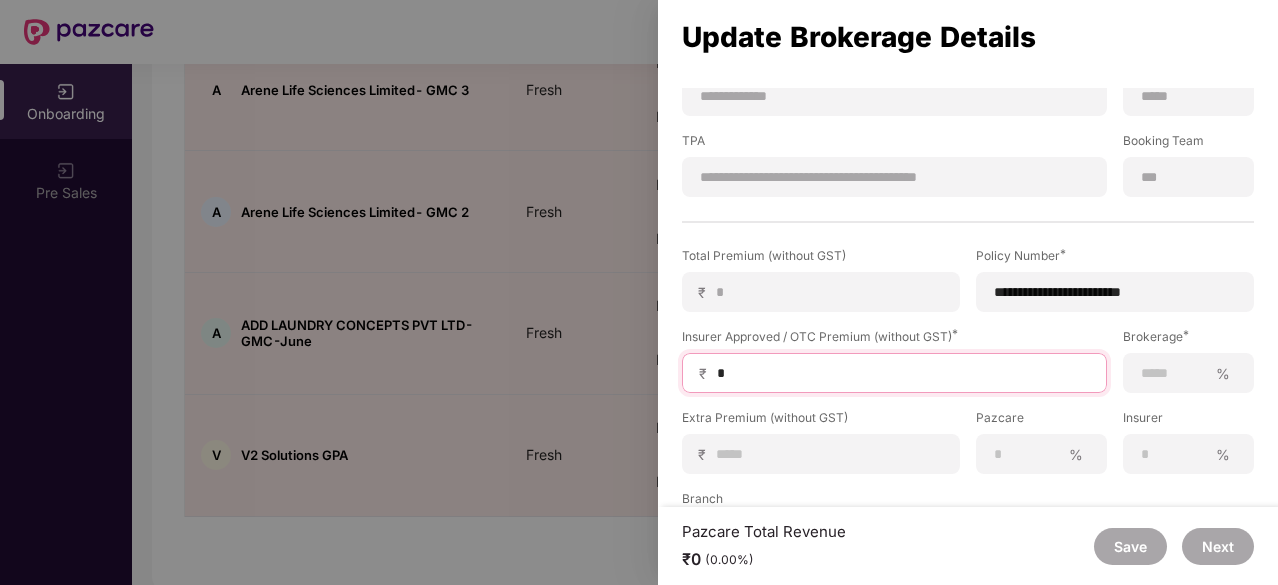 type 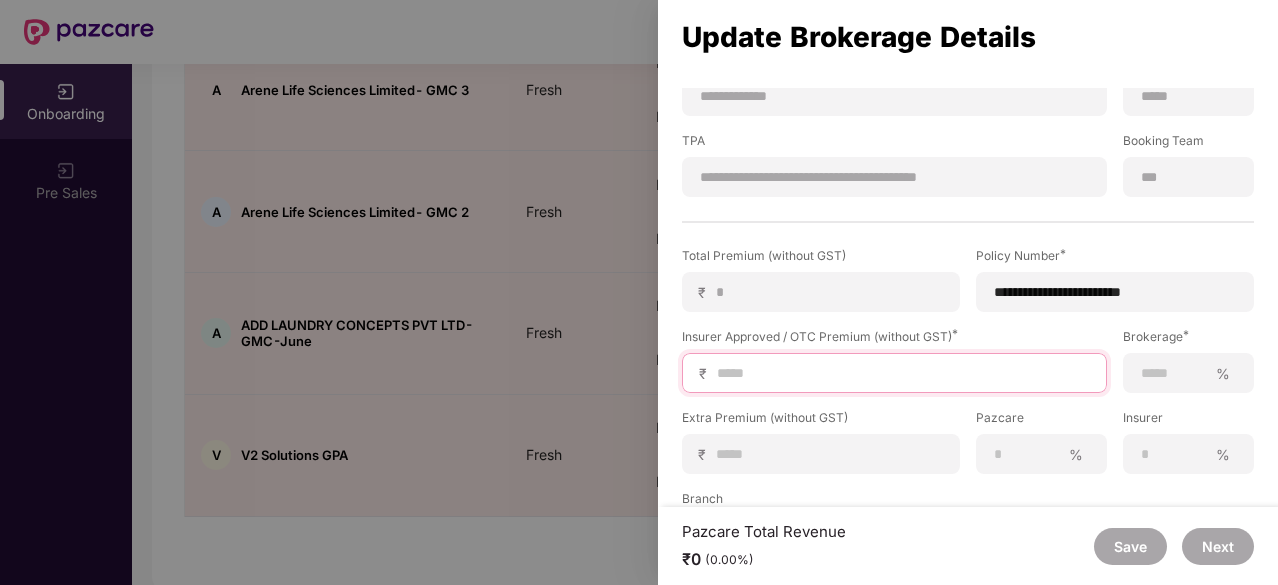 type on "*" 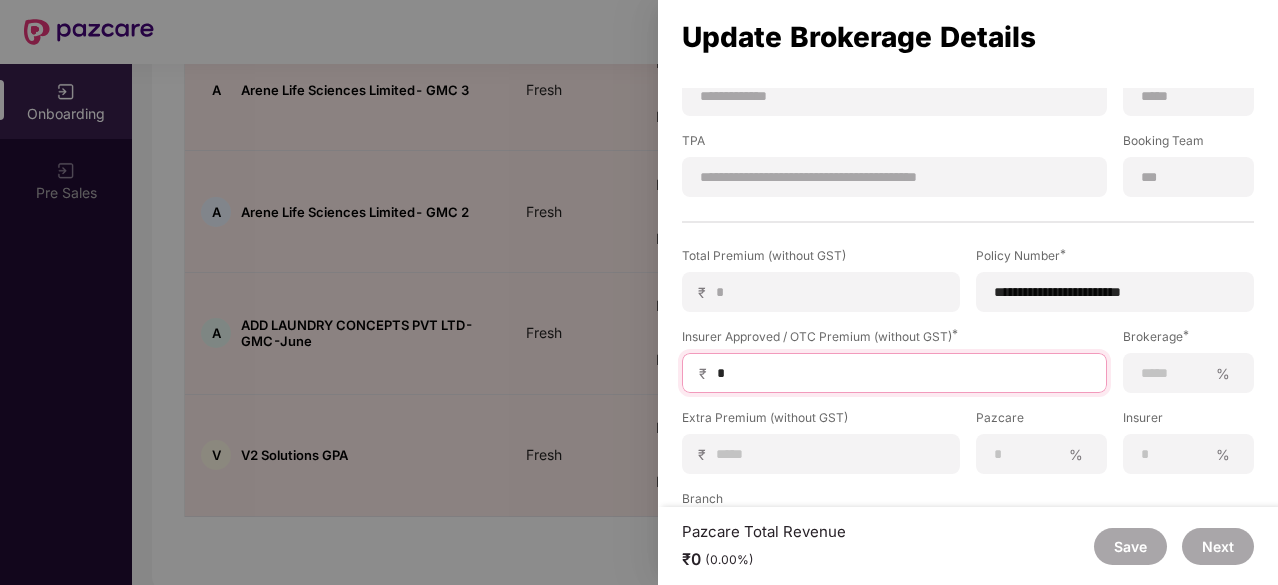 type on "**" 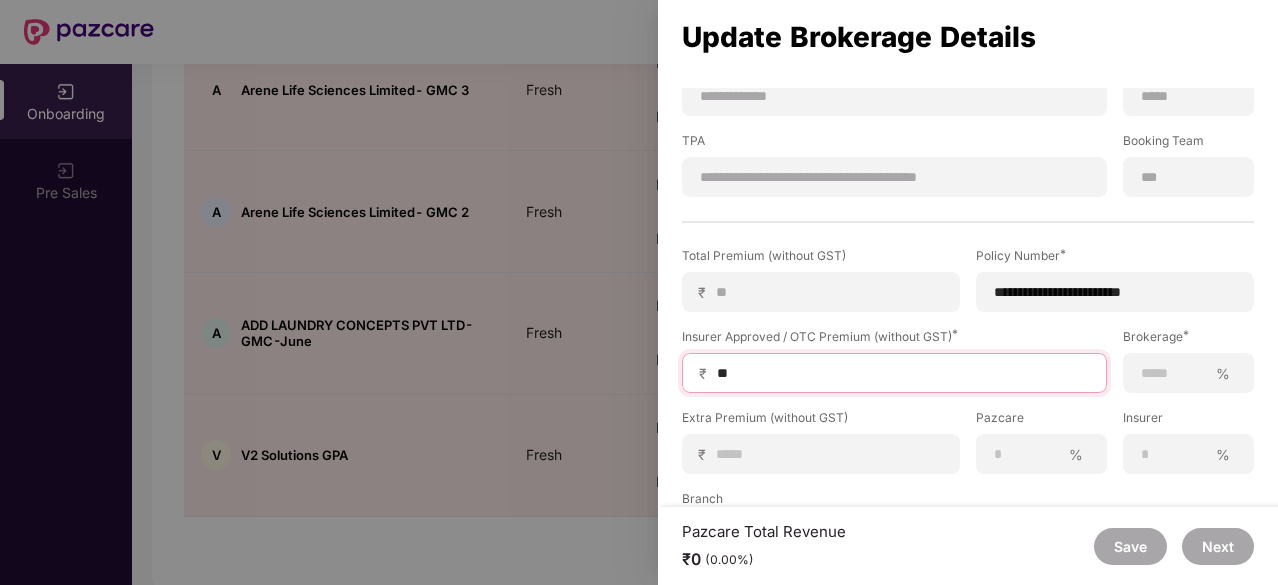 type on "***" 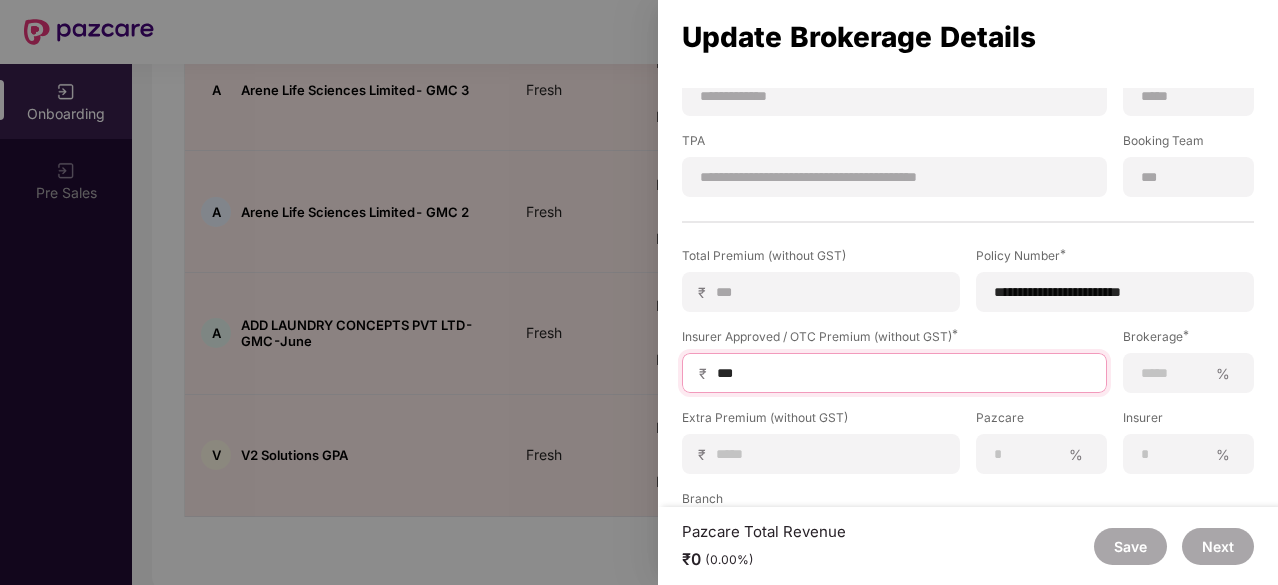 type on "****" 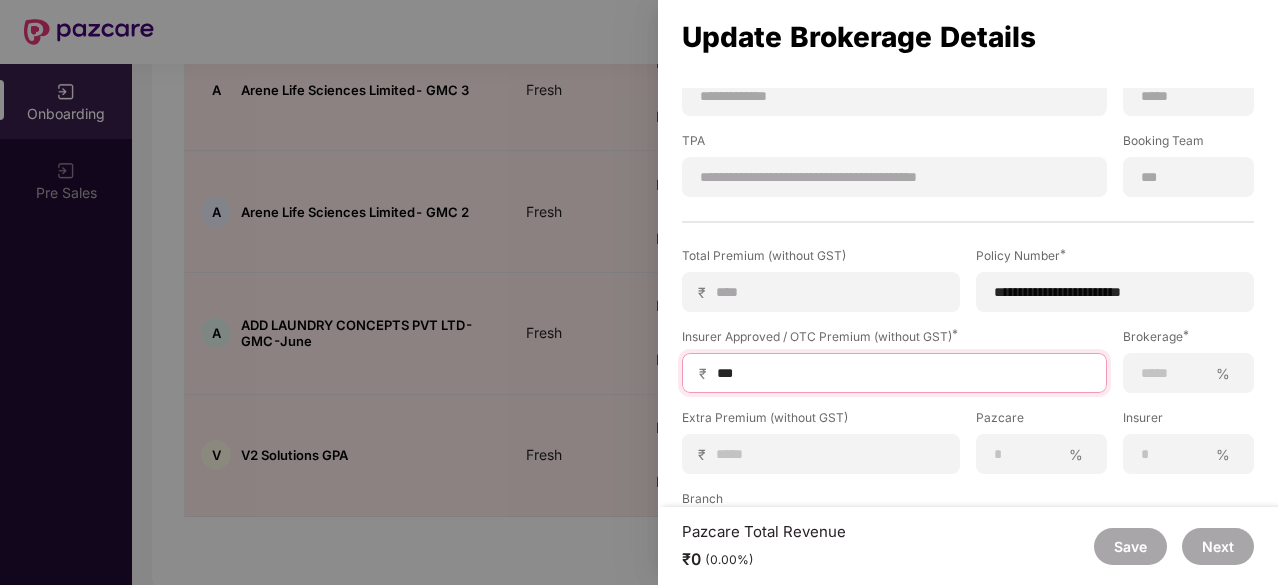 type on "****" 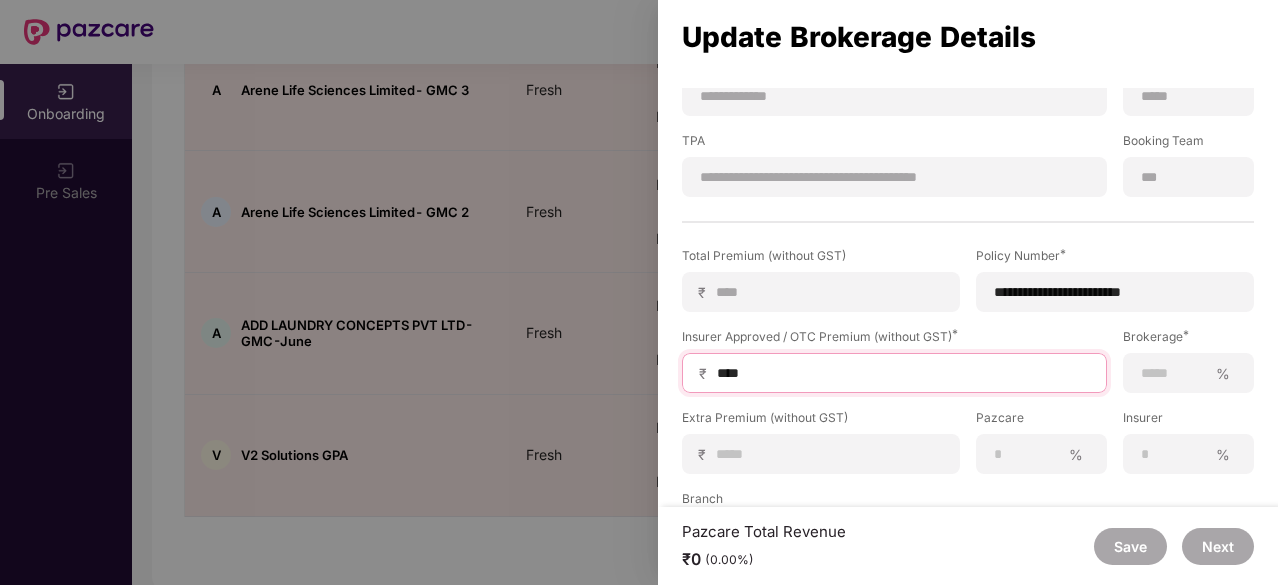 type on "*****" 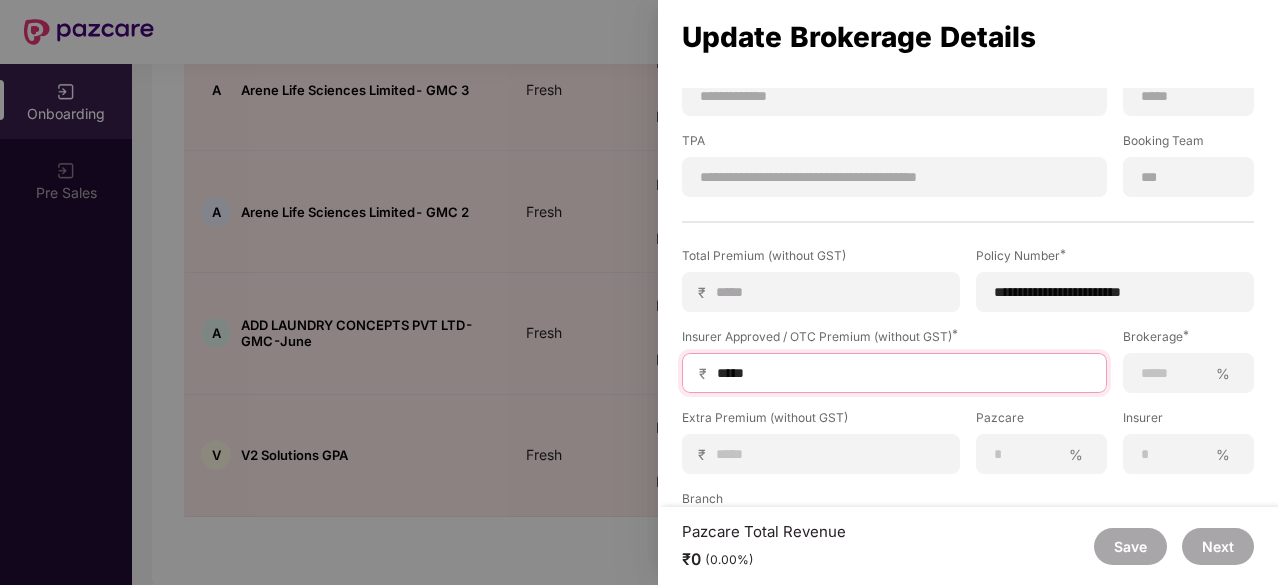 type on "*****" 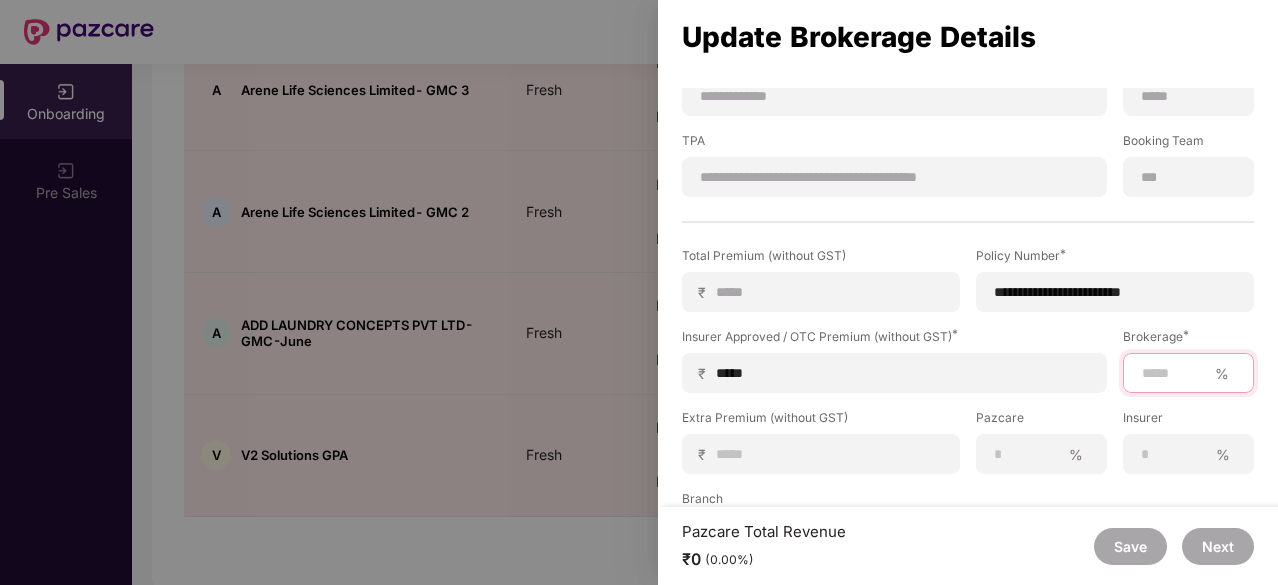 click at bounding box center [1173, 373] 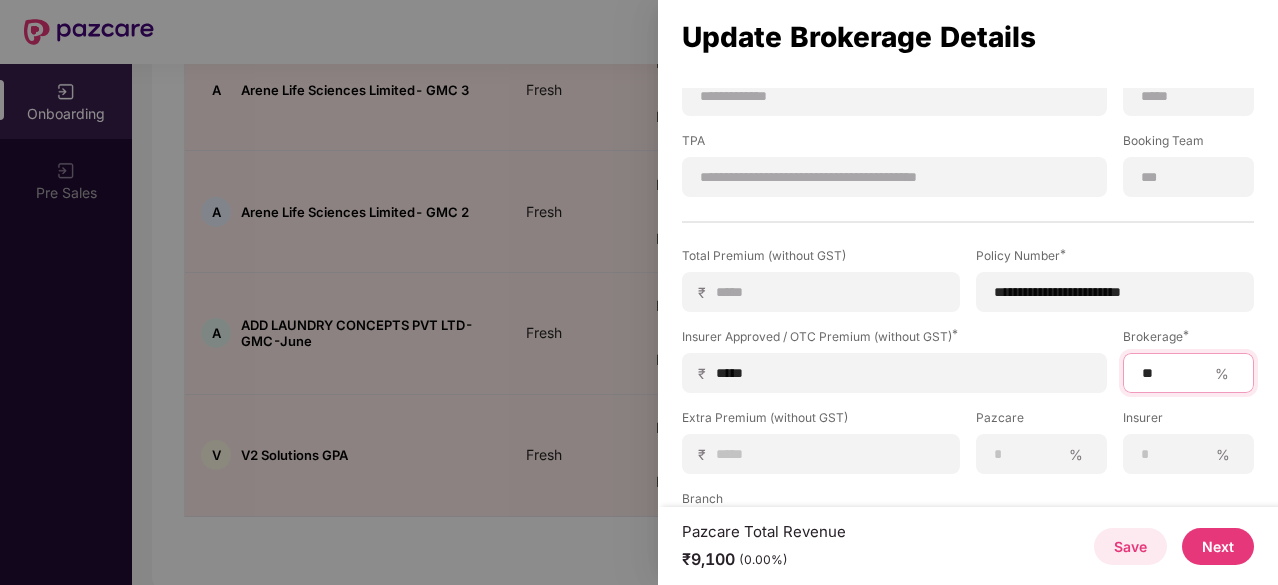 type on "**" 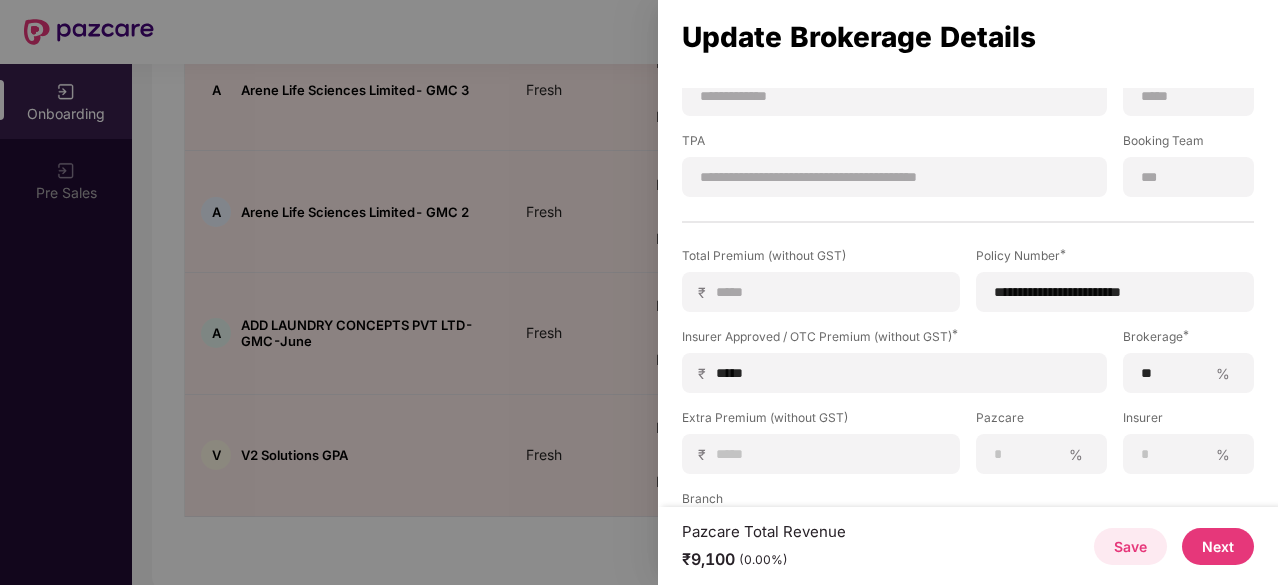 click on "Insurer Approved / OTC Premium (without GST)  *" at bounding box center [894, 336] 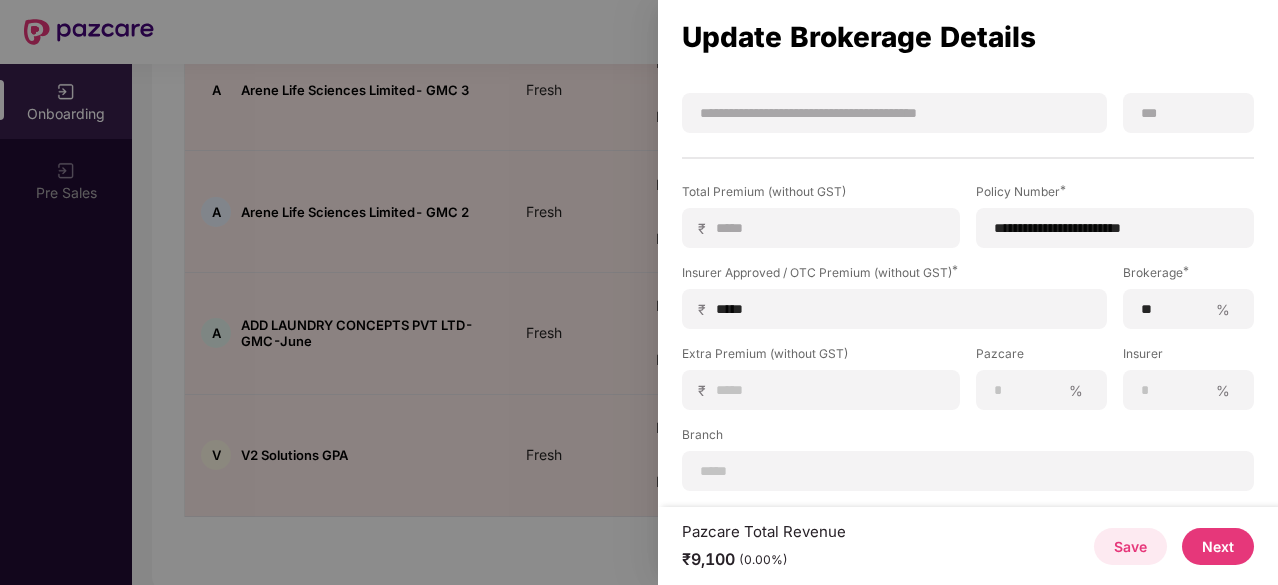click on "Next" at bounding box center (1218, 546) 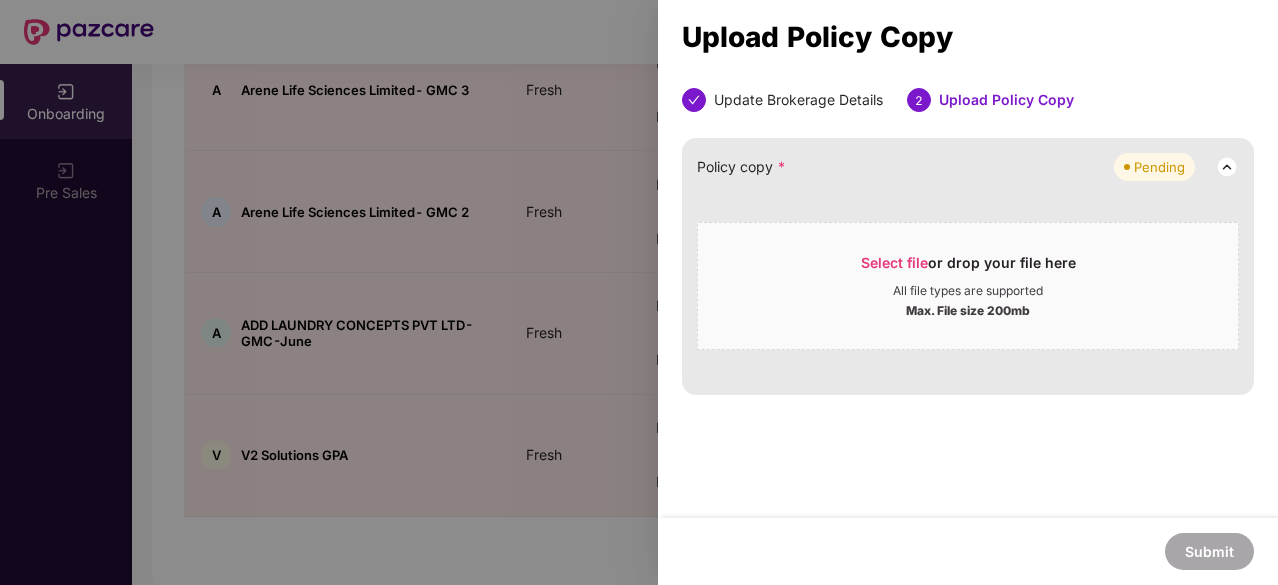 scroll, scrollTop: 0, scrollLeft: 0, axis: both 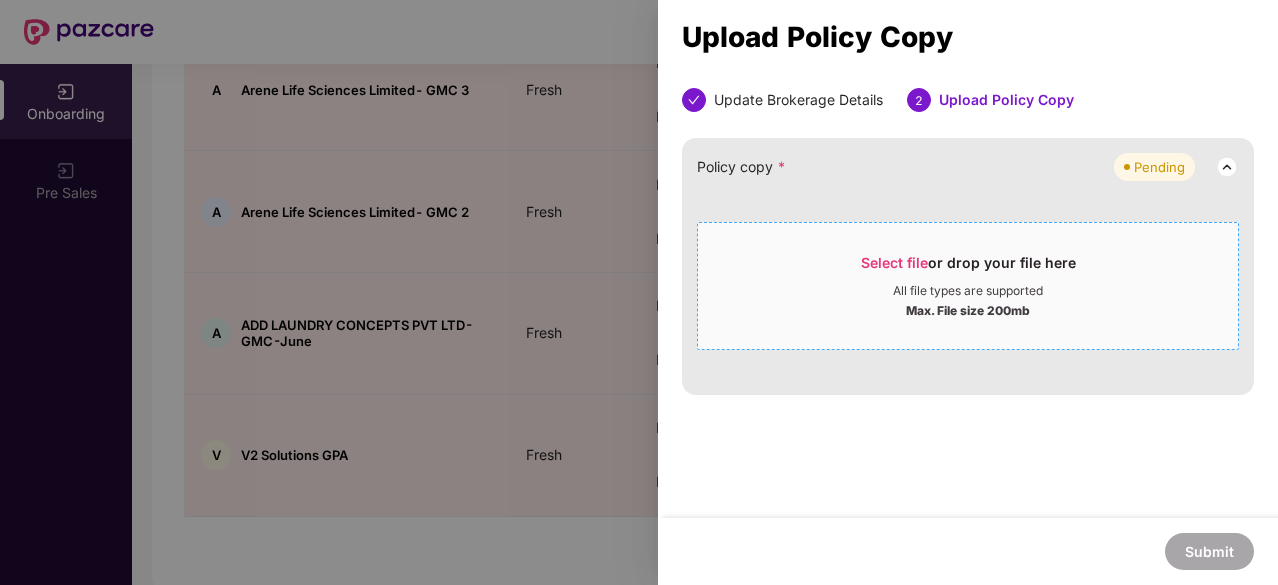 click on "Select file  or drop your file here All file types are supported Max. File size 200mb" at bounding box center (968, 286) 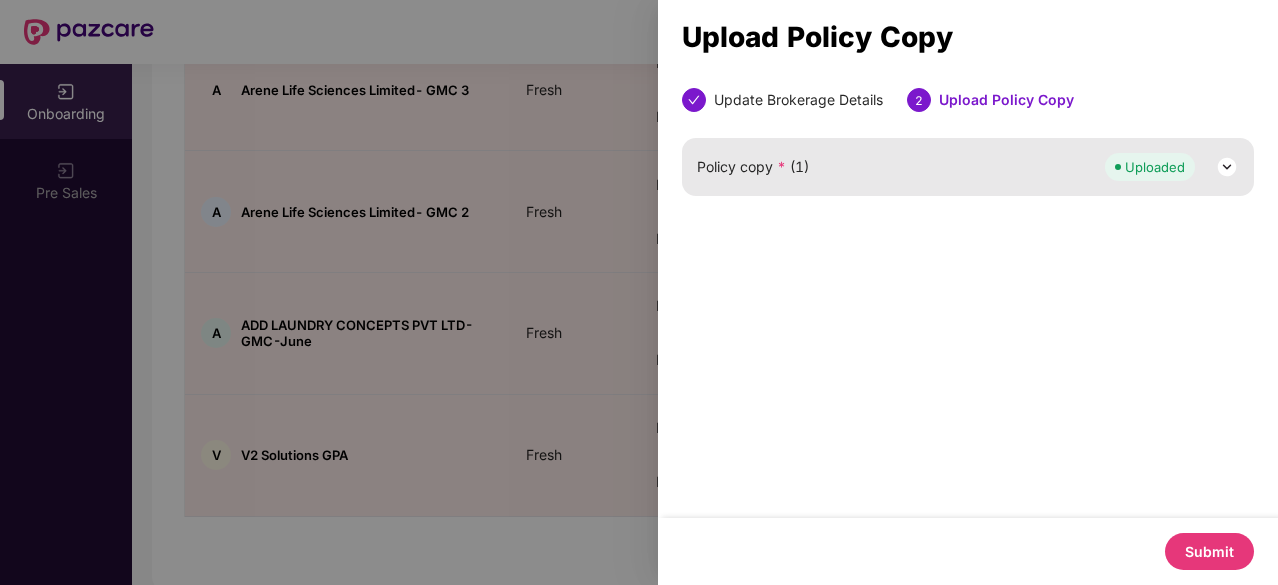 click on "Submit" at bounding box center (1209, 551) 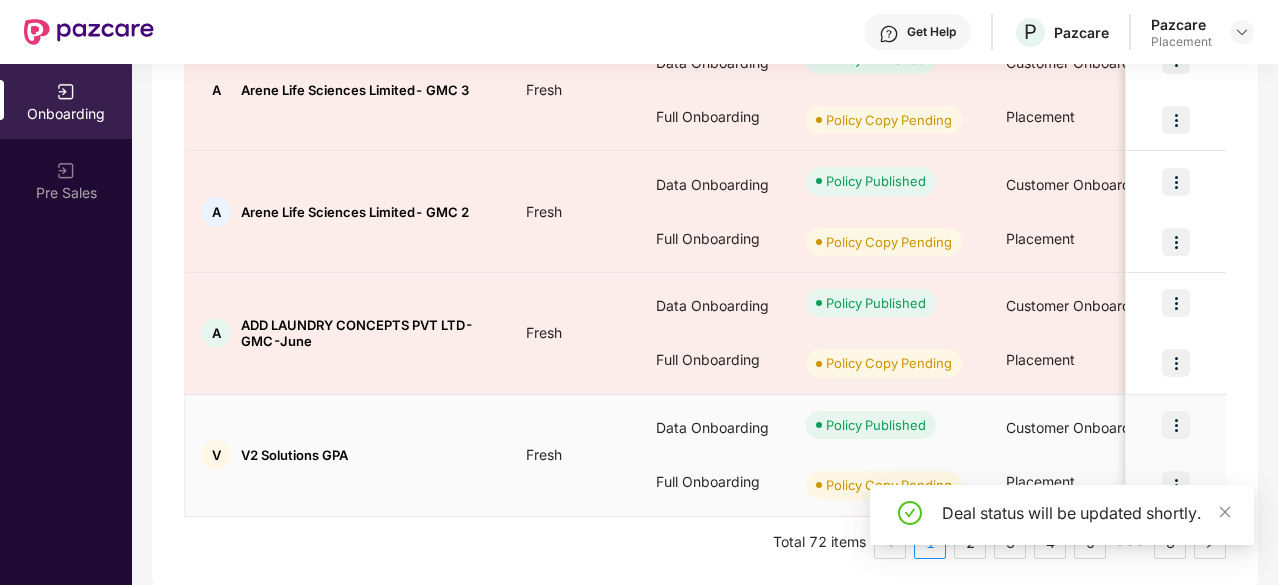 click at bounding box center (1176, 485) 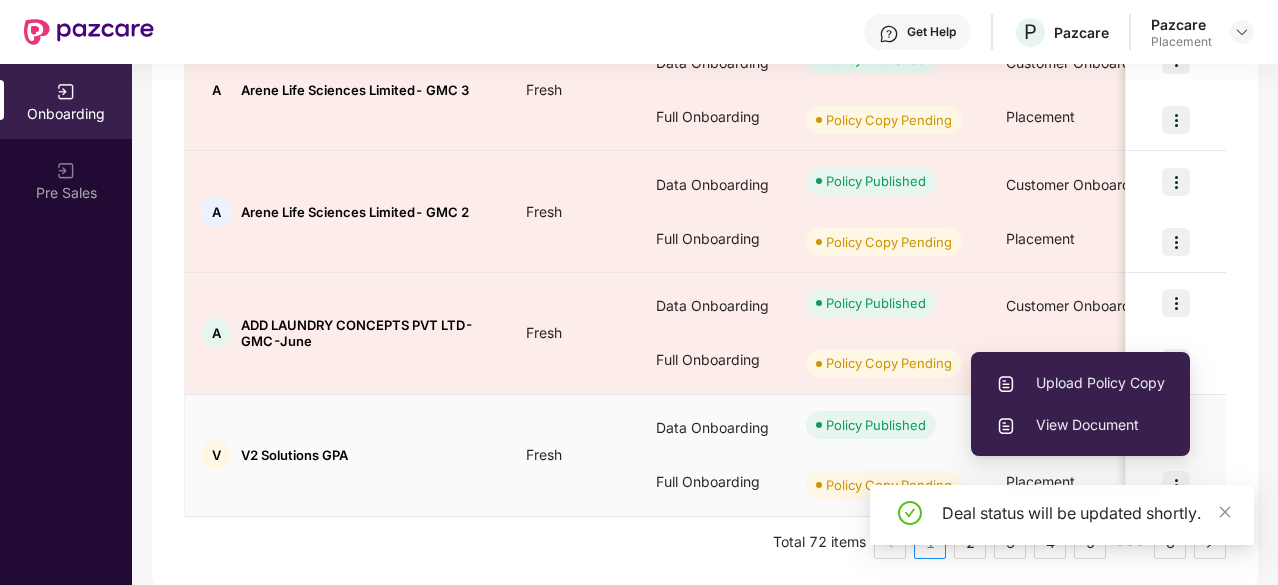 click on "Upload Policy Copy" at bounding box center (1080, 383) 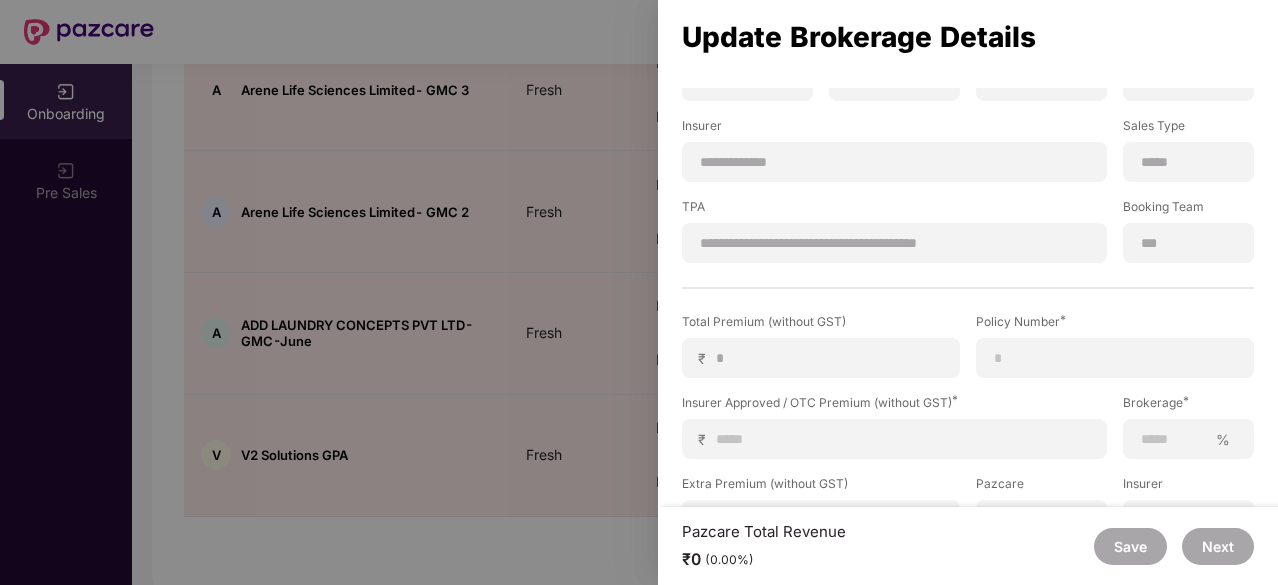 scroll, scrollTop: 394, scrollLeft: 0, axis: vertical 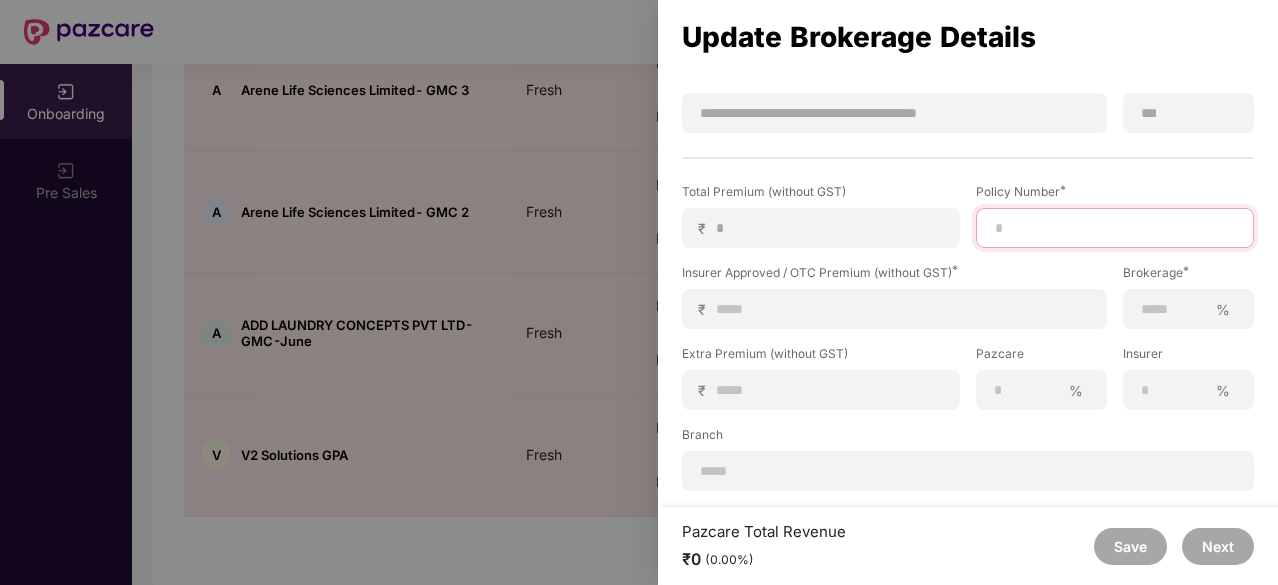 click at bounding box center [1115, 228] 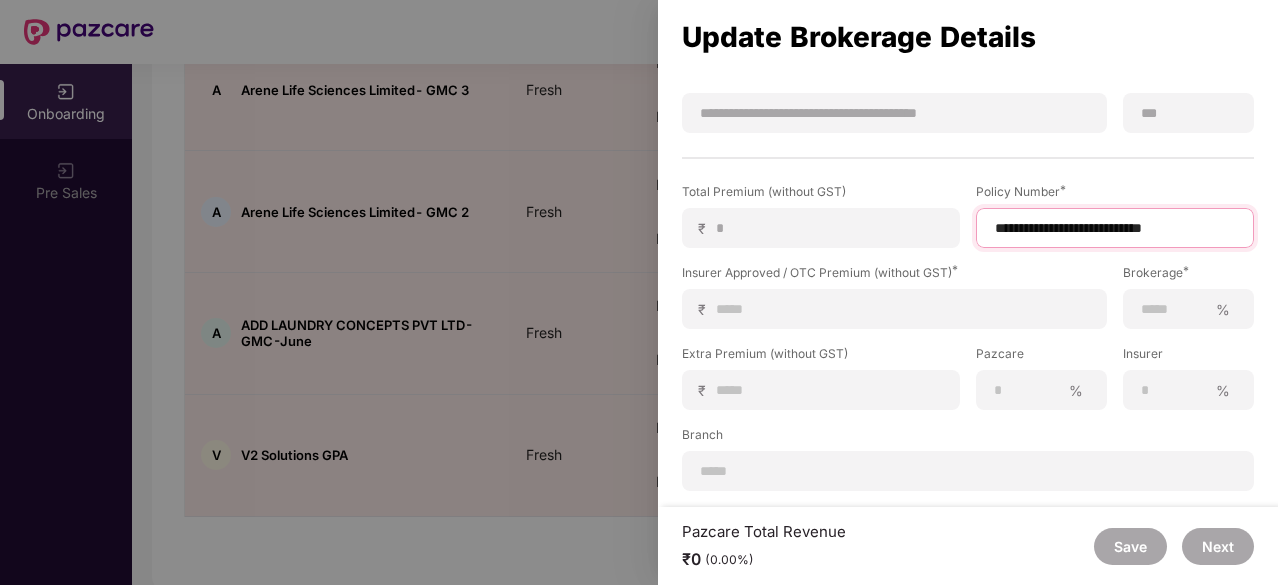 type on "**********" 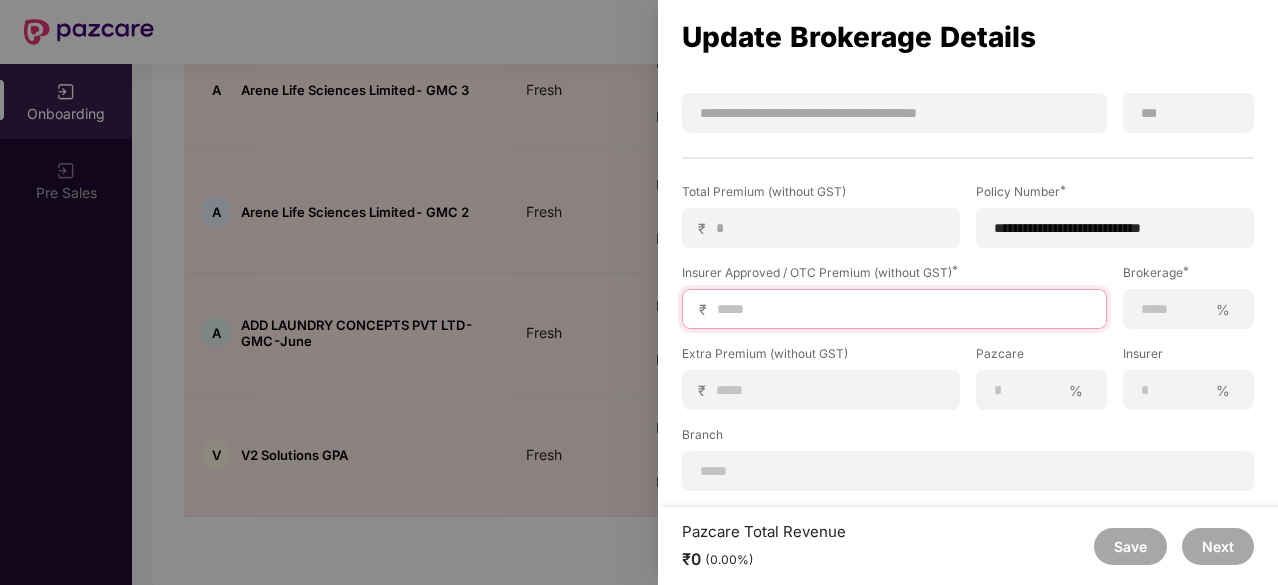 click at bounding box center (902, 309) 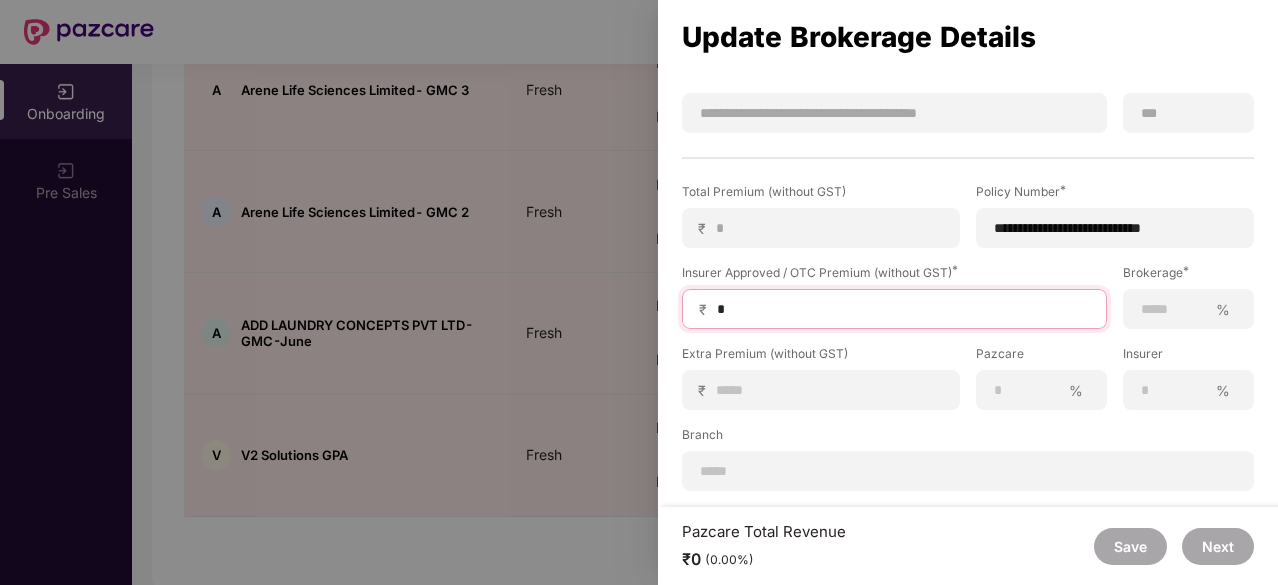 type on "**" 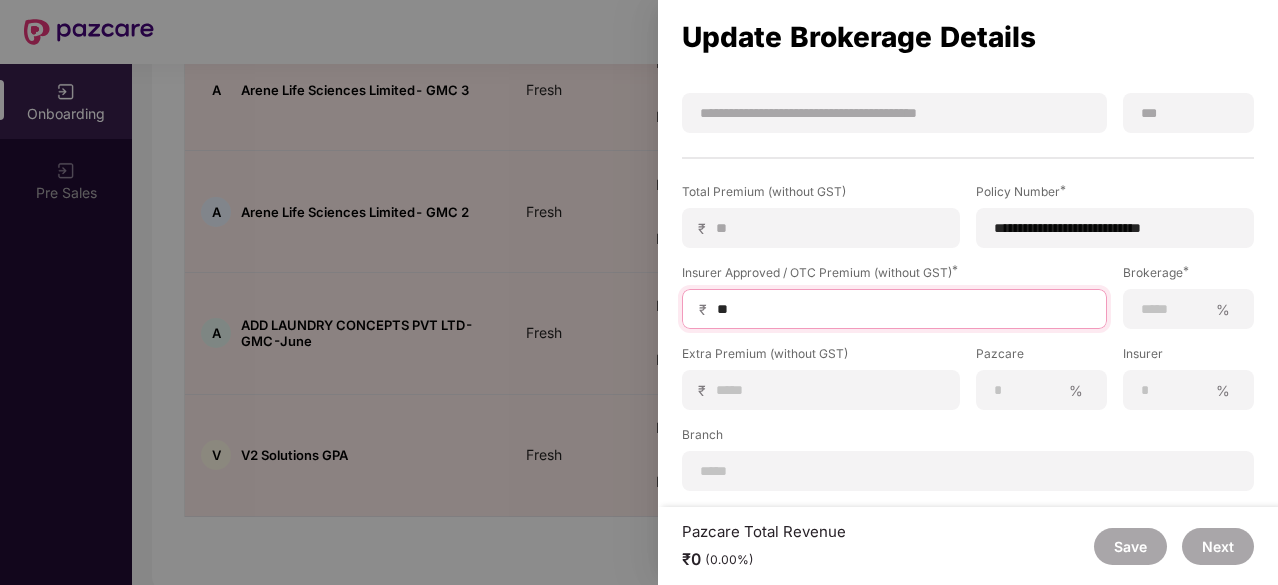 type on "***" 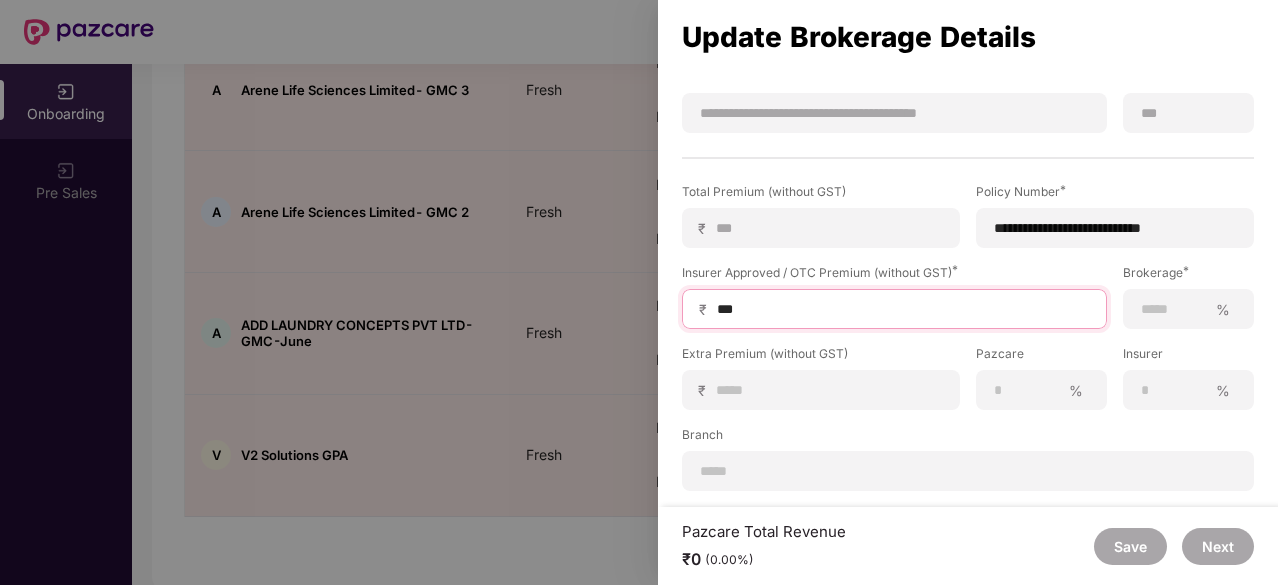 type on "****" 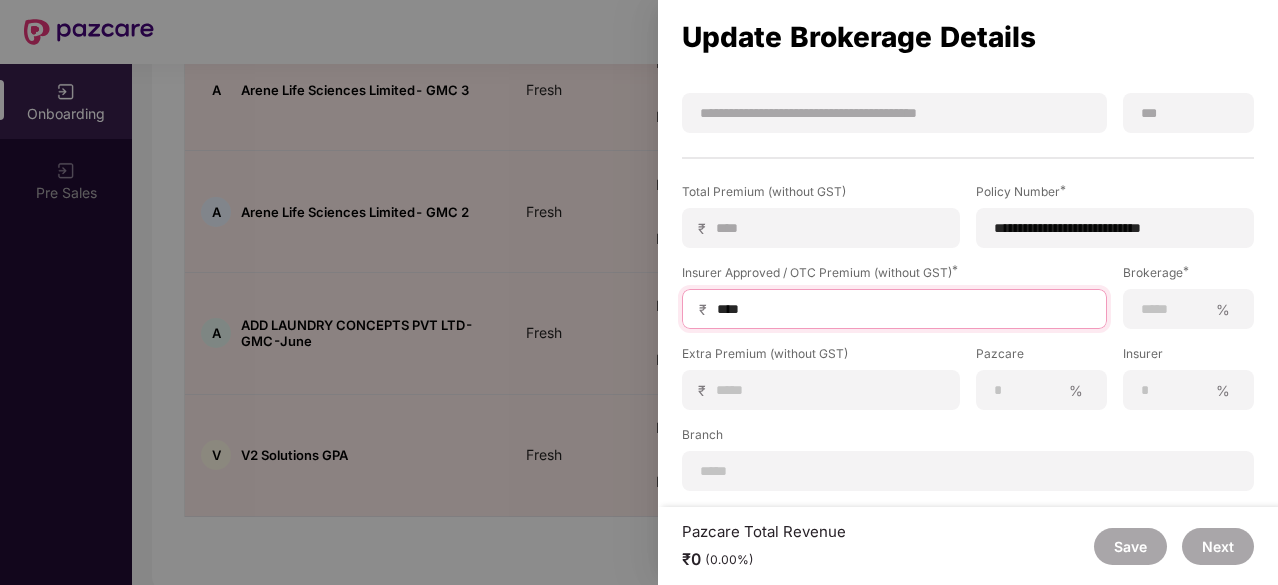 type on "*****" 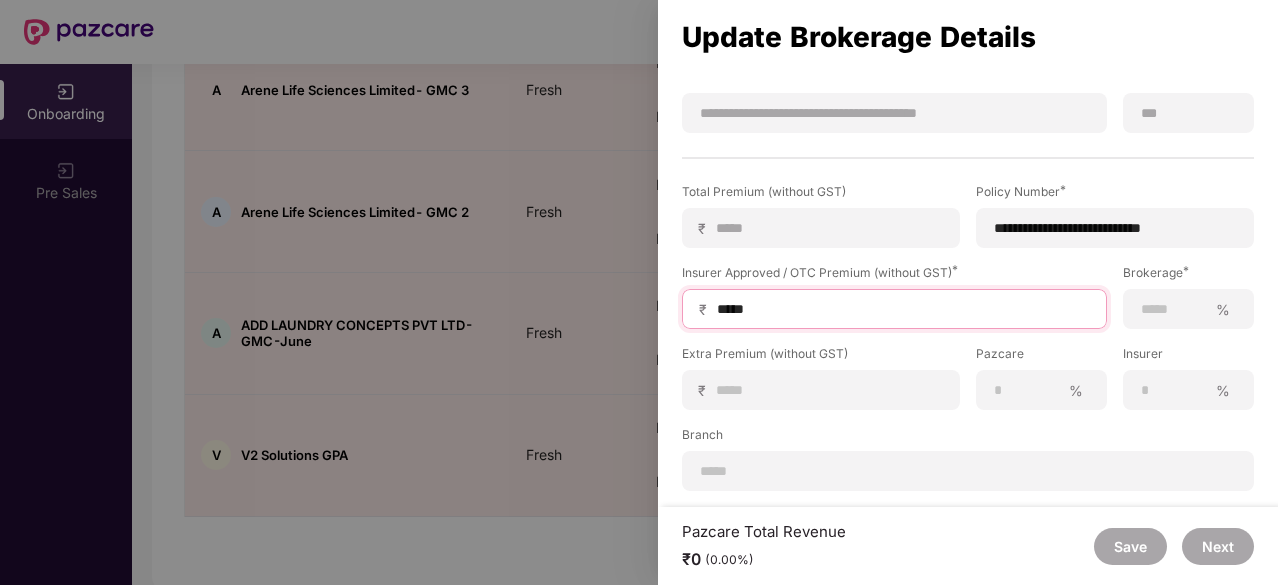 type on "******" 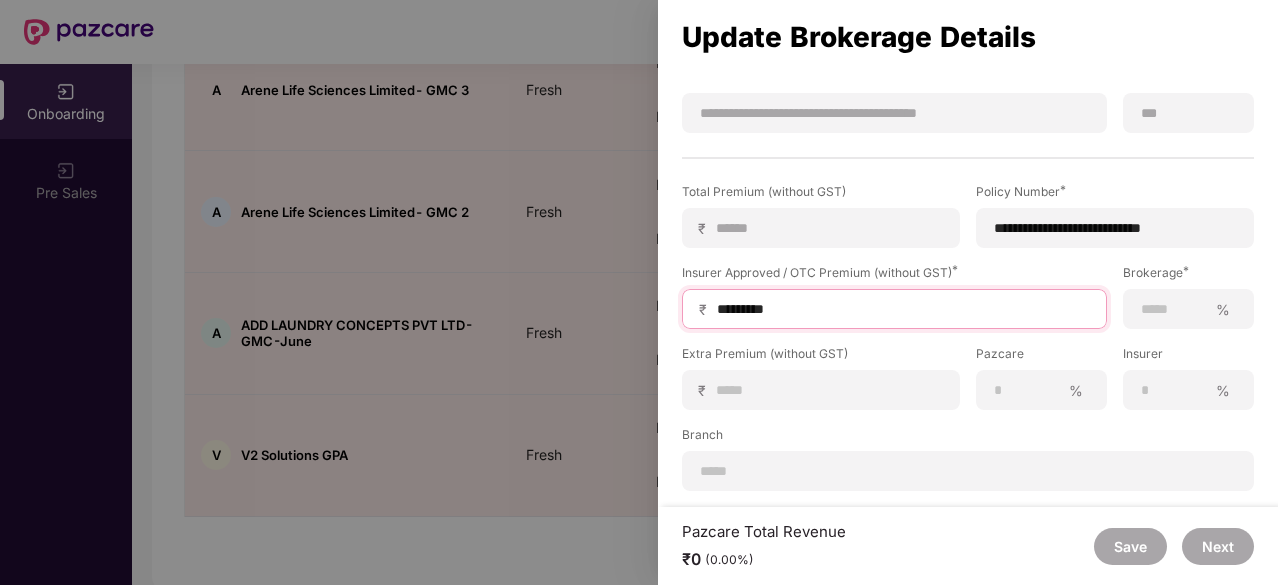 type on "*********" 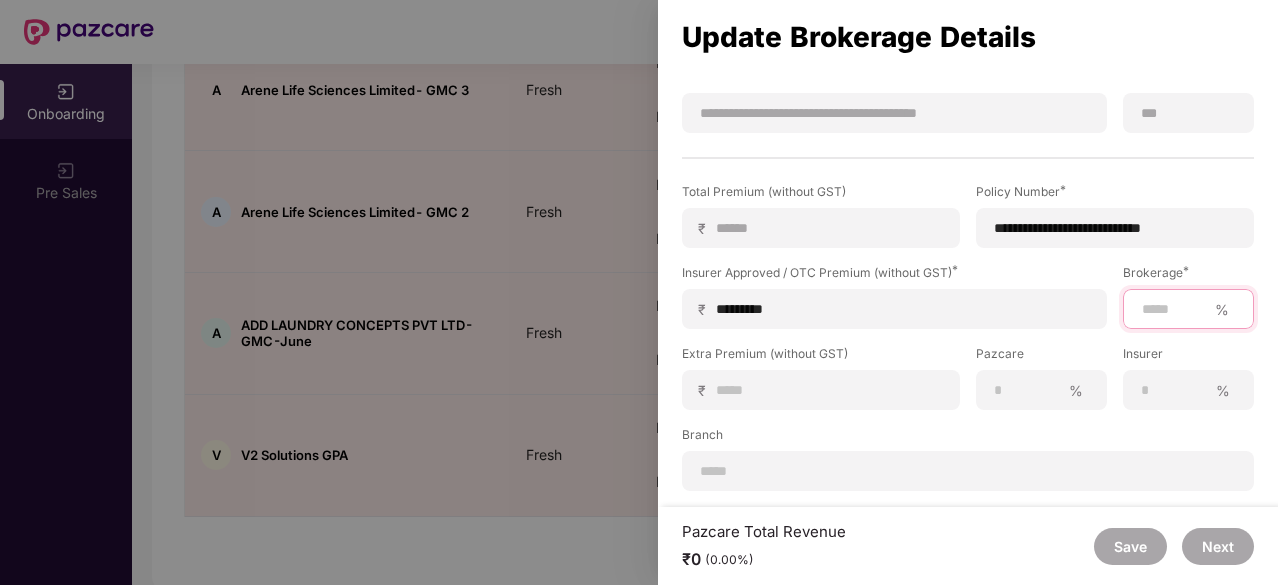 click at bounding box center (1173, 309) 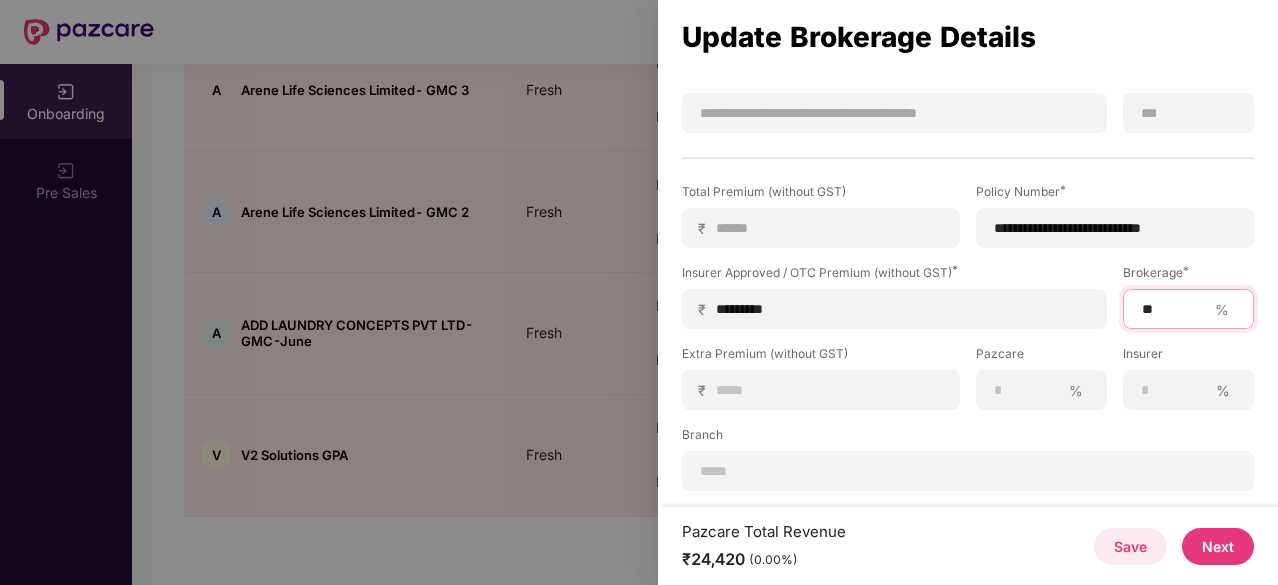 type on "**" 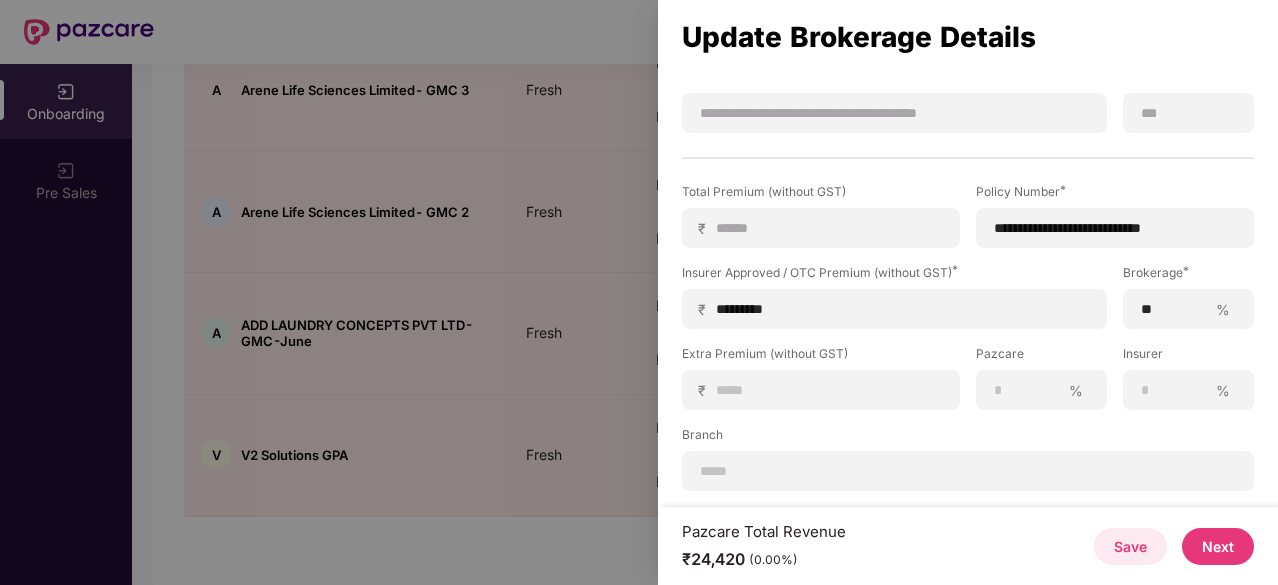click on "Next" at bounding box center (1218, 546) 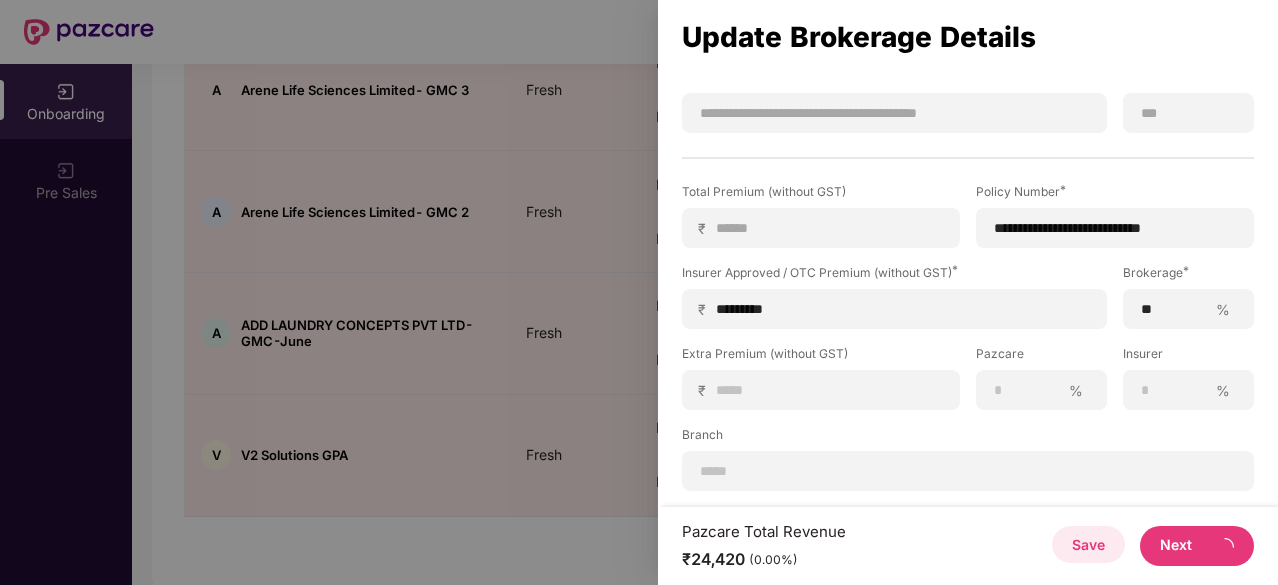 scroll, scrollTop: 0, scrollLeft: 0, axis: both 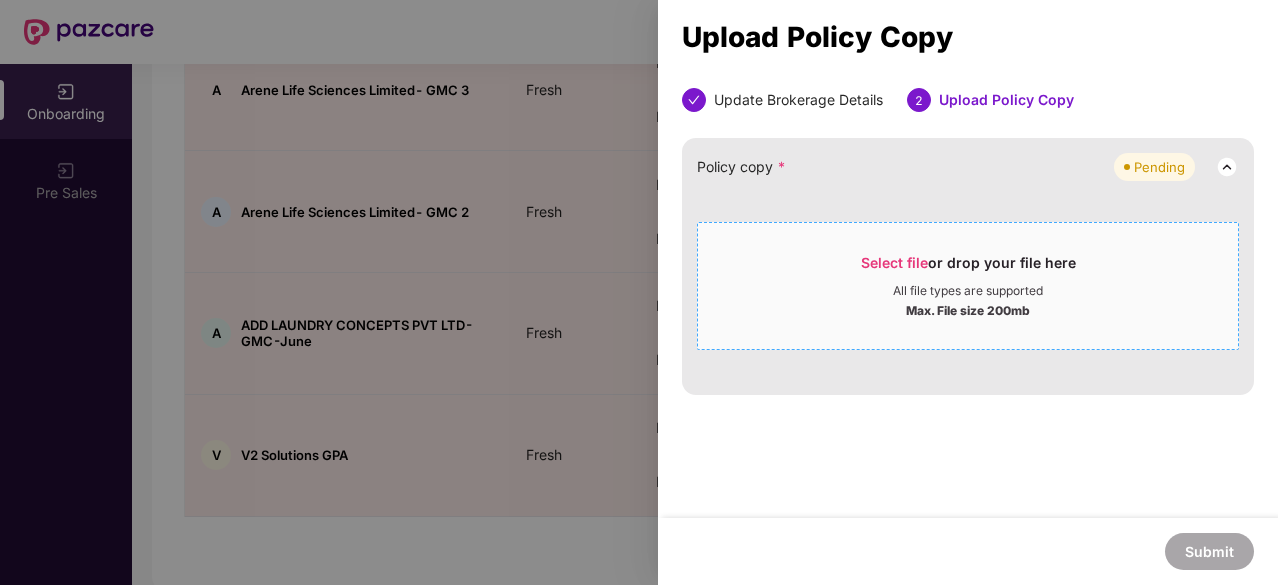 click on "Select file  or drop your file here" at bounding box center (968, 268) 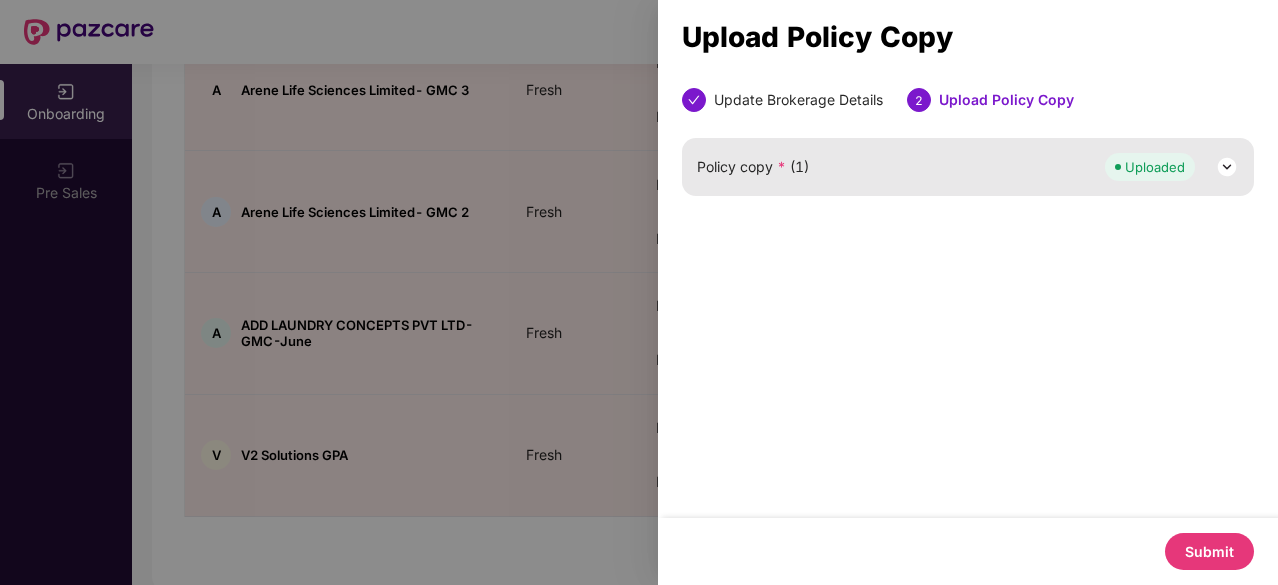 click on "Submit" at bounding box center (1209, 551) 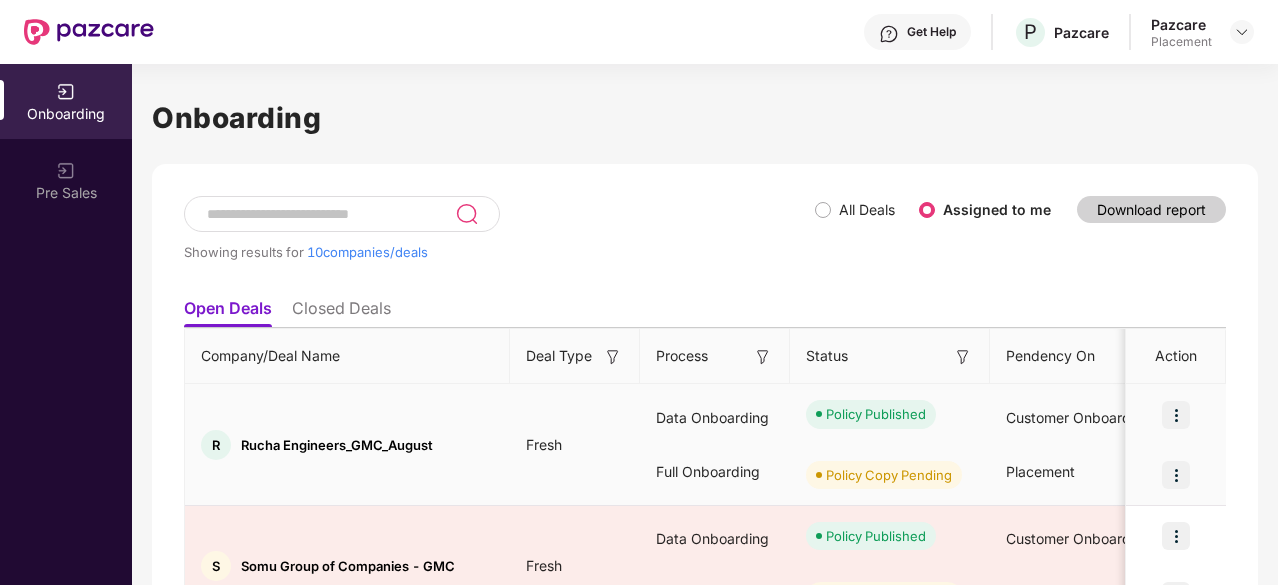 scroll, scrollTop: 1086, scrollLeft: 0, axis: vertical 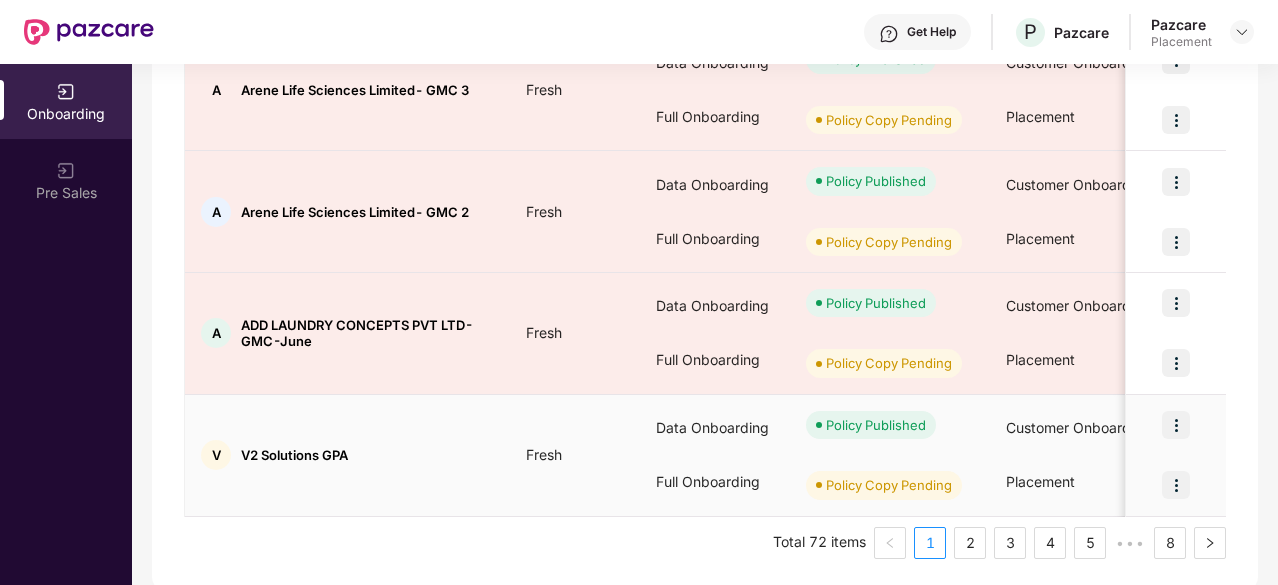 click at bounding box center (1176, 485) 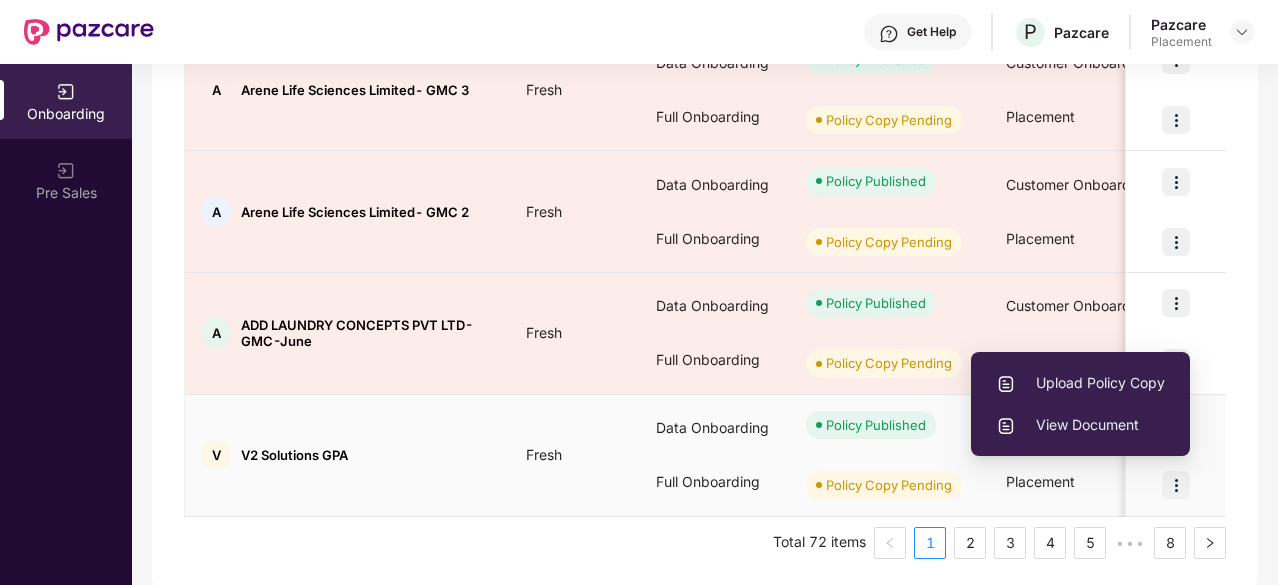 click on "Upload Policy Copy" at bounding box center [1080, 383] 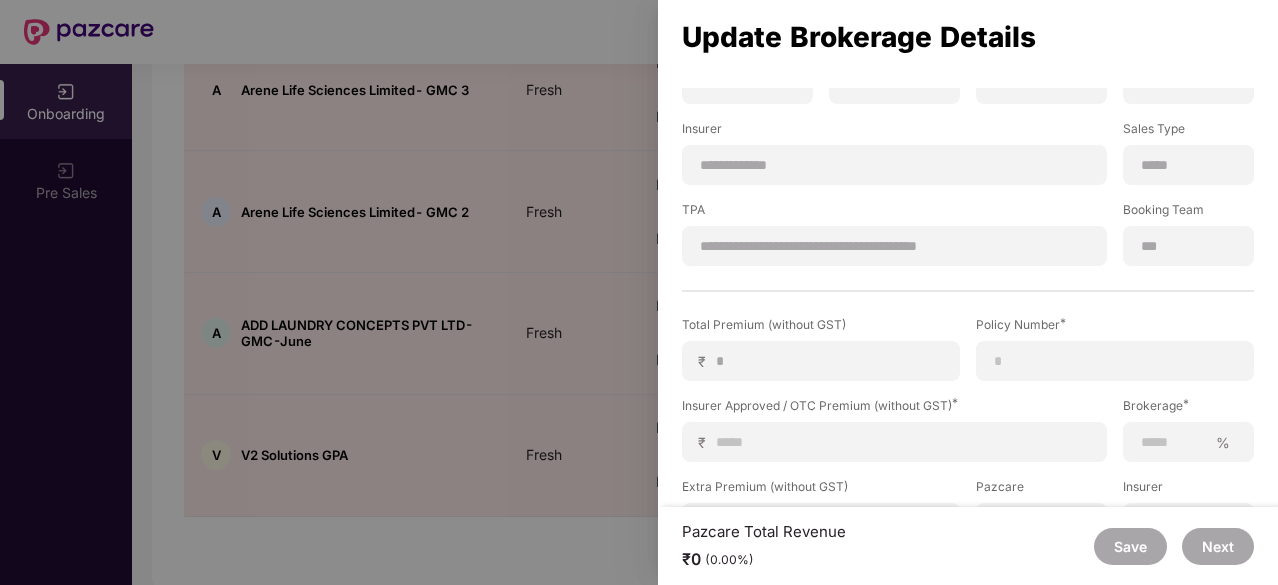 scroll, scrollTop: 272, scrollLeft: 0, axis: vertical 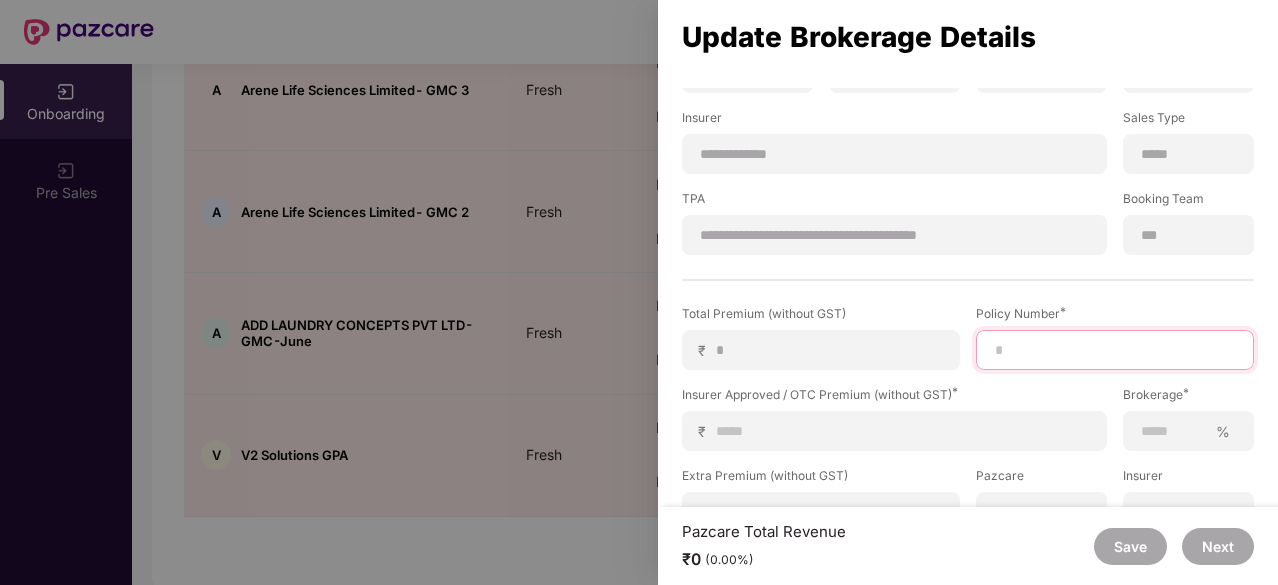 click at bounding box center [1115, 350] 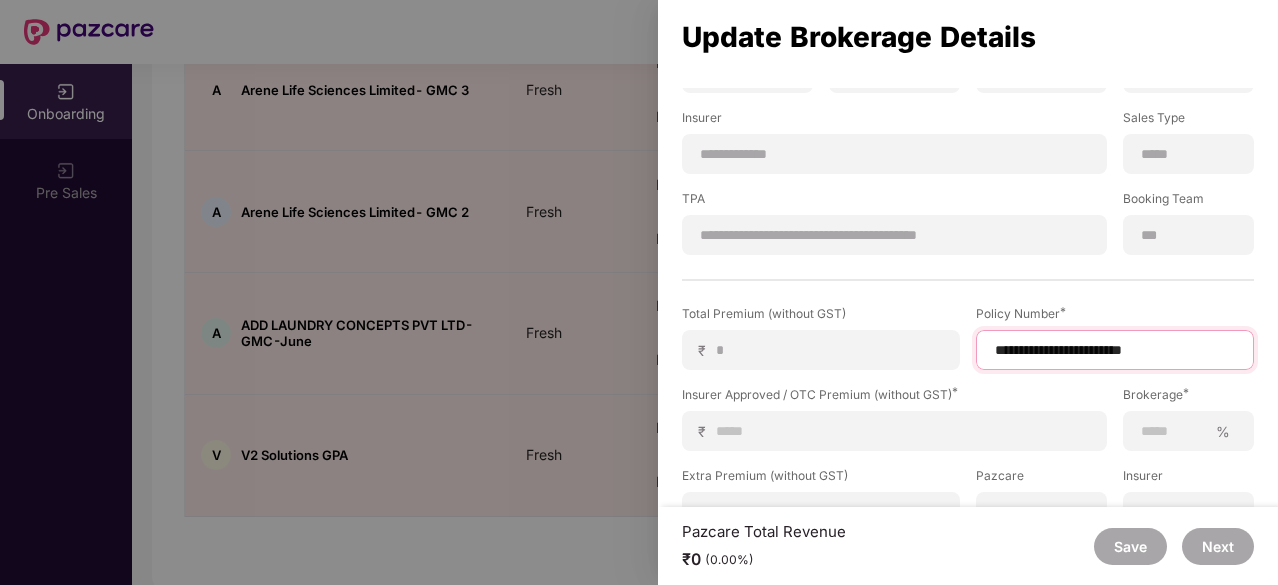 type on "**********" 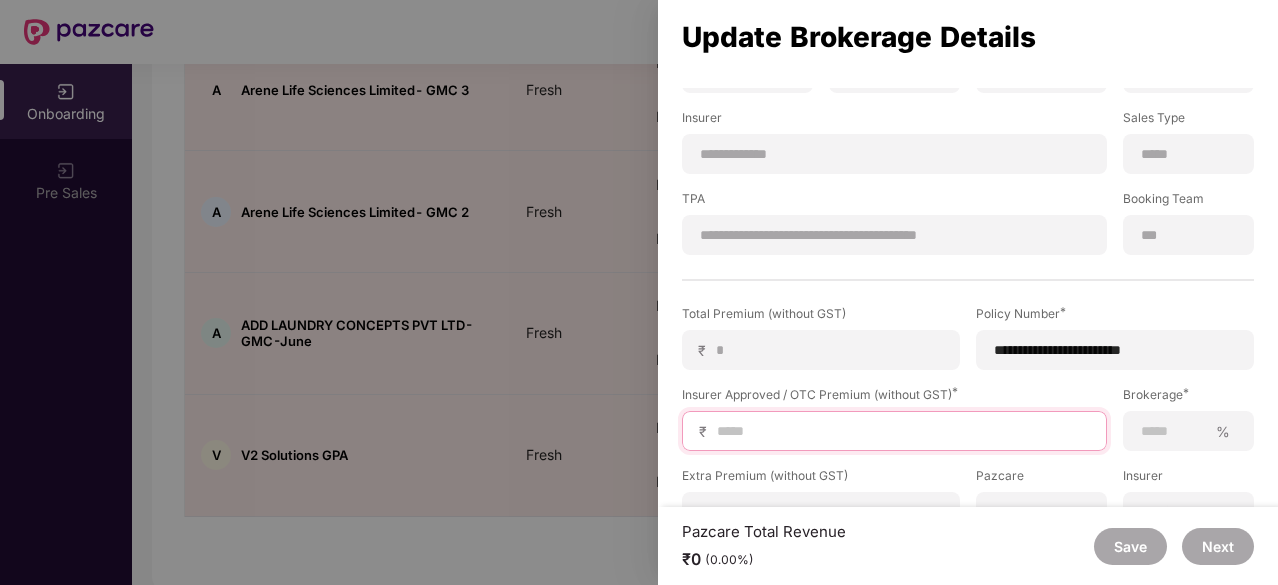 click at bounding box center [902, 431] 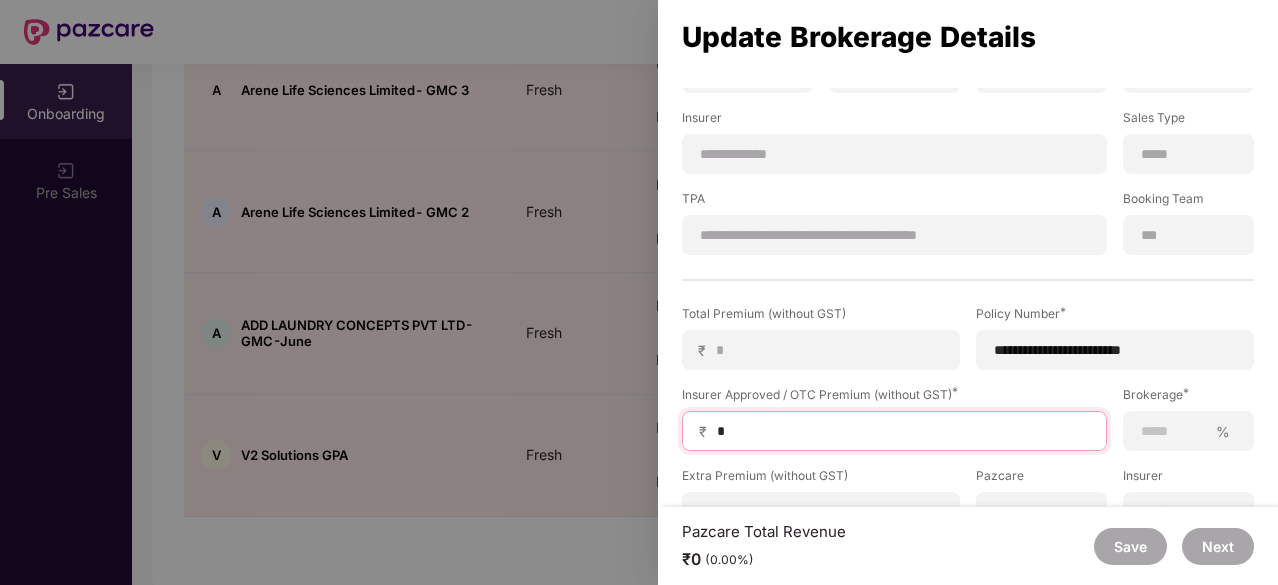 type on "**" 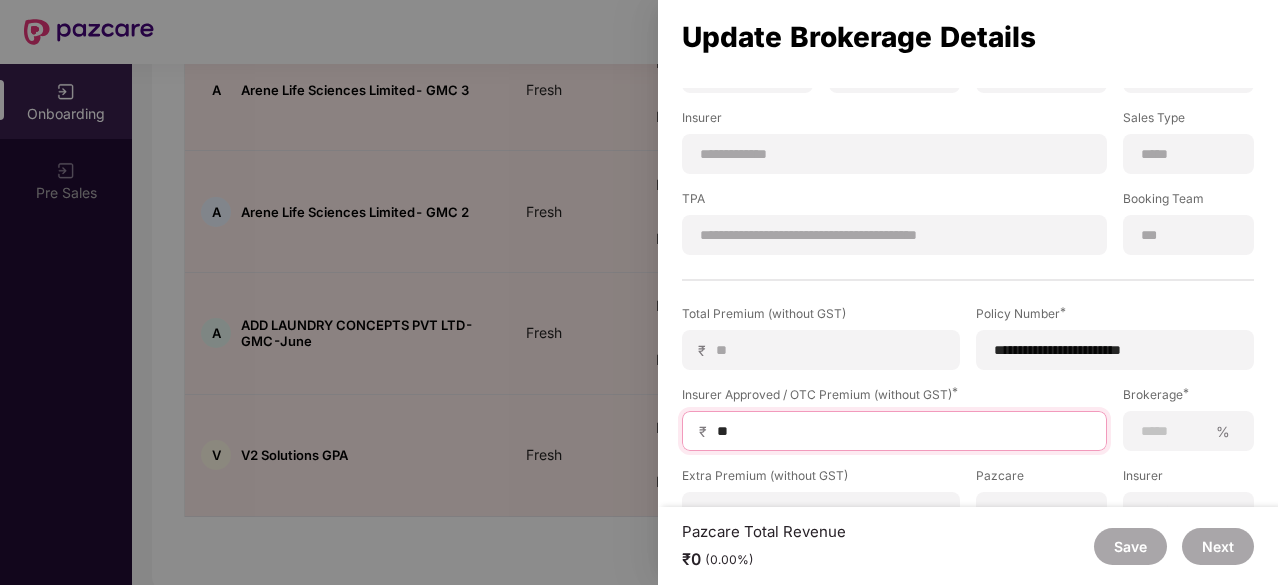 type on "**" 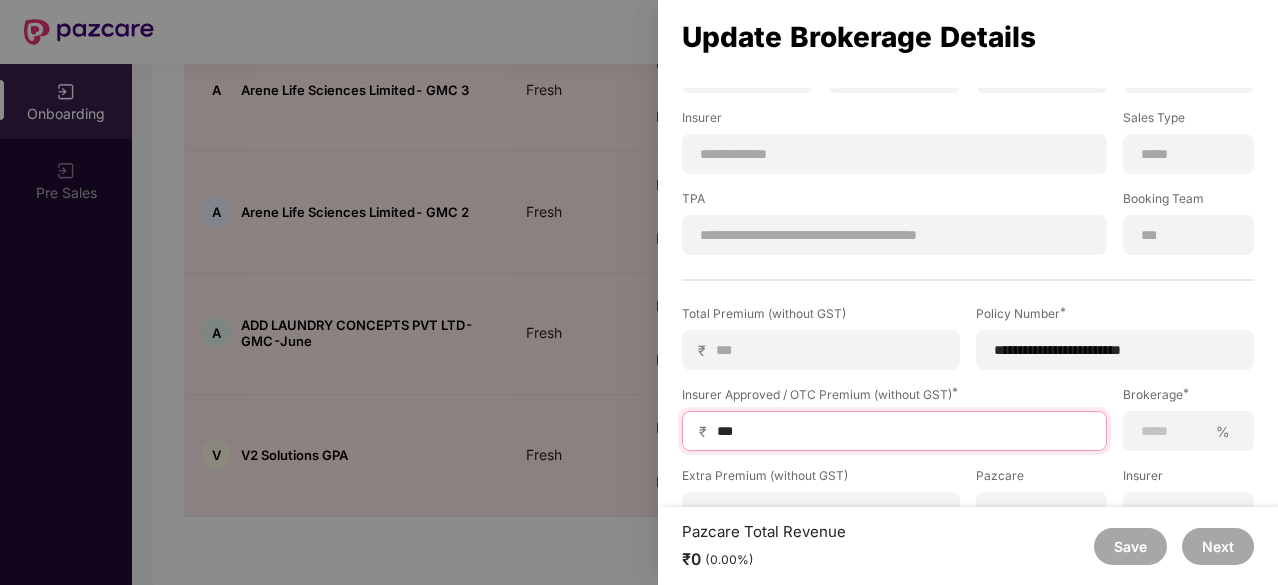 type on "****" 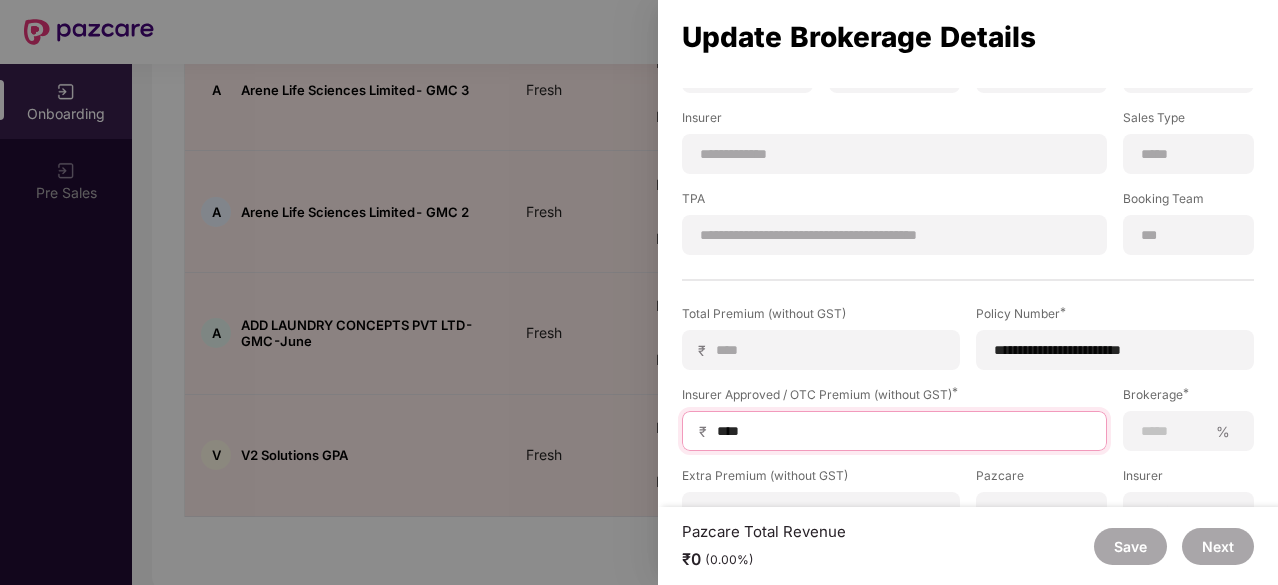 type on "*****" 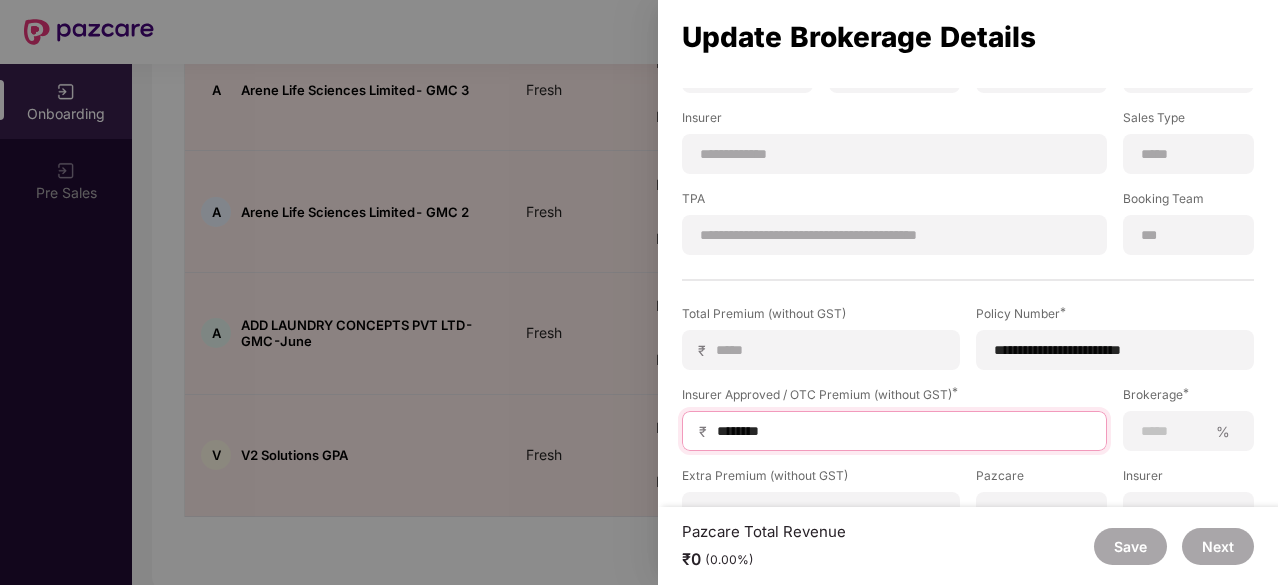 scroll, scrollTop: 394, scrollLeft: 0, axis: vertical 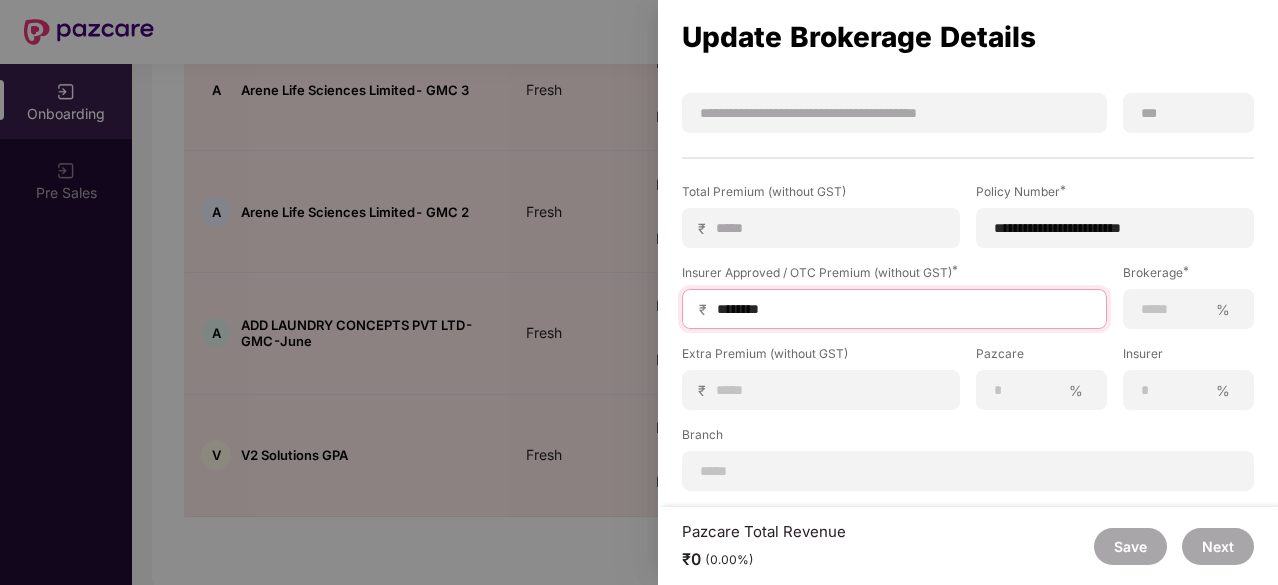 type on "********" 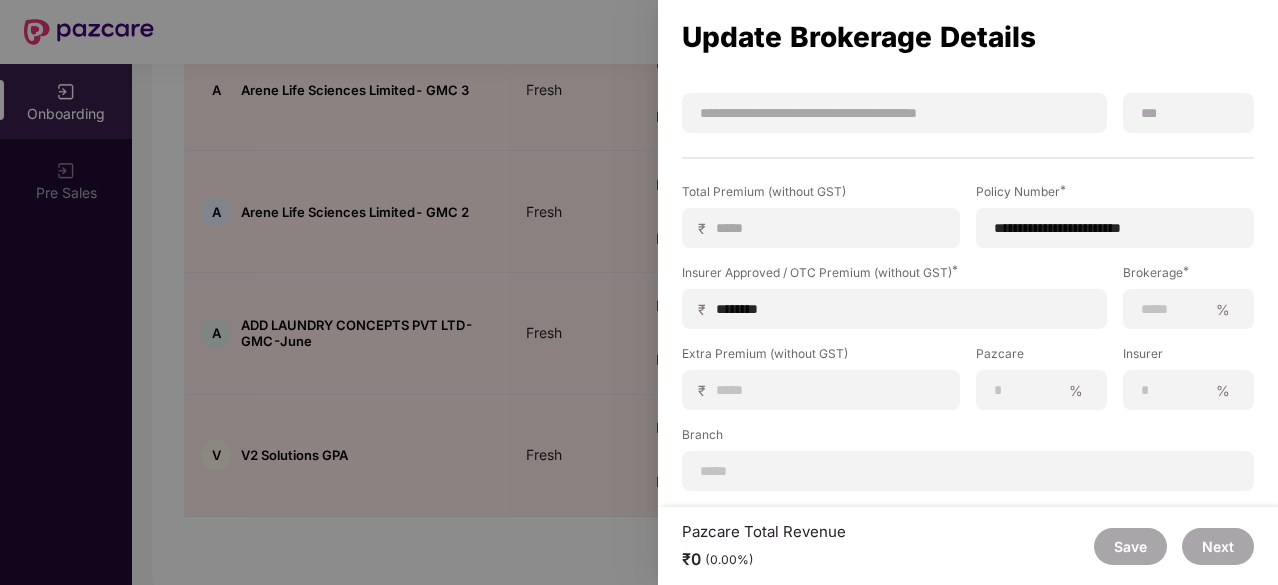 click at bounding box center [639, 292] 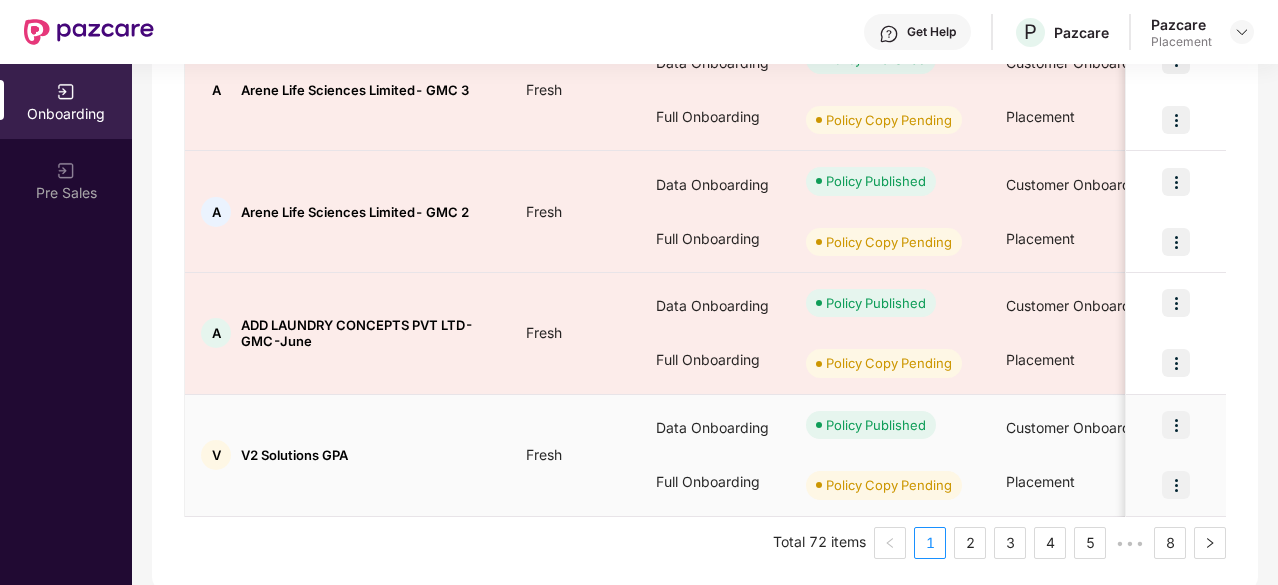 click at bounding box center [1176, 485] 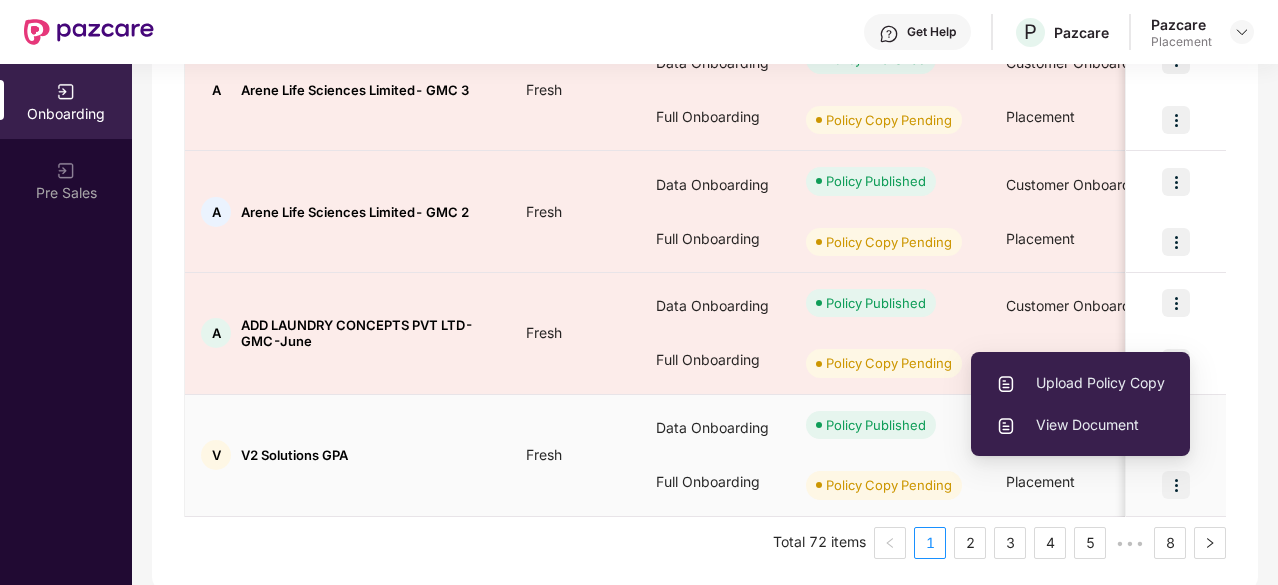 click on "Upload Policy Copy" at bounding box center (1080, 383) 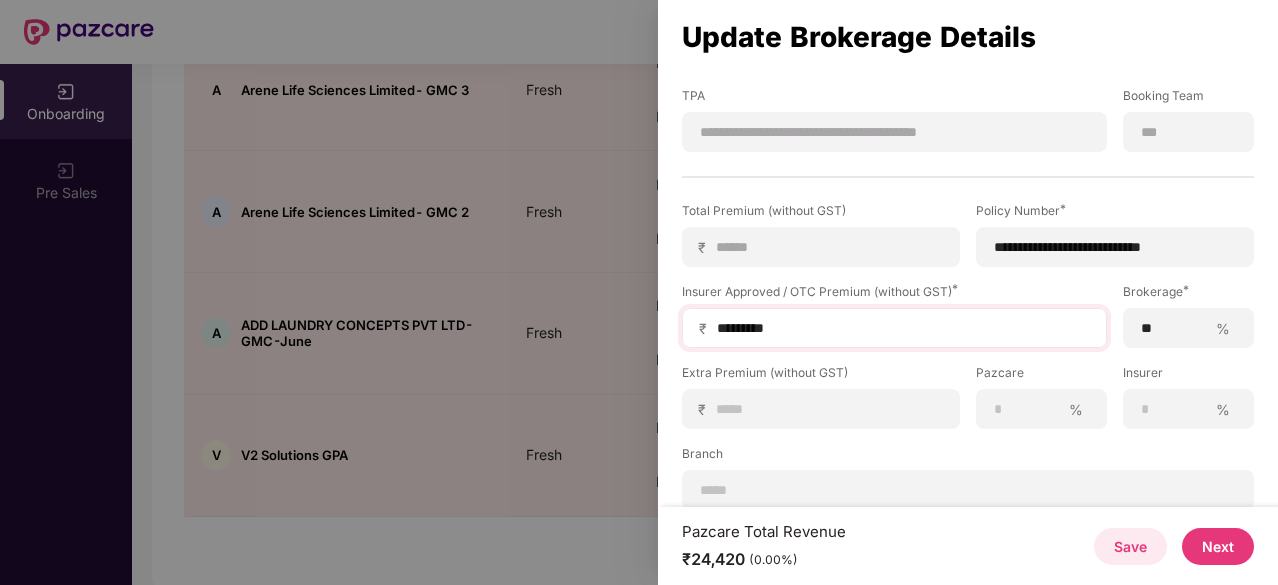 scroll, scrollTop: 394, scrollLeft: 0, axis: vertical 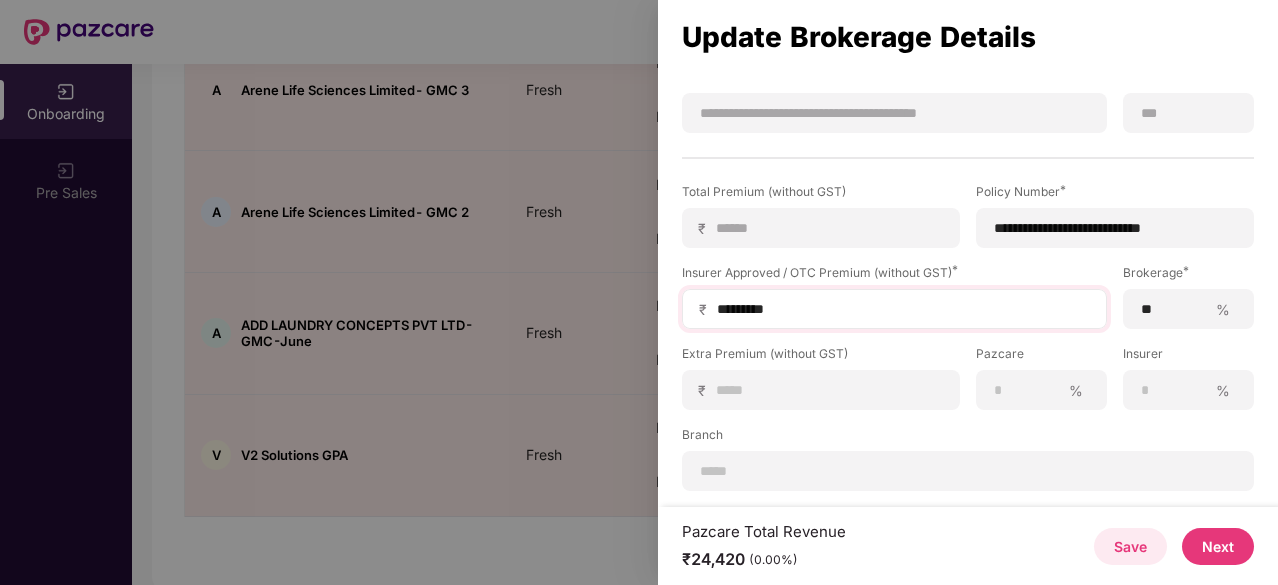 click on "₹ *********" at bounding box center [894, 309] 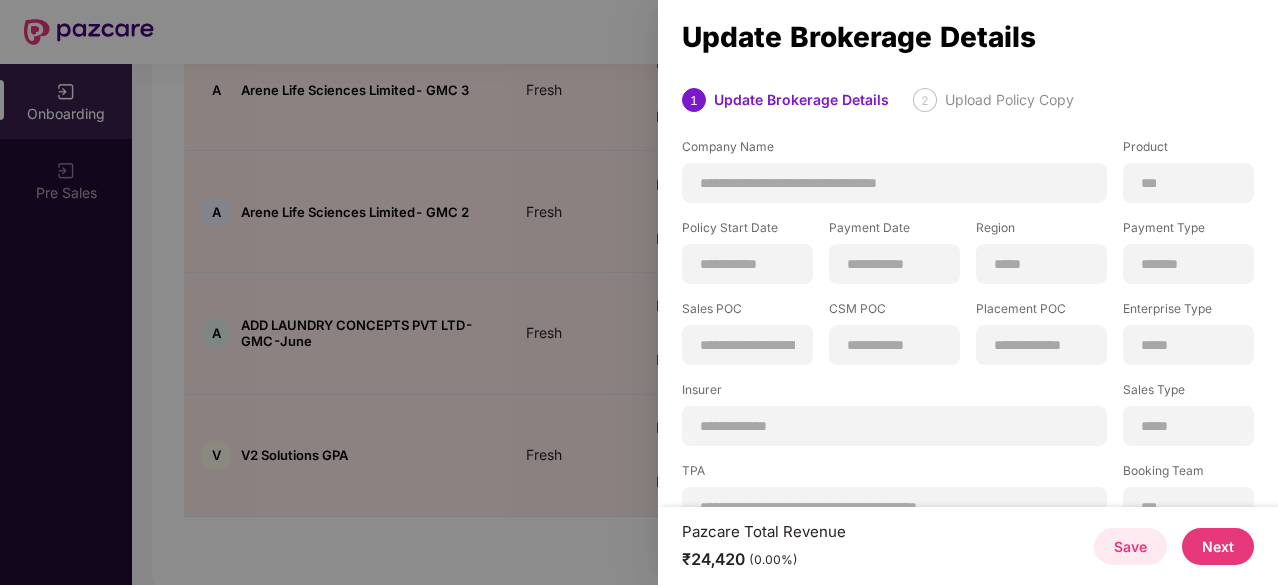 scroll, scrollTop: 394, scrollLeft: 0, axis: vertical 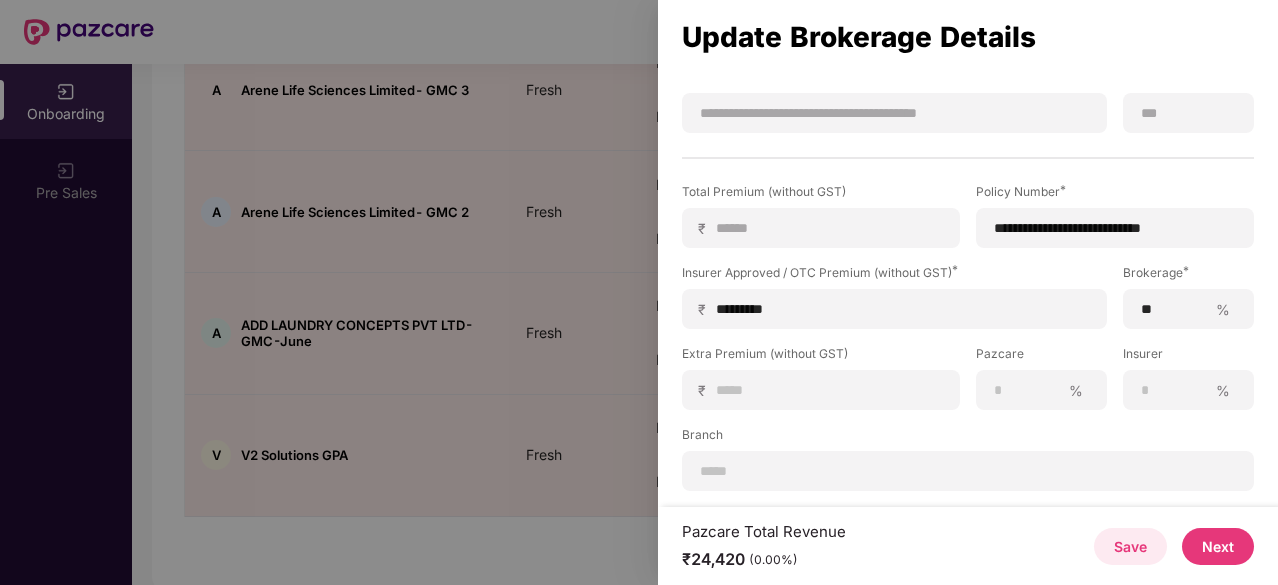 click at bounding box center (639, 292) 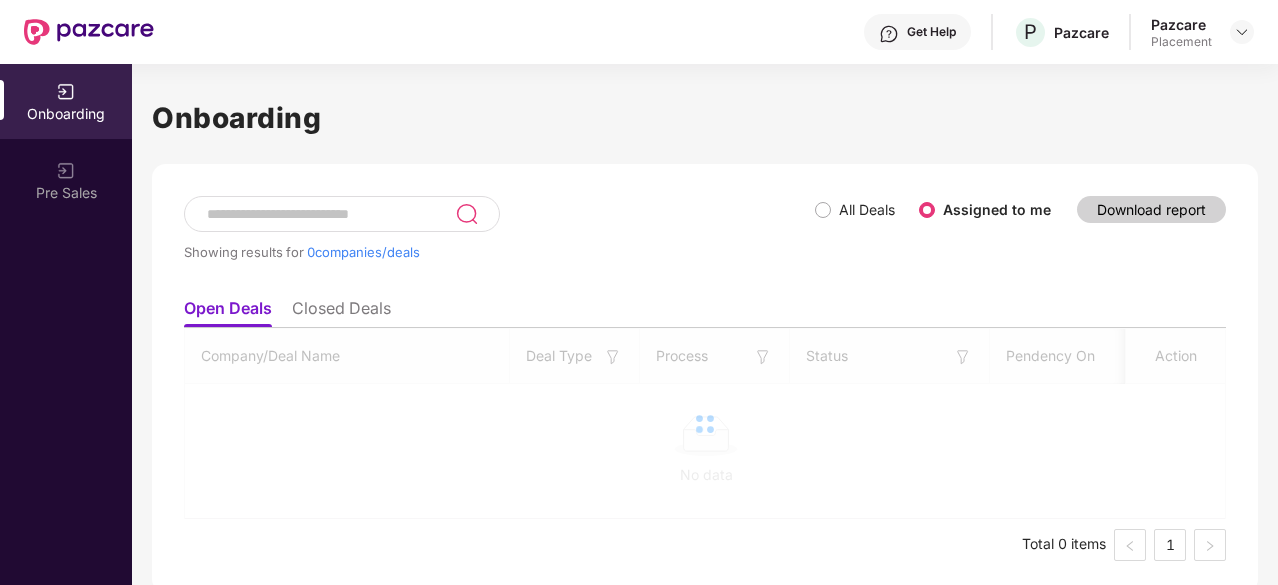scroll, scrollTop: 0, scrollLeft: 2, axis: horizontal 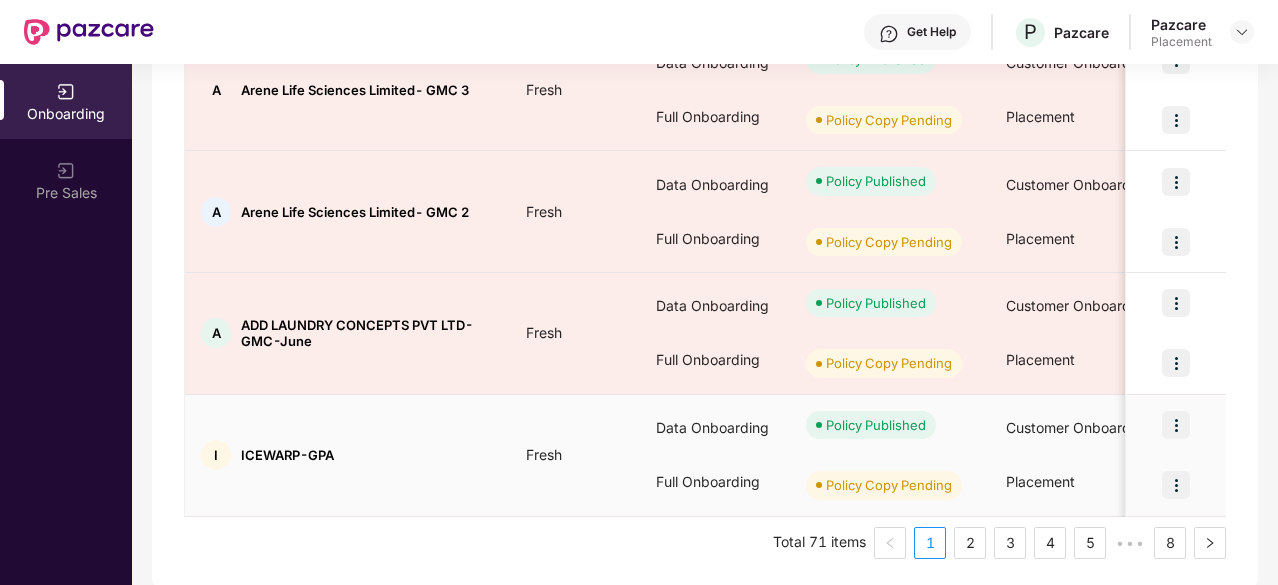 click at bounding box center (1176, 485) 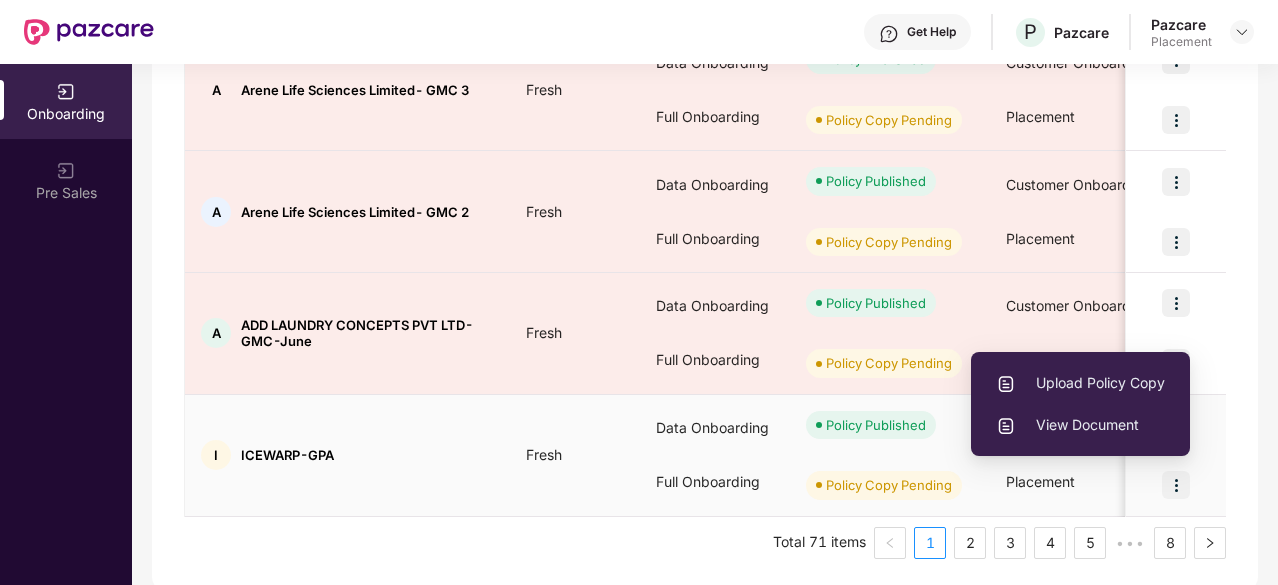 click on "Upload Policy Copy" at bounding box center [1080, 383] 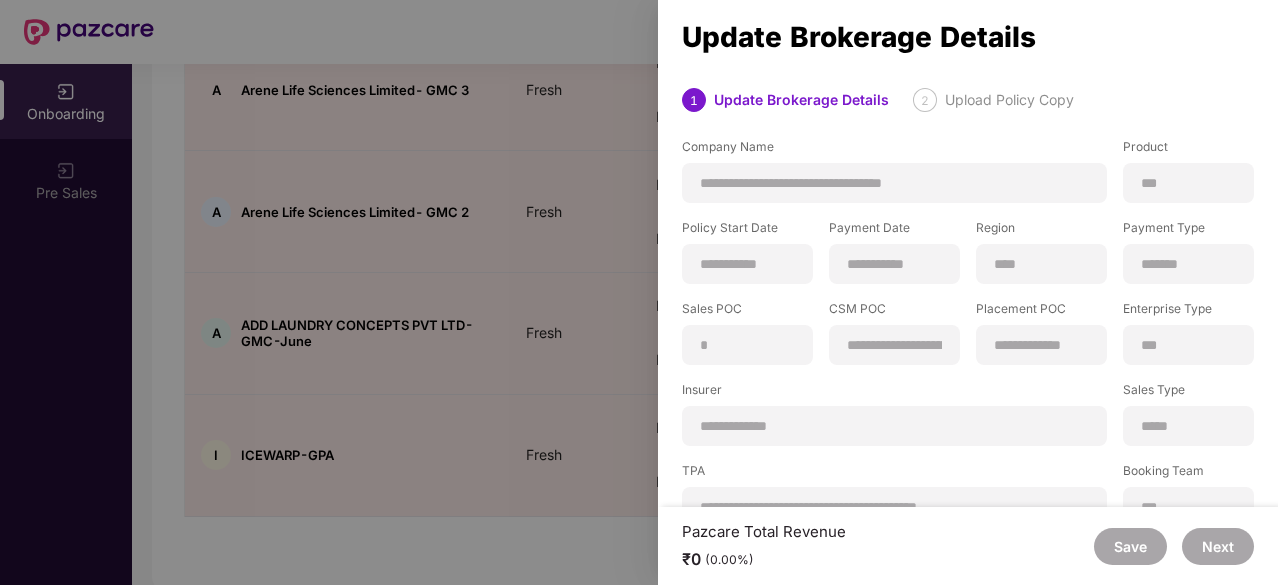 scroll, scrollTop: 394, scrollLeft: 0, axis: vertical 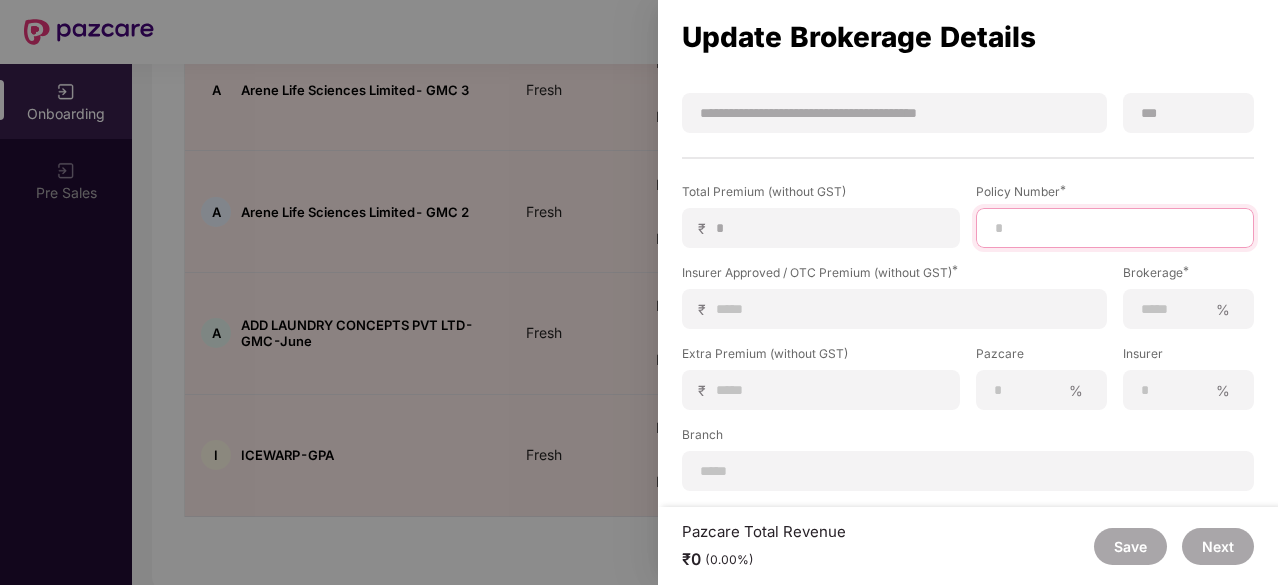 click at bounding box center (1115, 228) 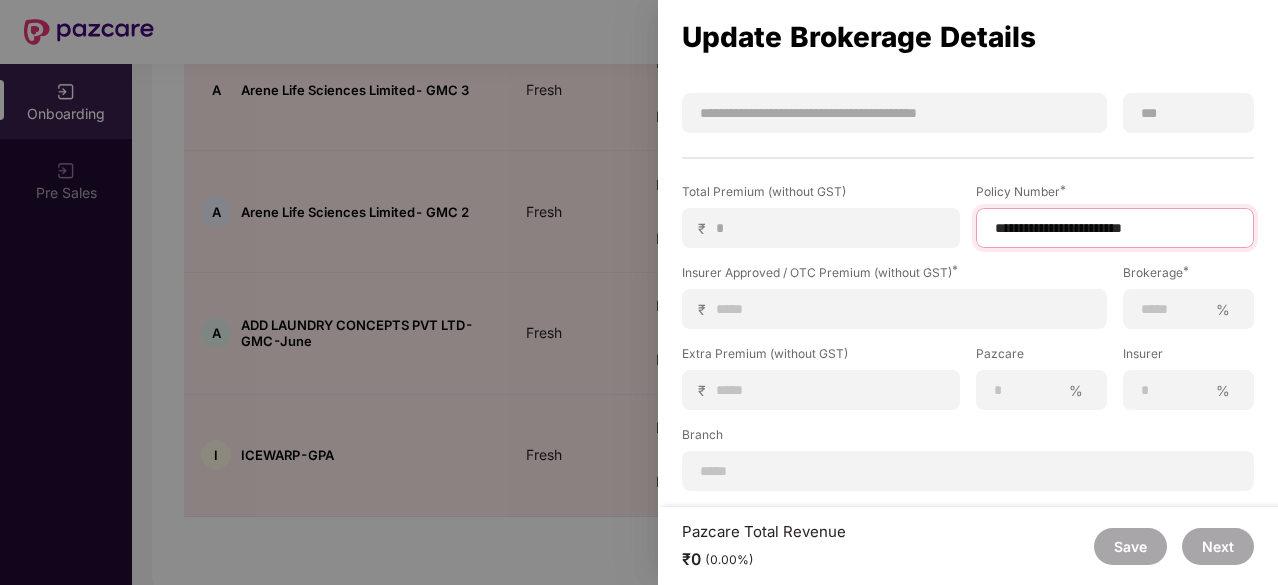 type on "**********" 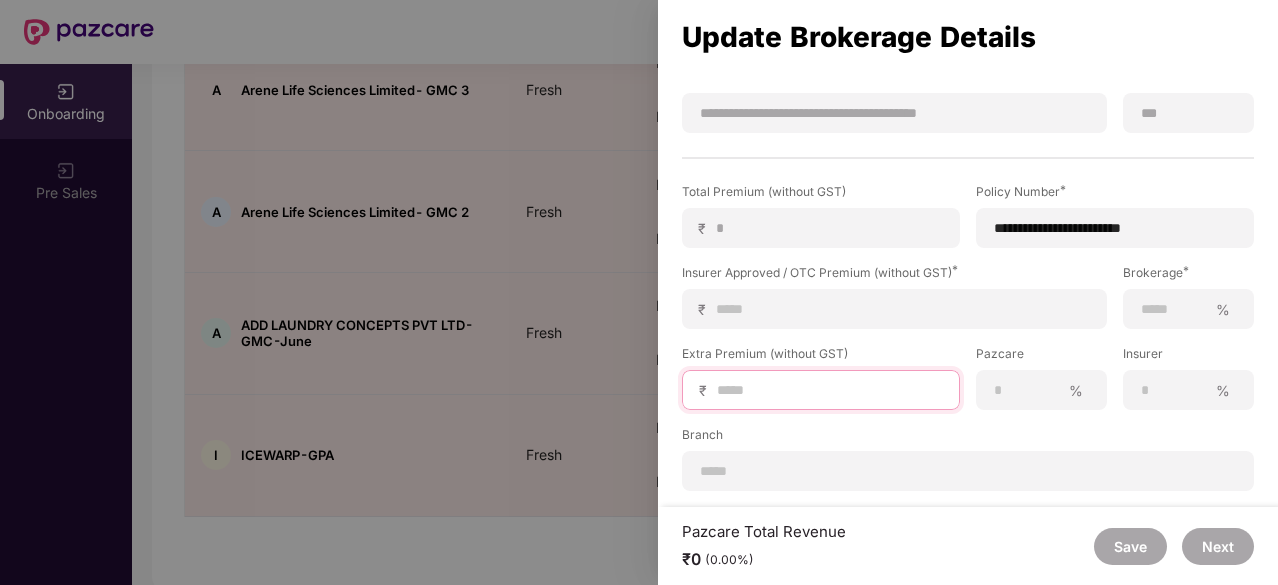 click at bounding box center (829, 390) 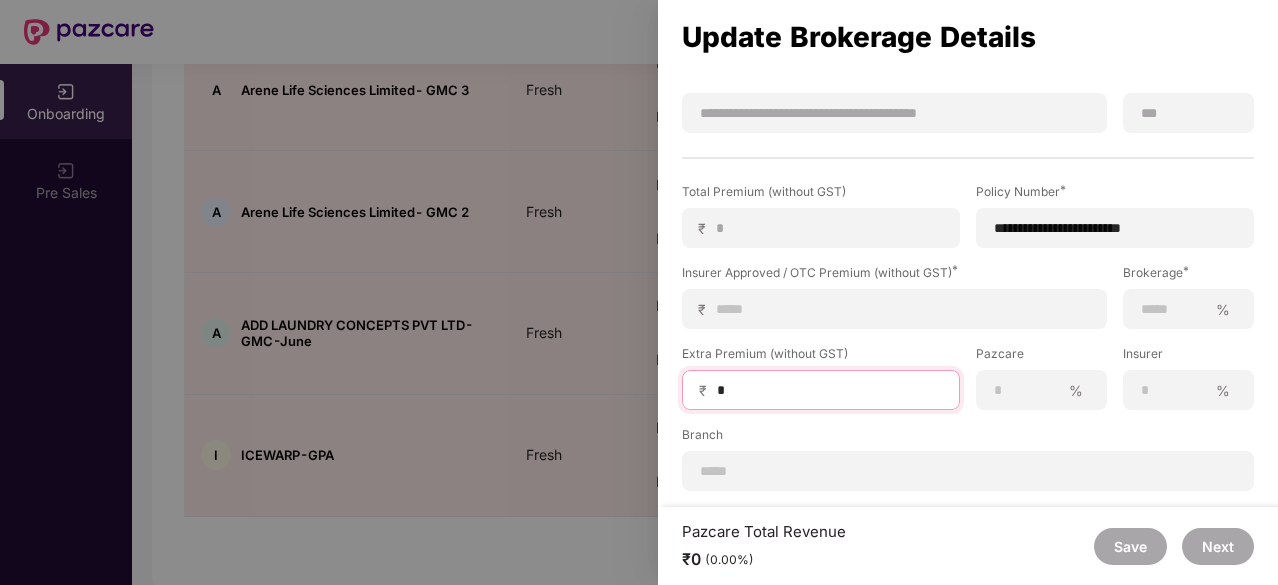 type on "**" 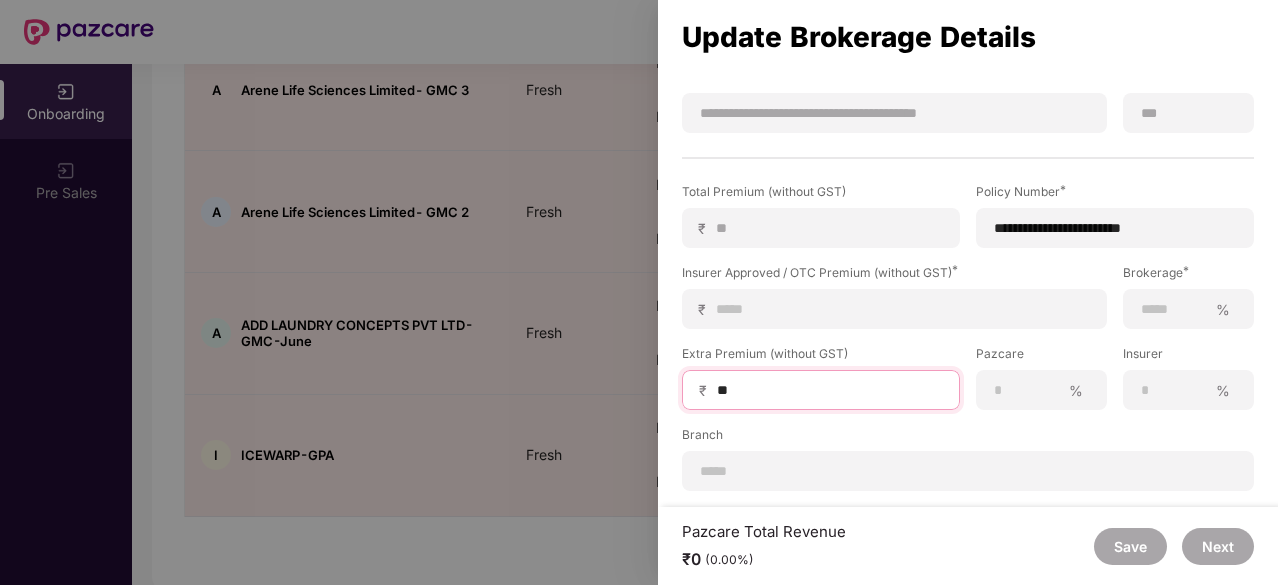 type on "***" 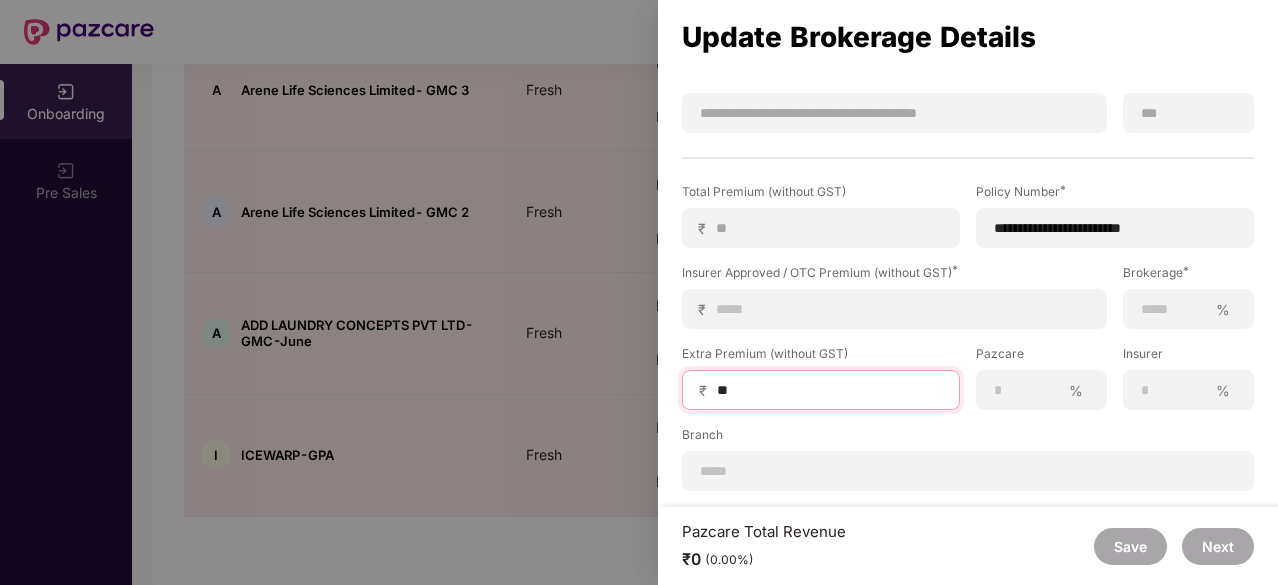 type on "***" 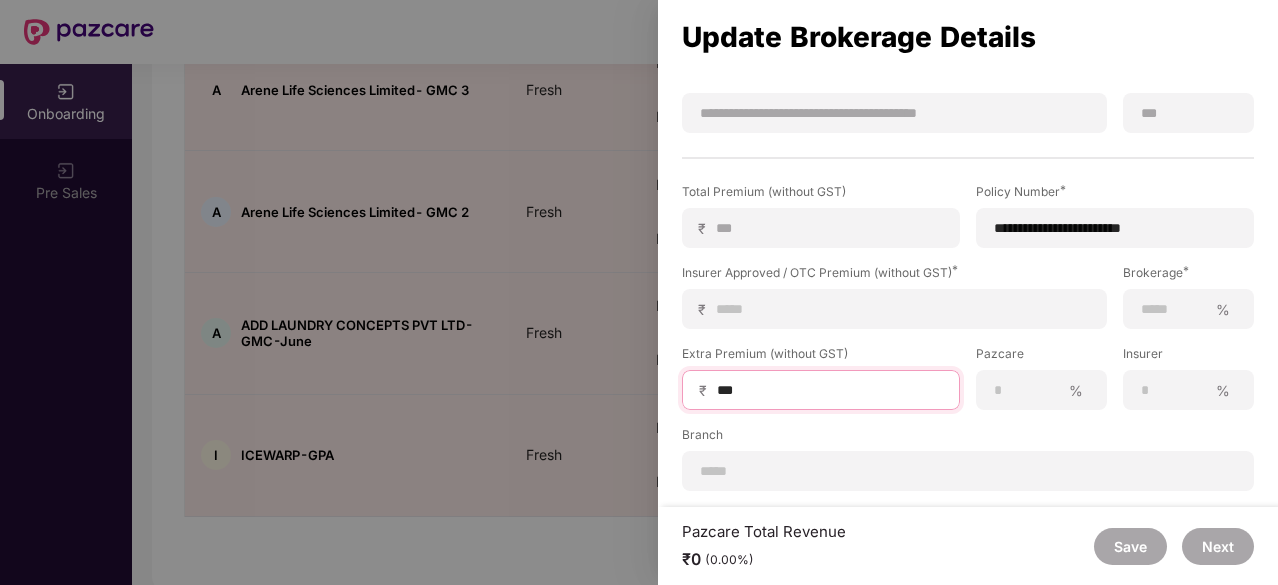 type on "****" 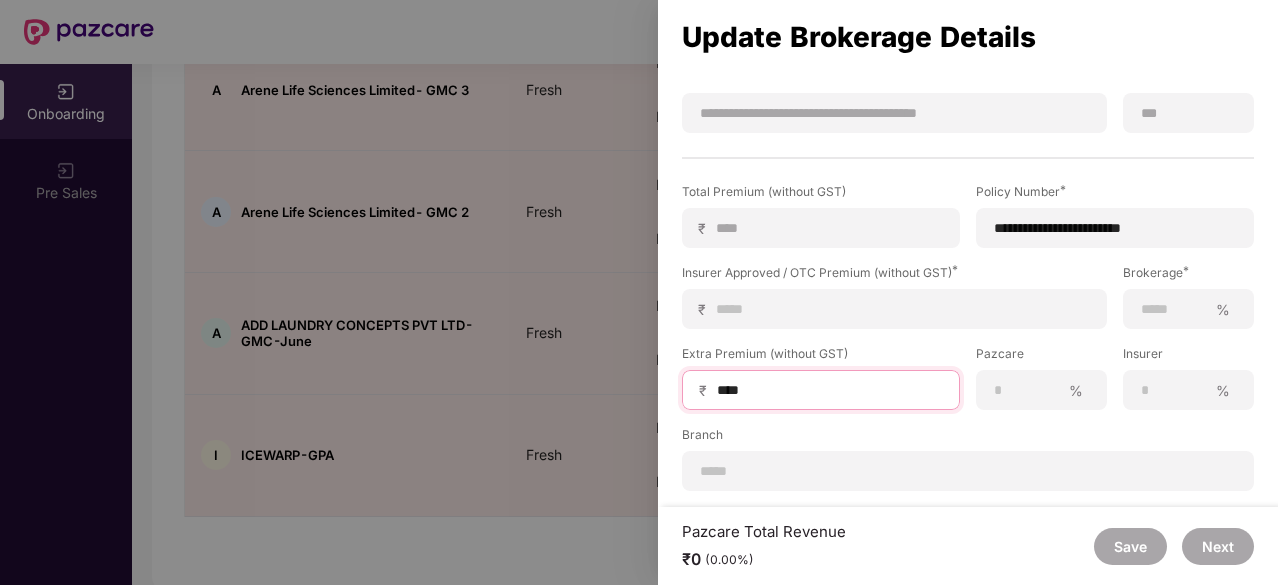 type on "*****" 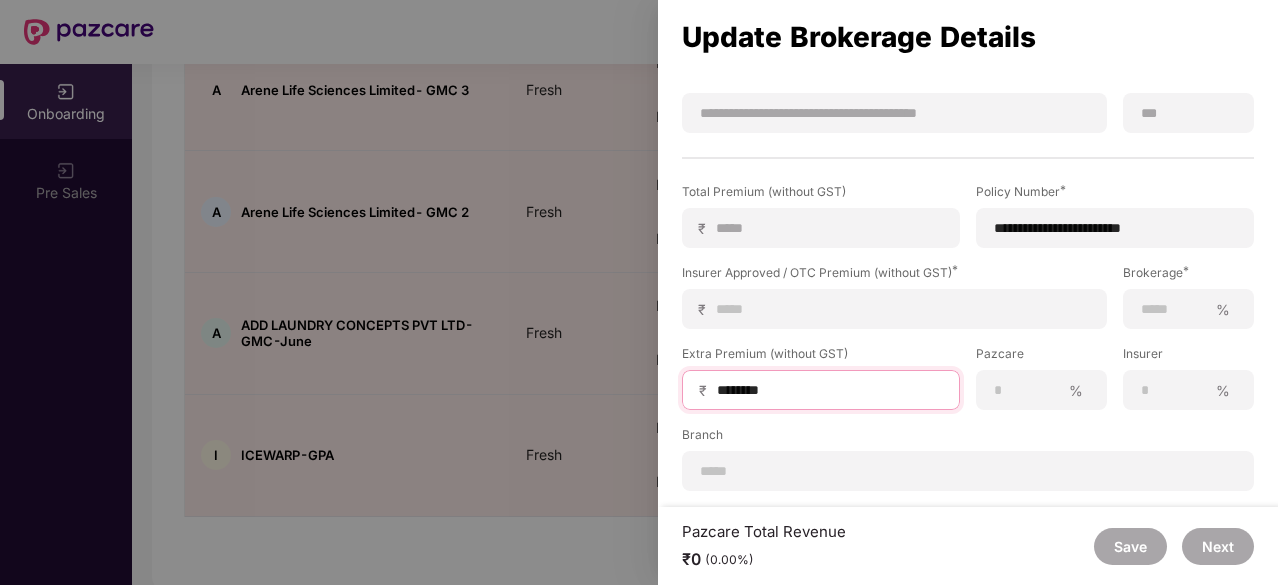 type on "********" 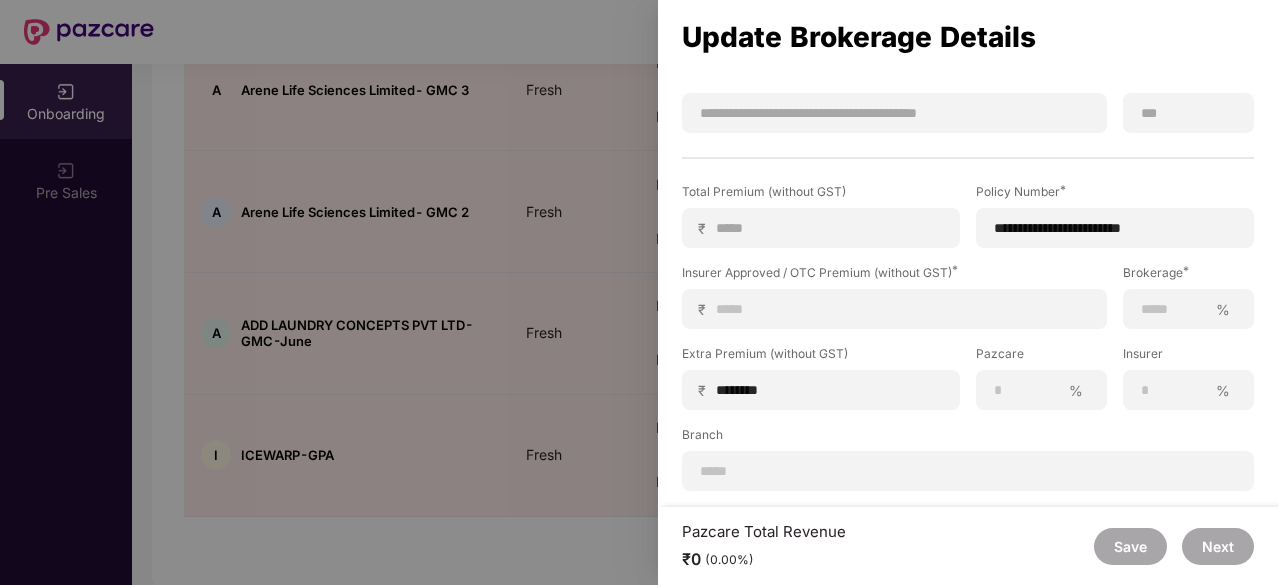 click on "Branch" at bounding box center [968, 438] 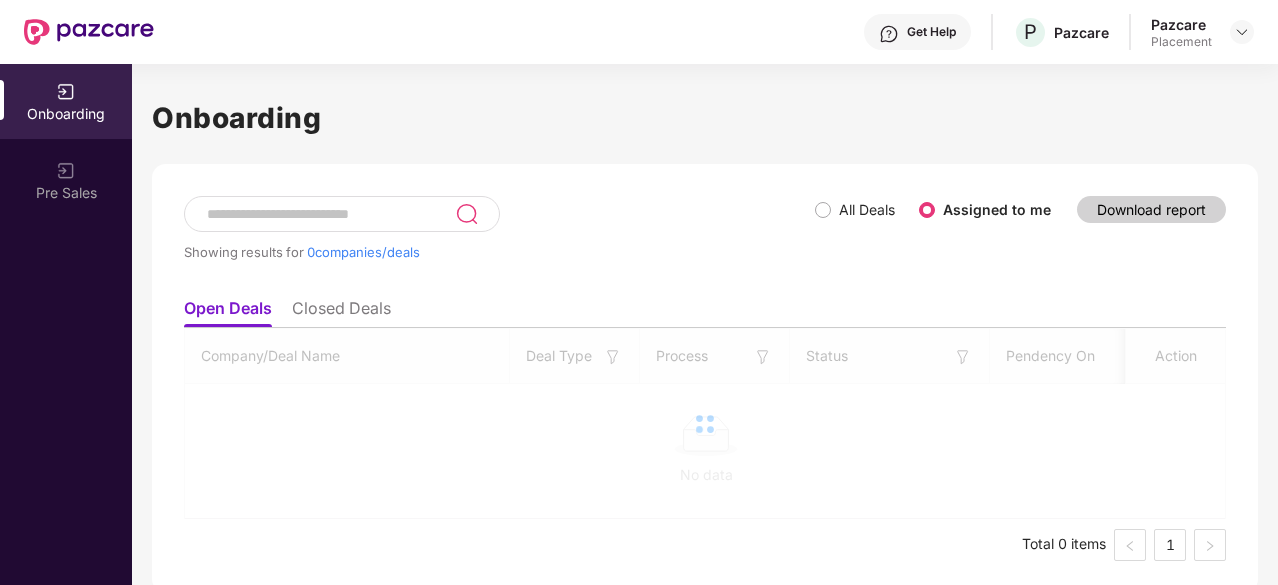 scroll, scrollTop: 0, scrollLeft: 2, axis: horizontal 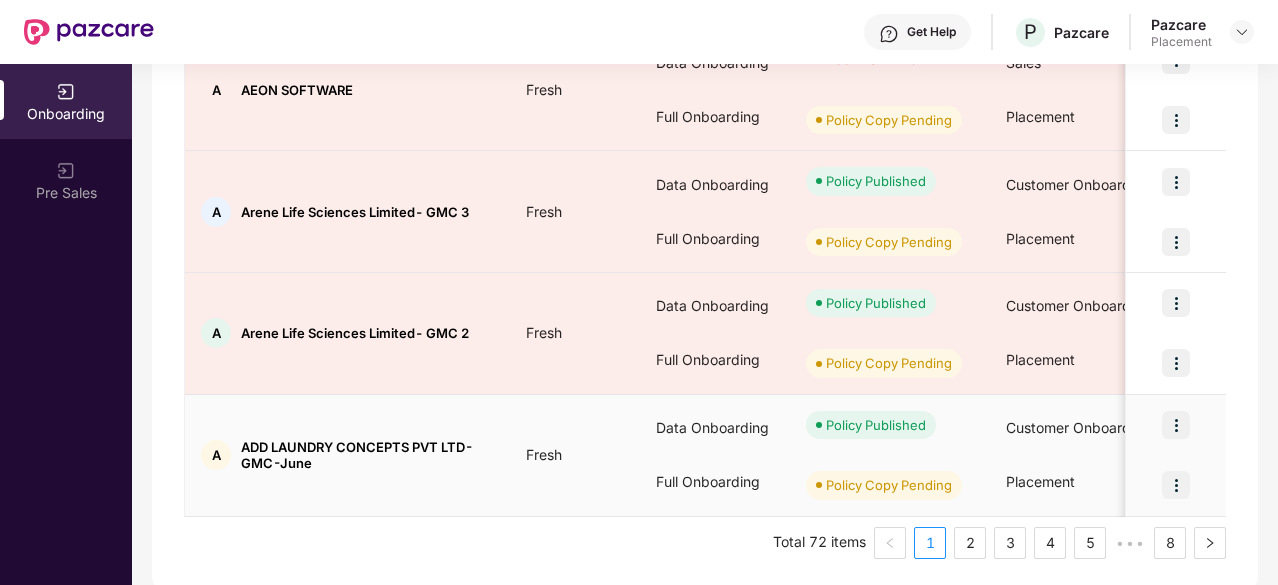 click at bounding box center [1176, 485] 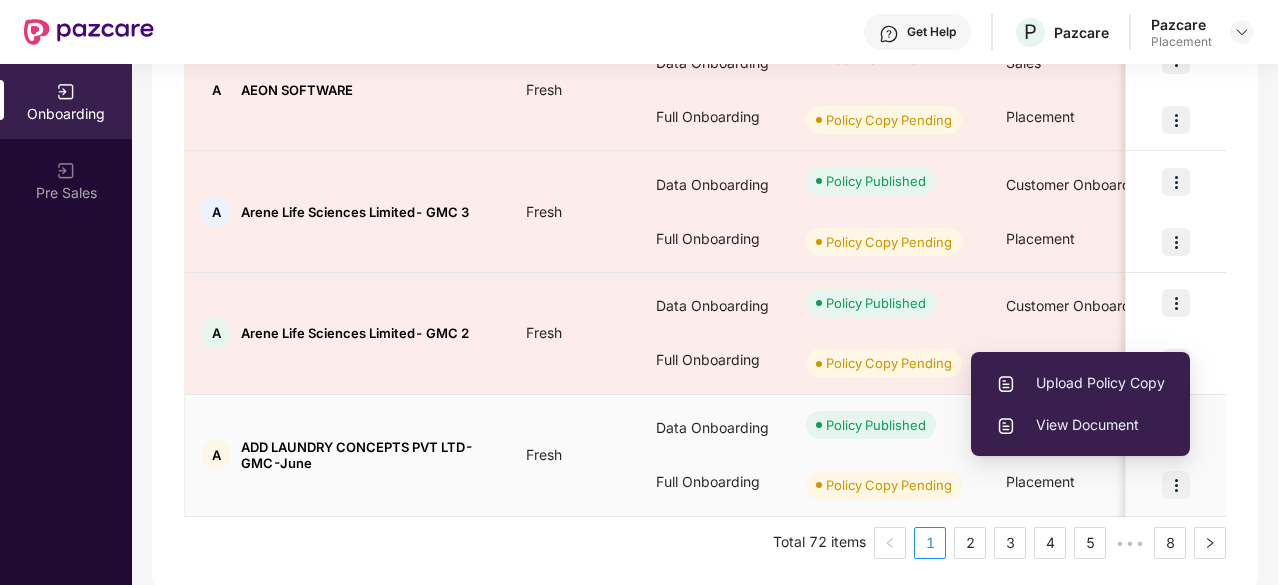 click on "Upload Policy Copy" at bounding box center [1080, 383] 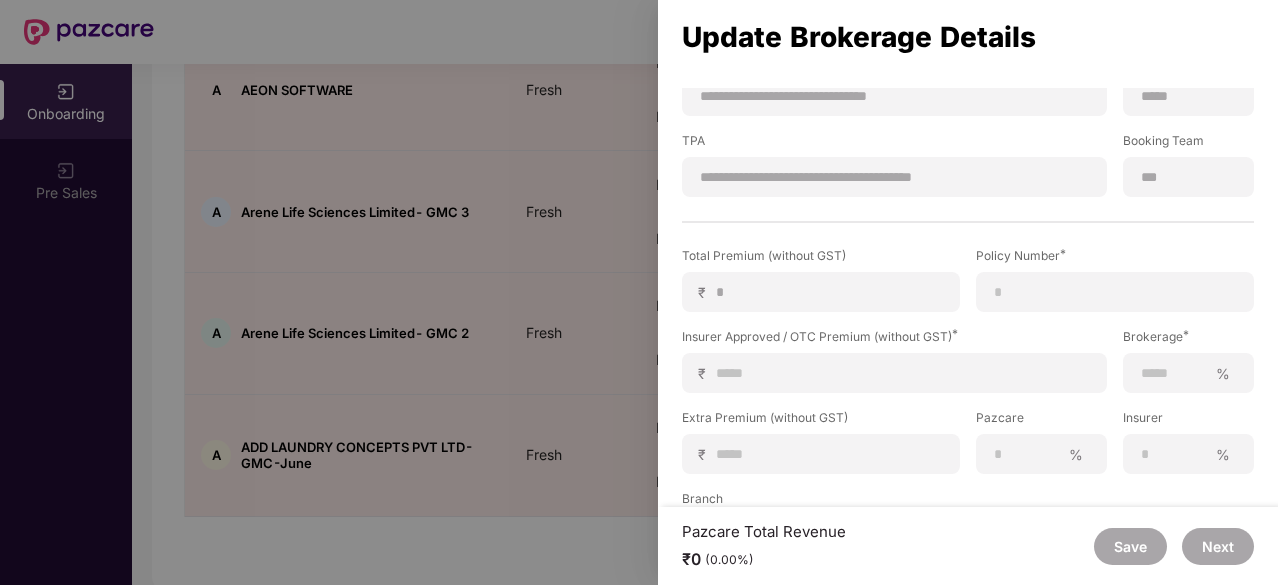 scroll, scrollTop: 337, scrollLeft: 0, axis: vertical 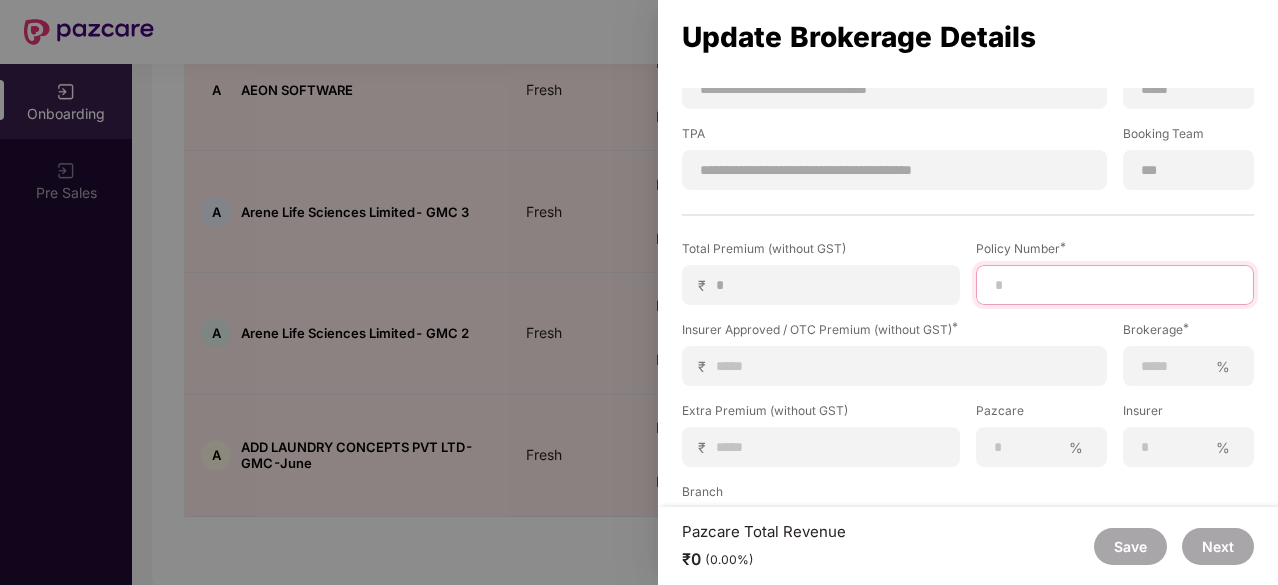 click at bounding box center (1115, 285) 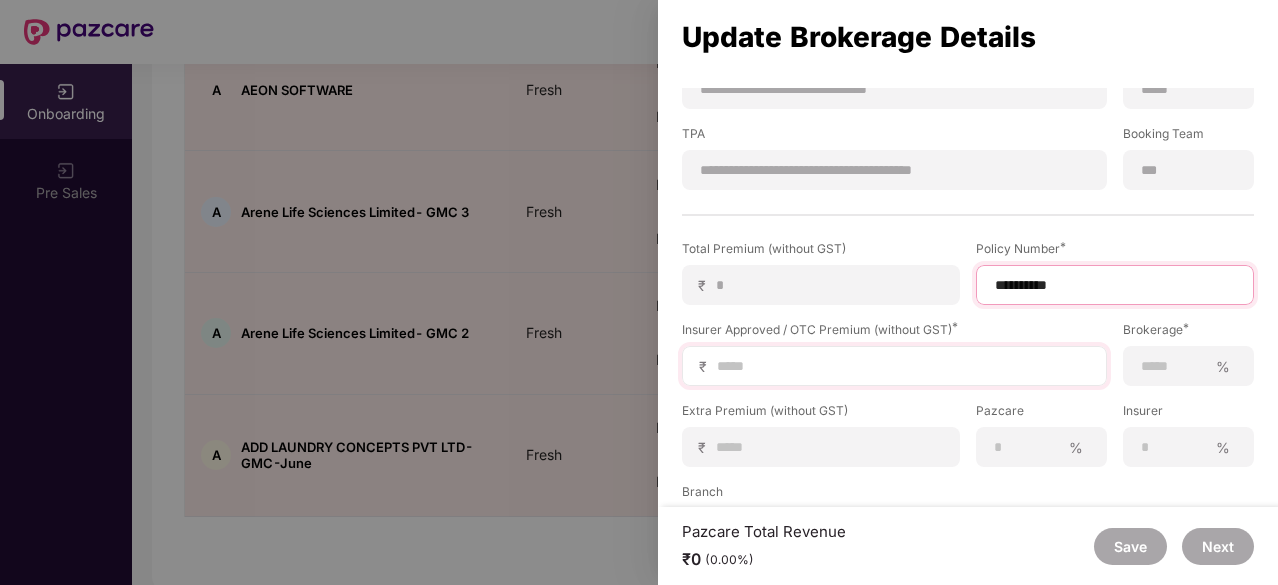 type on "**********" 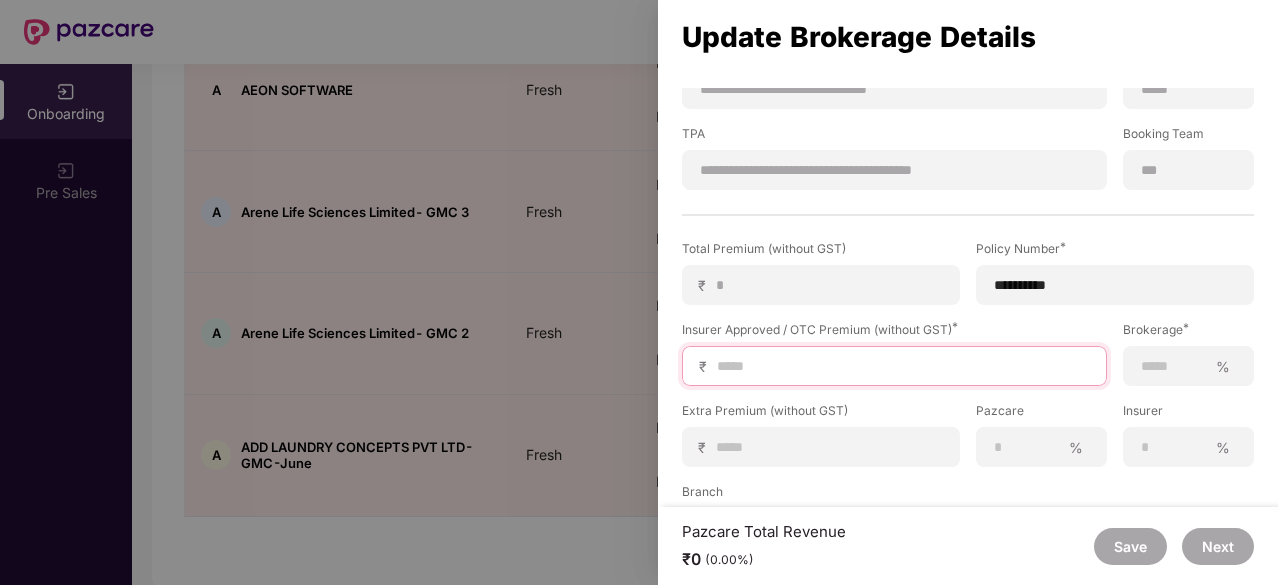 click at bounding box center (902, 366) 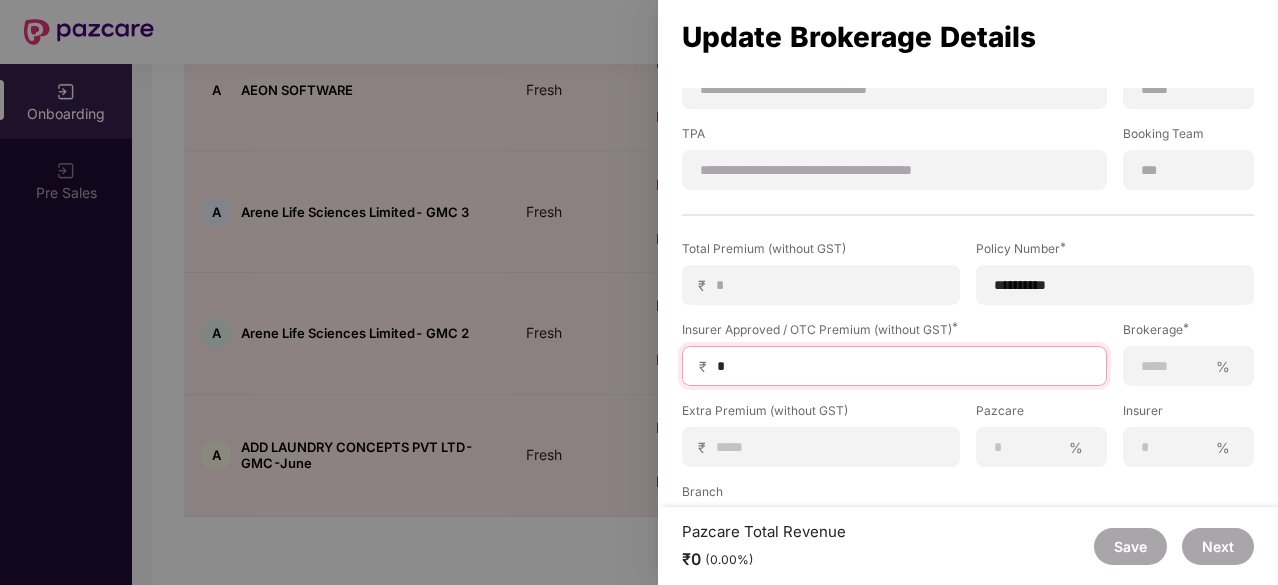 type on "**" 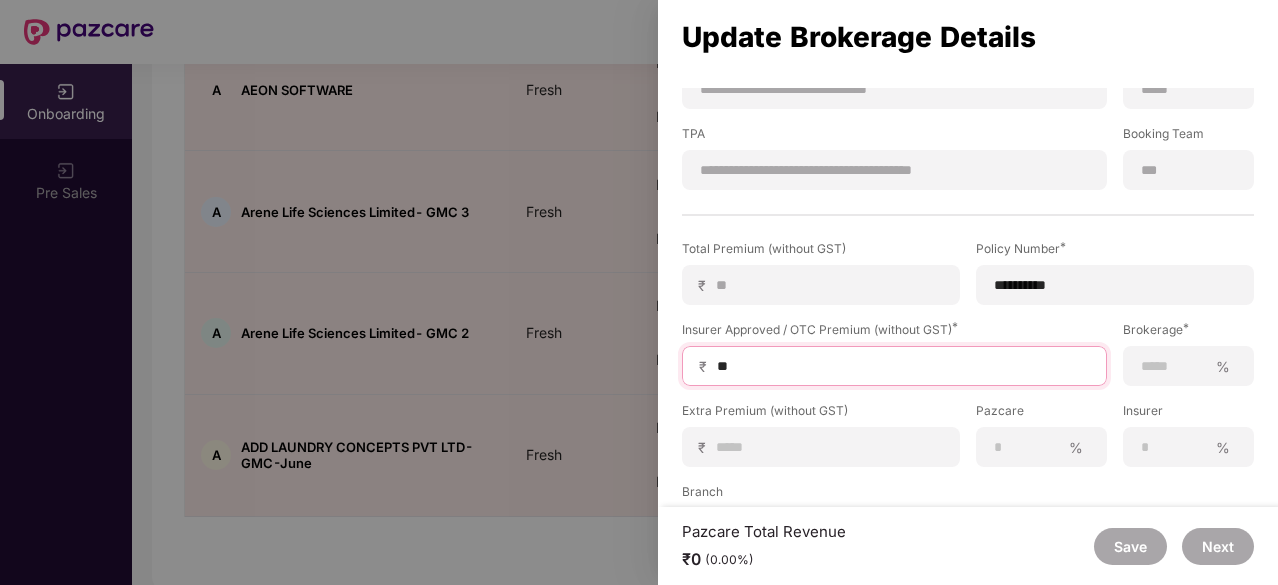 type on "***" 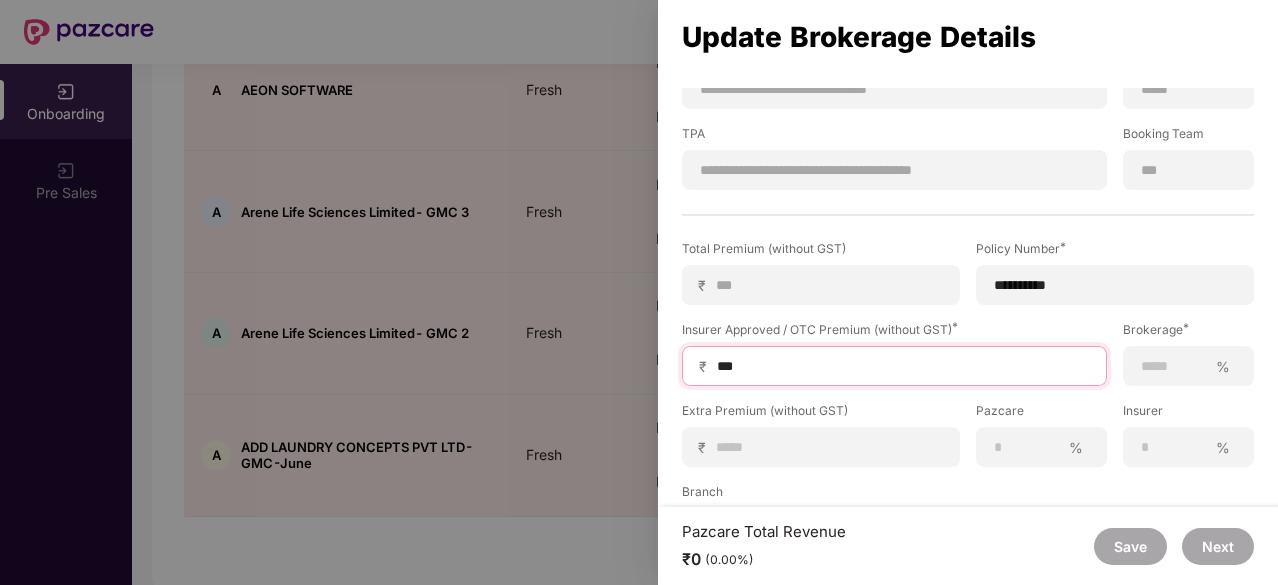 type on "****" 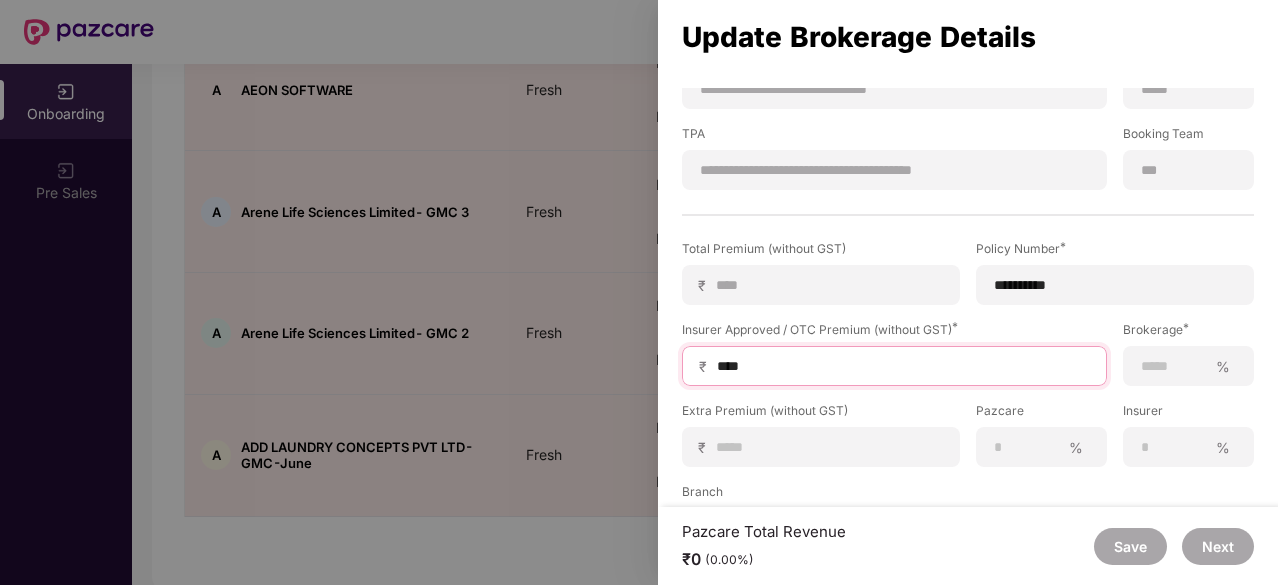 type on "*****" 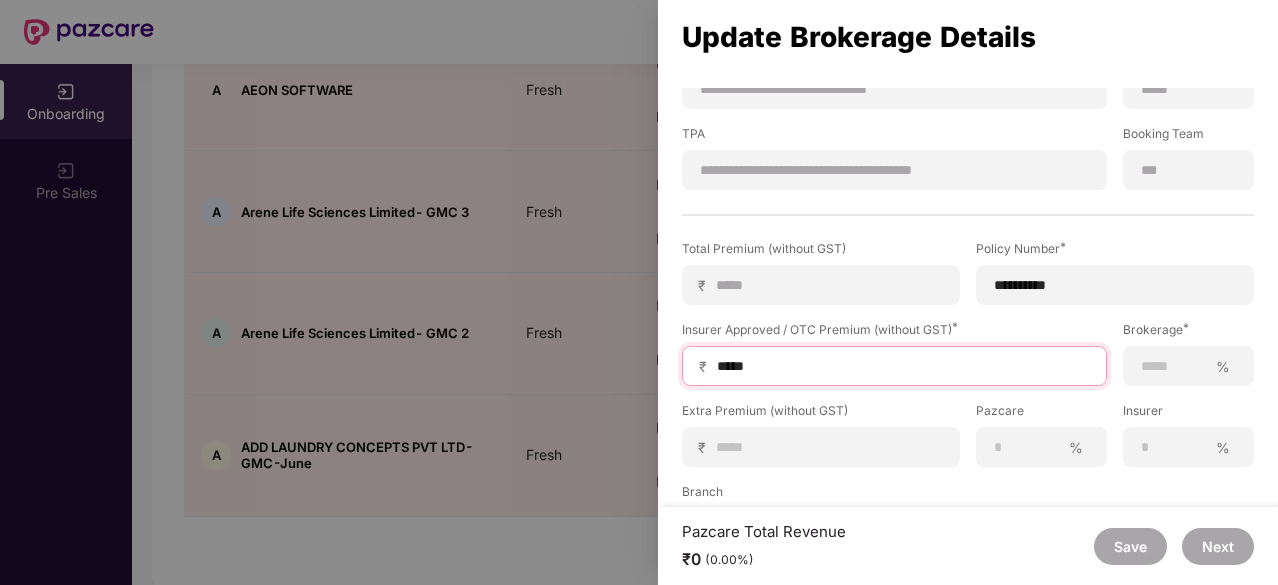 type on "*****" 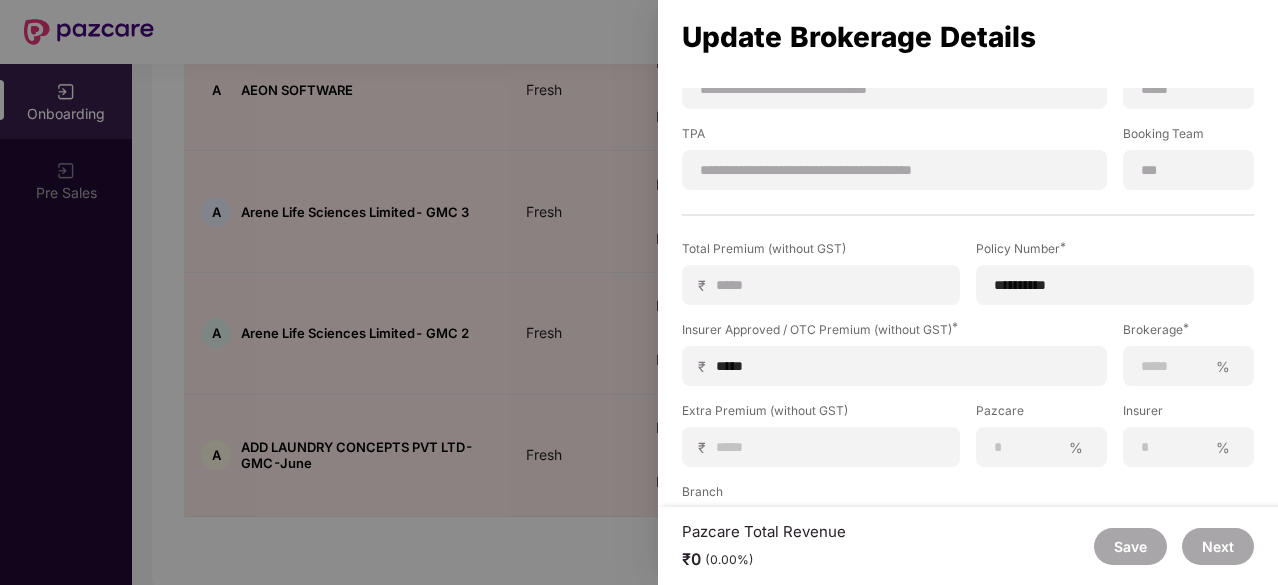 click on "**********" at bounding box center [968, 394] 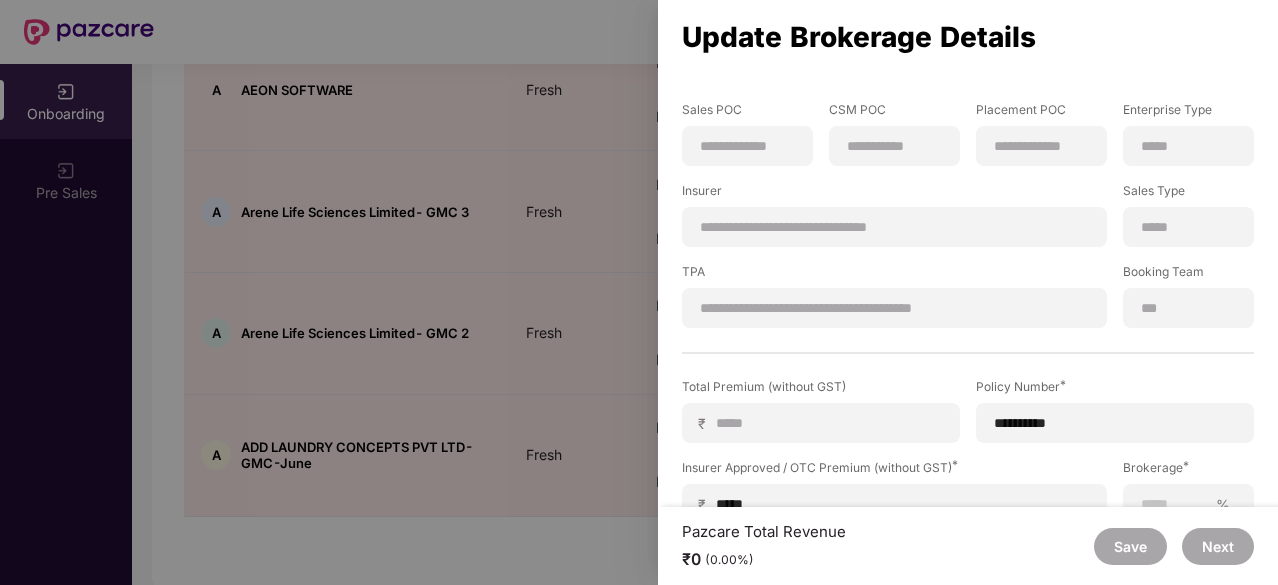 scroll, scrollTop: 197, scrollLeft: 0, axis: vertical 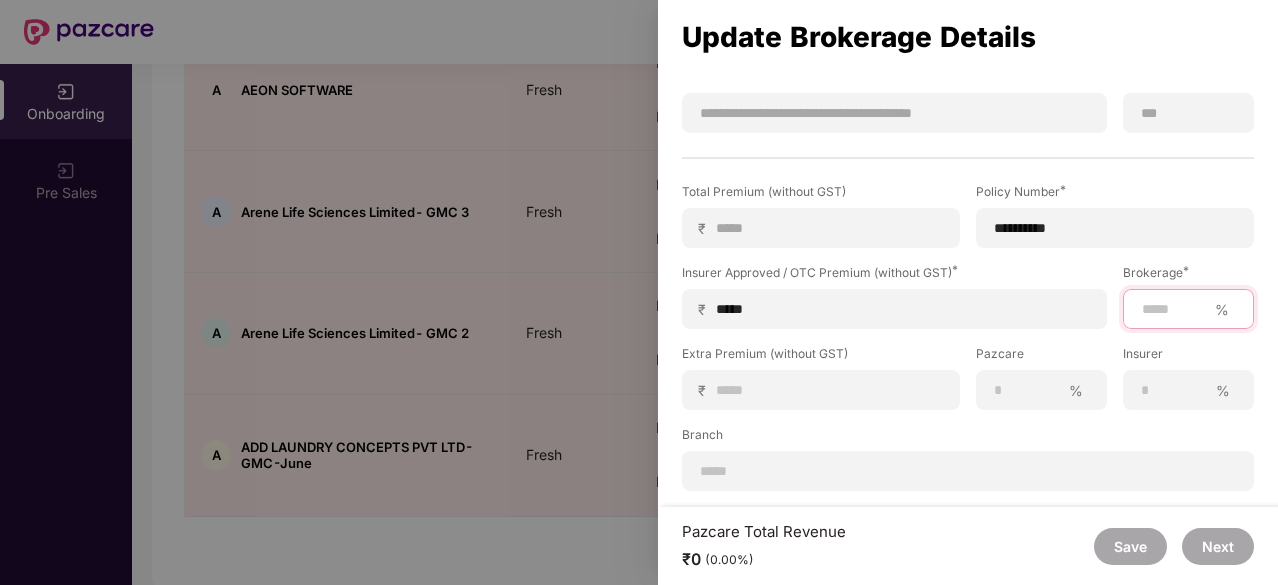 click at bounding box center (1173, 309) 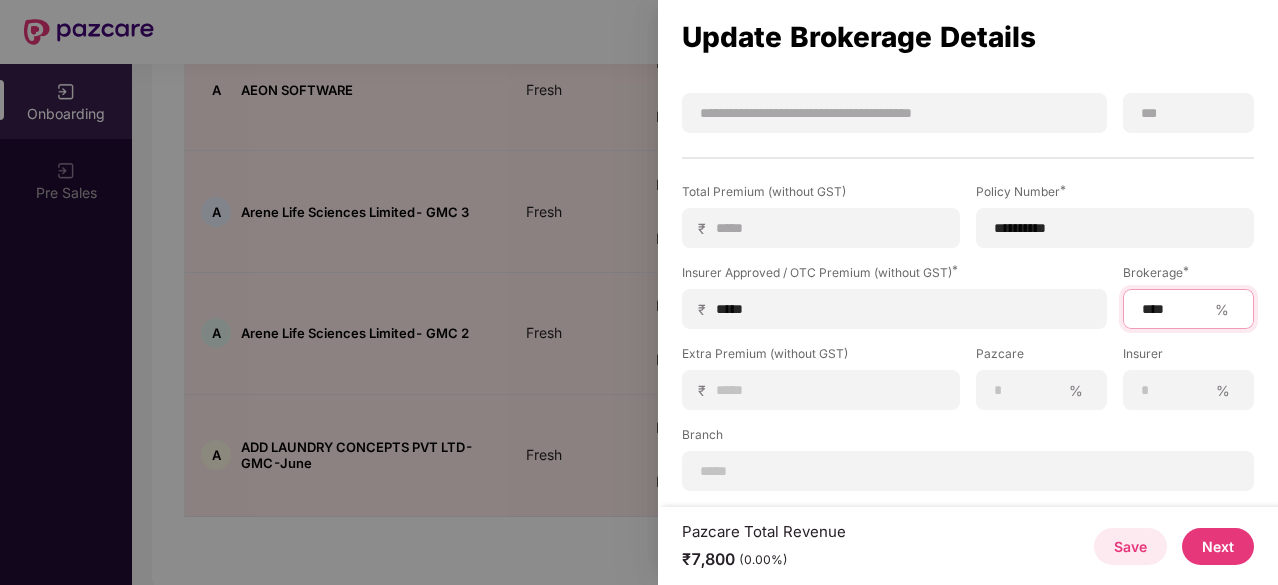 type on "****" 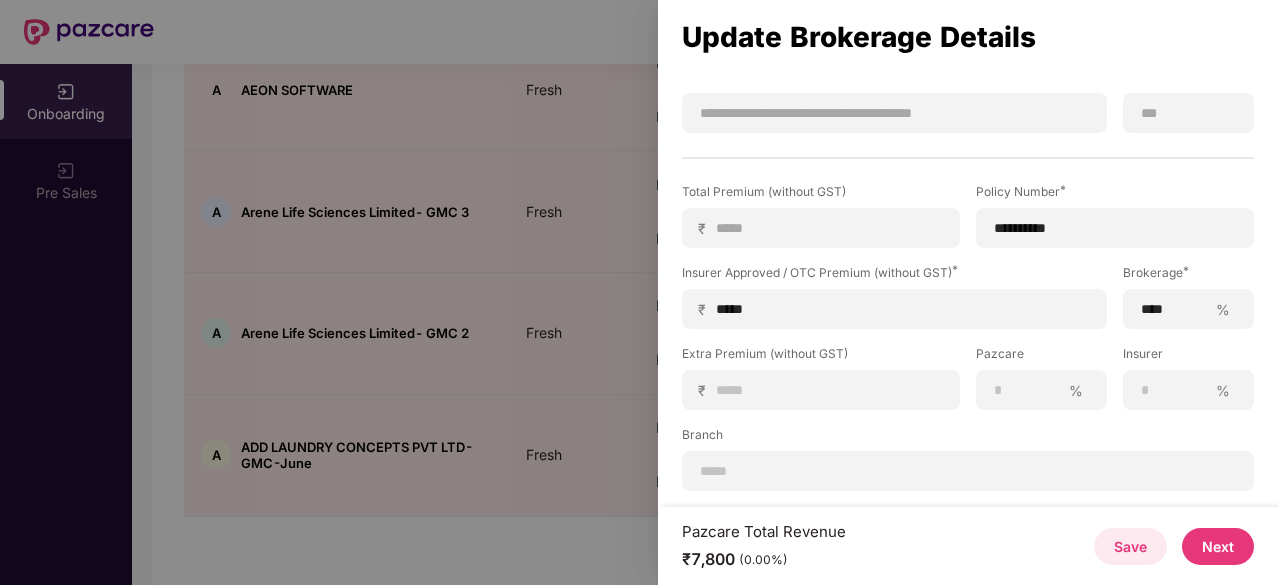 click on "Branch" at bounding box center (968, 438) 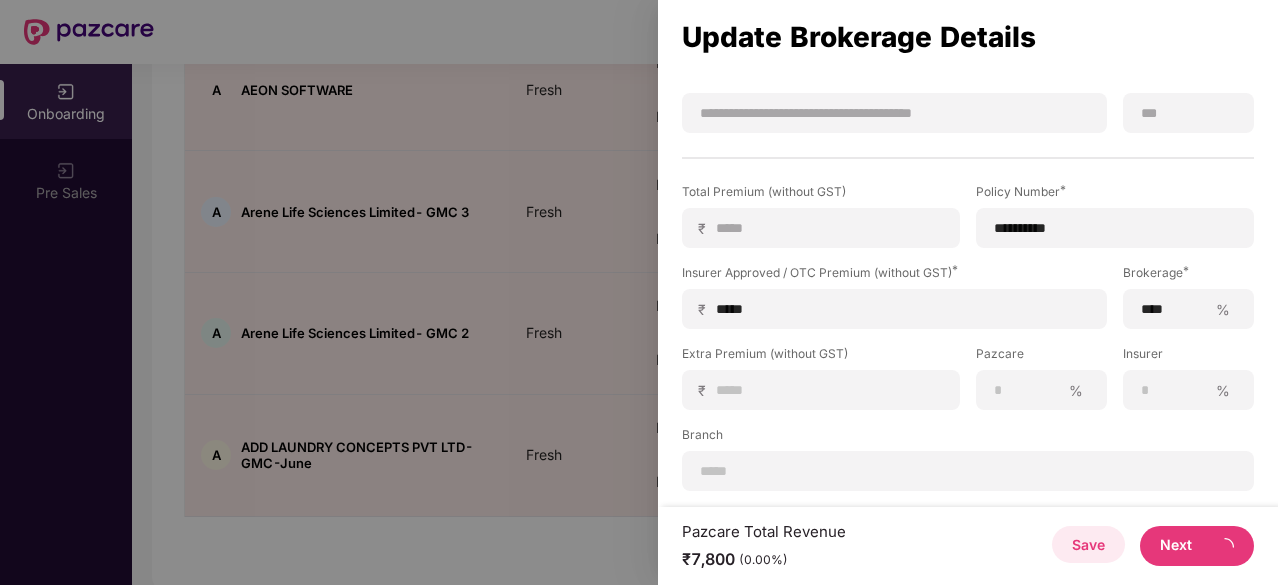scroll, scrollTop: 0, scrollLeft: 0, axis: both 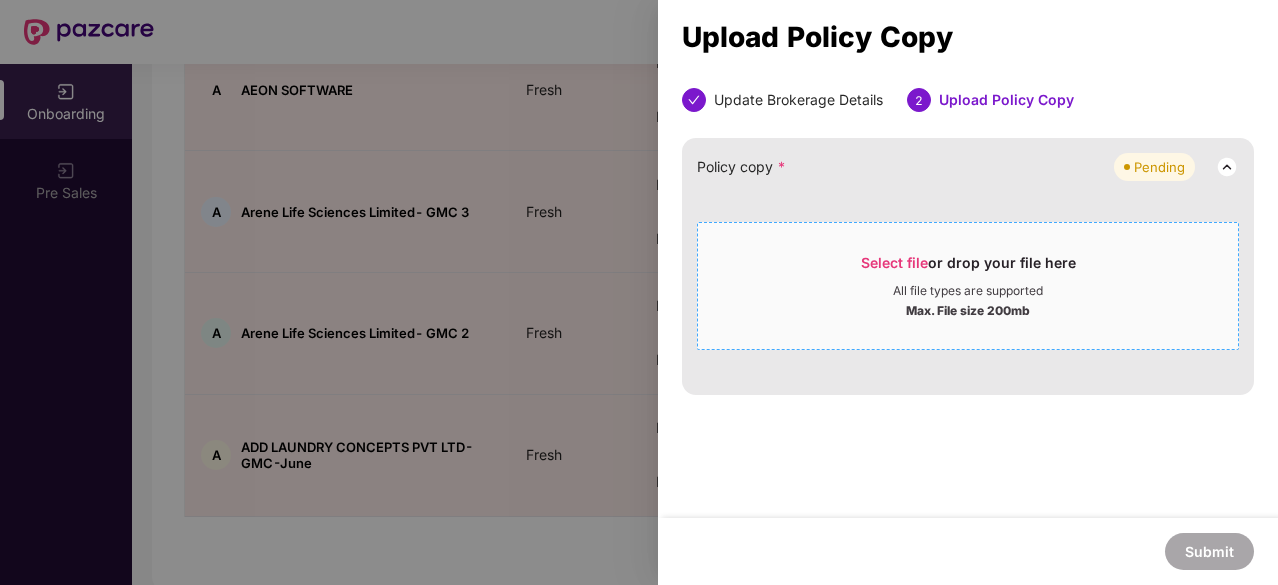 click on "All file types are supported" at bounding box center [968, 291] 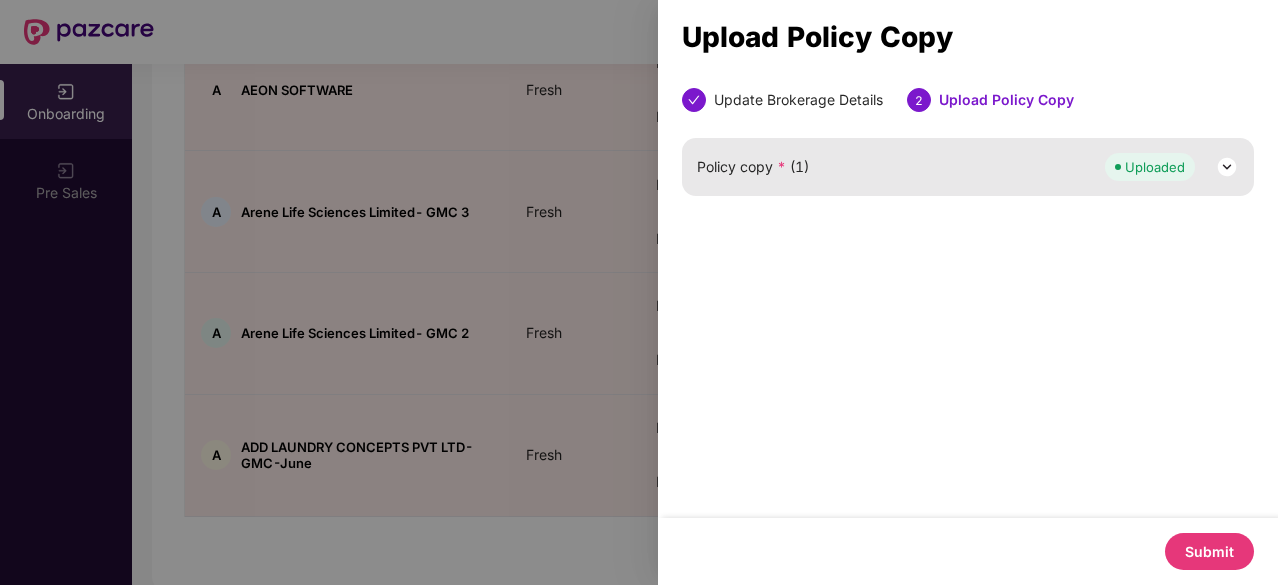 click on "Submit" at bounding box center (1209, 551) 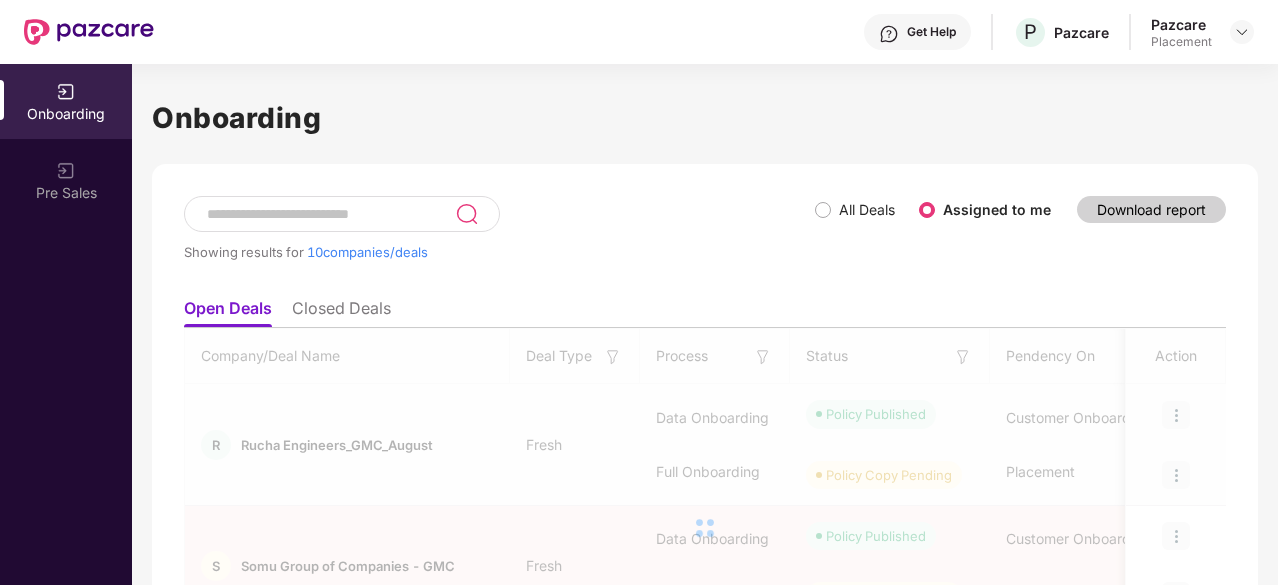 scroll, scrollTop: 0, scrollLeft: 2, axis: horizontal 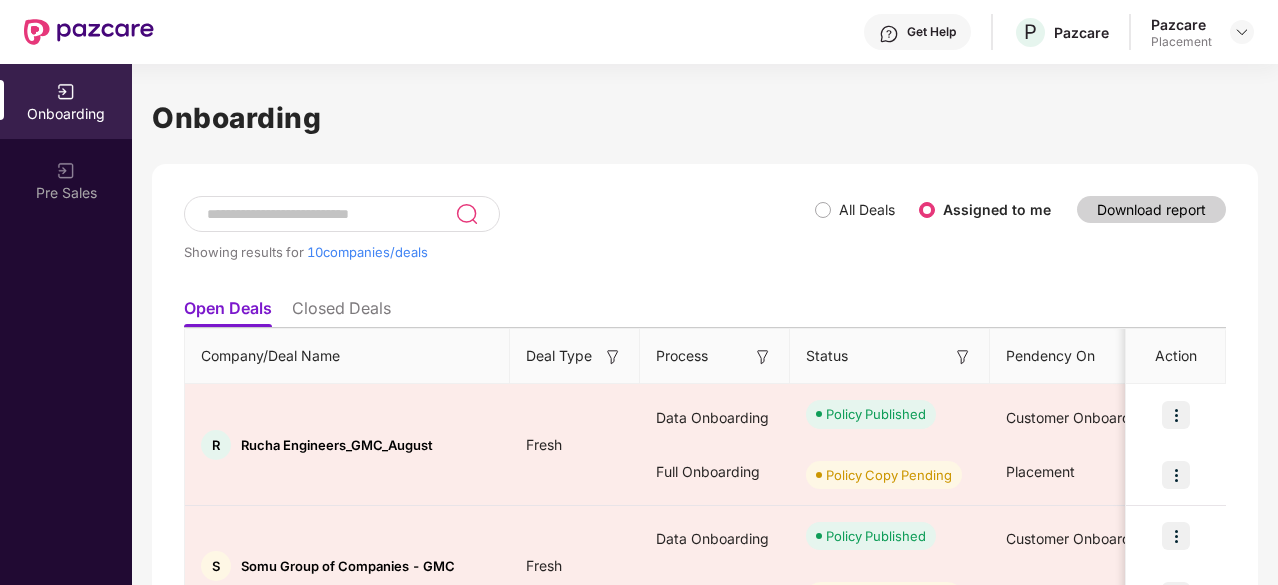 click at bounding box center (330, 214) 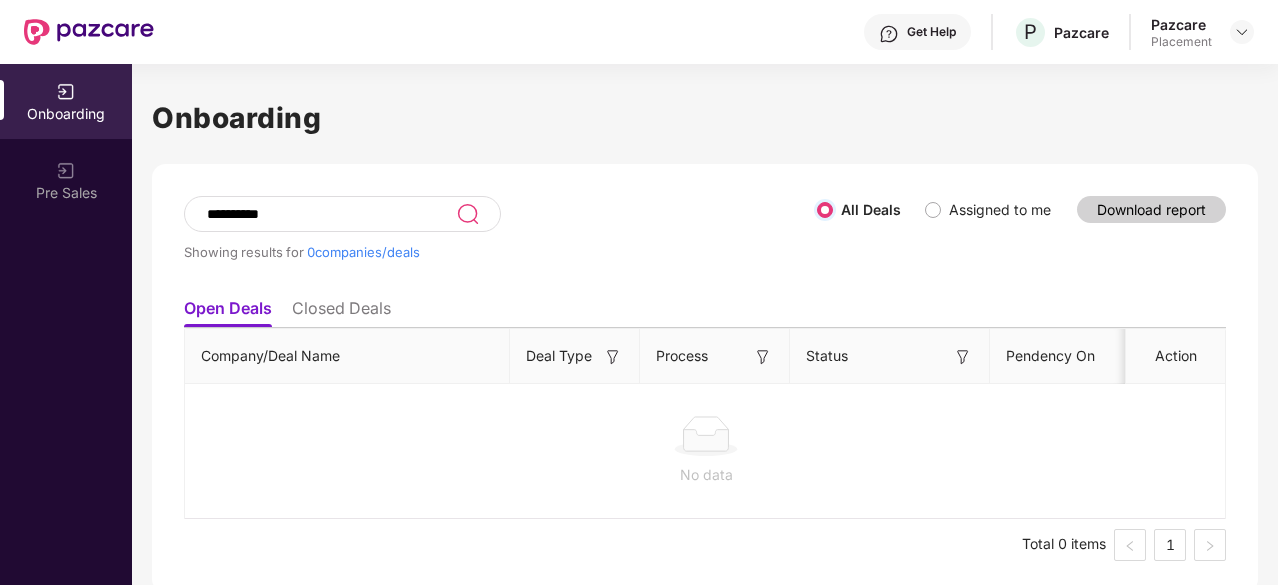 scroll, scrollTop: 6, scrollLeft: 0, axis: vertical 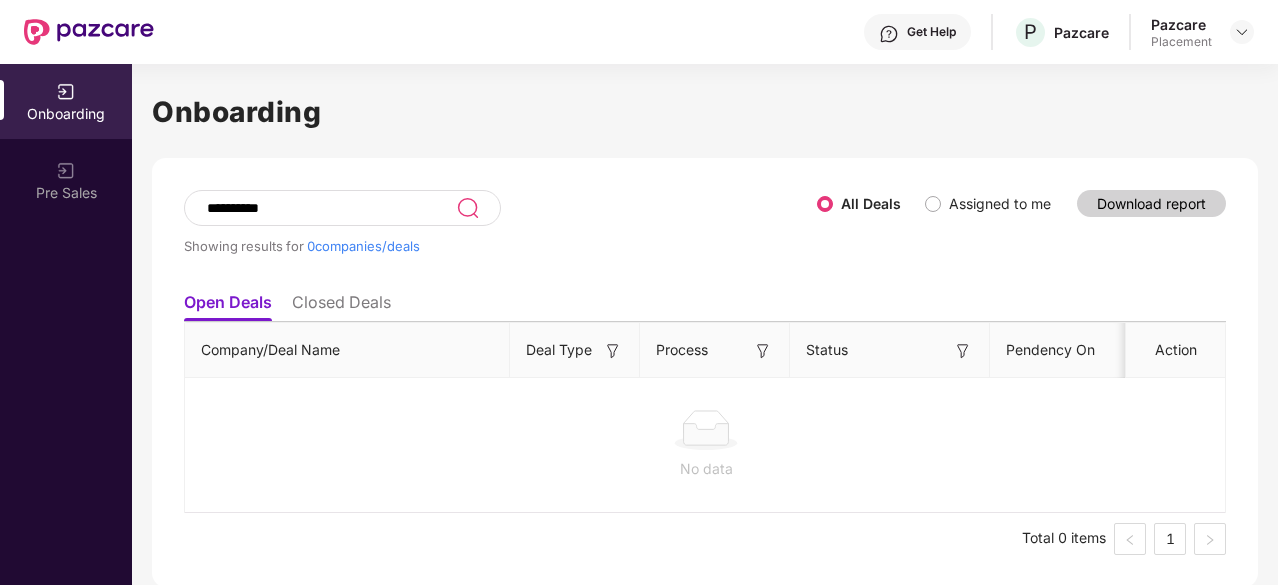 click on "**********" at bounding box center [330, 208] 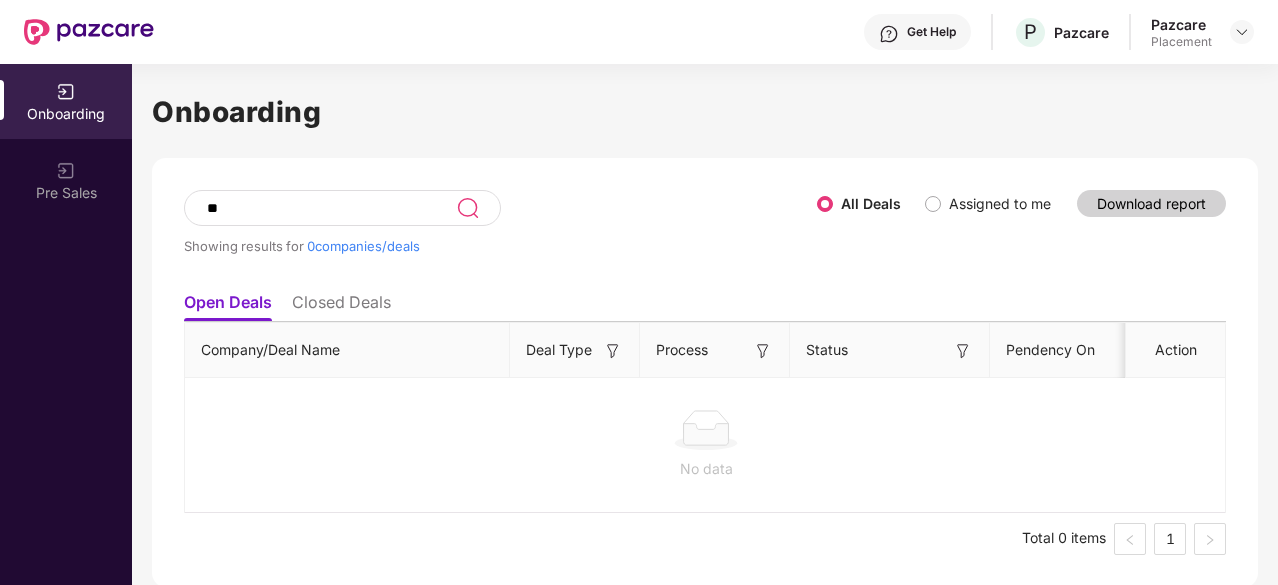 type on "*" 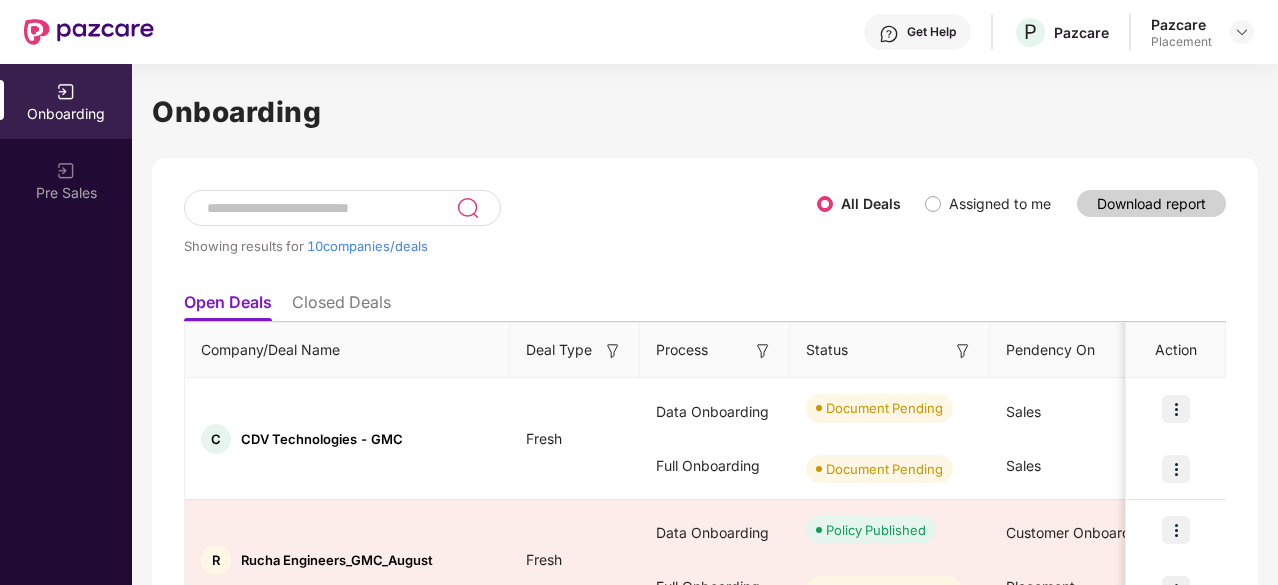 type 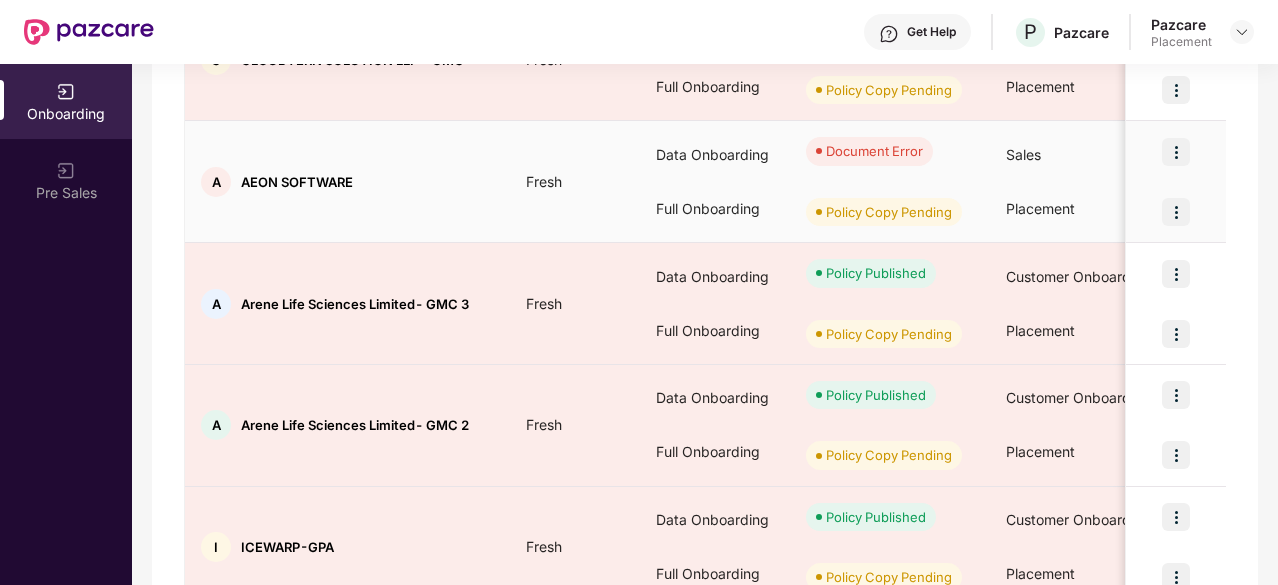 scroll, scrollTop: 1086, scrollLeft: 0, axis: vertical 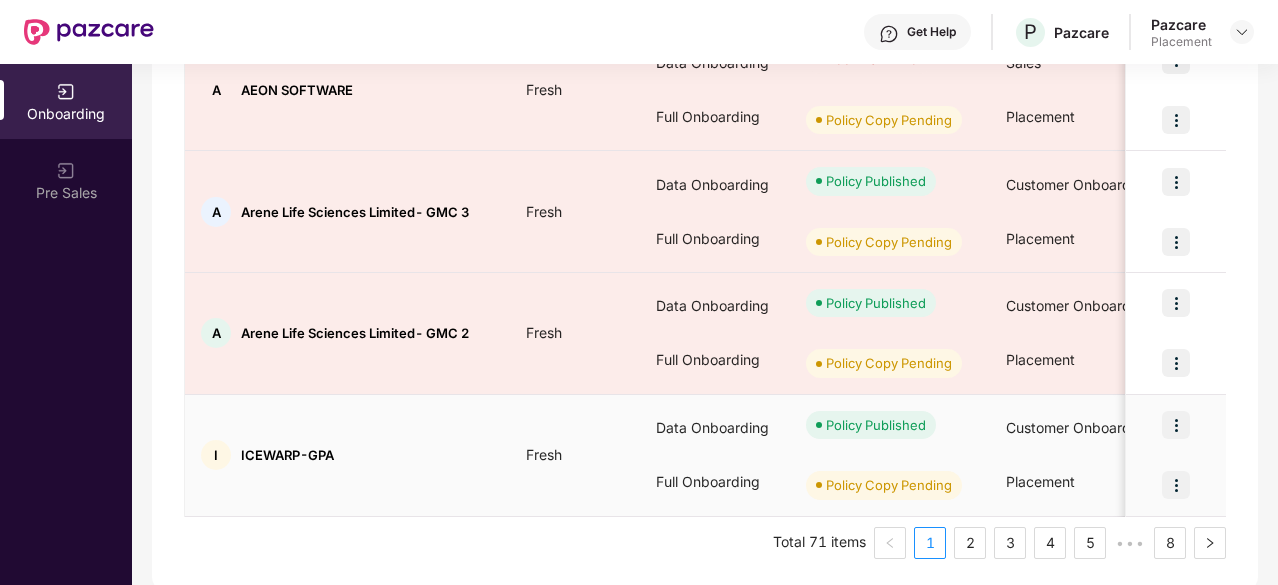 click at bounding box center [1176, 485] 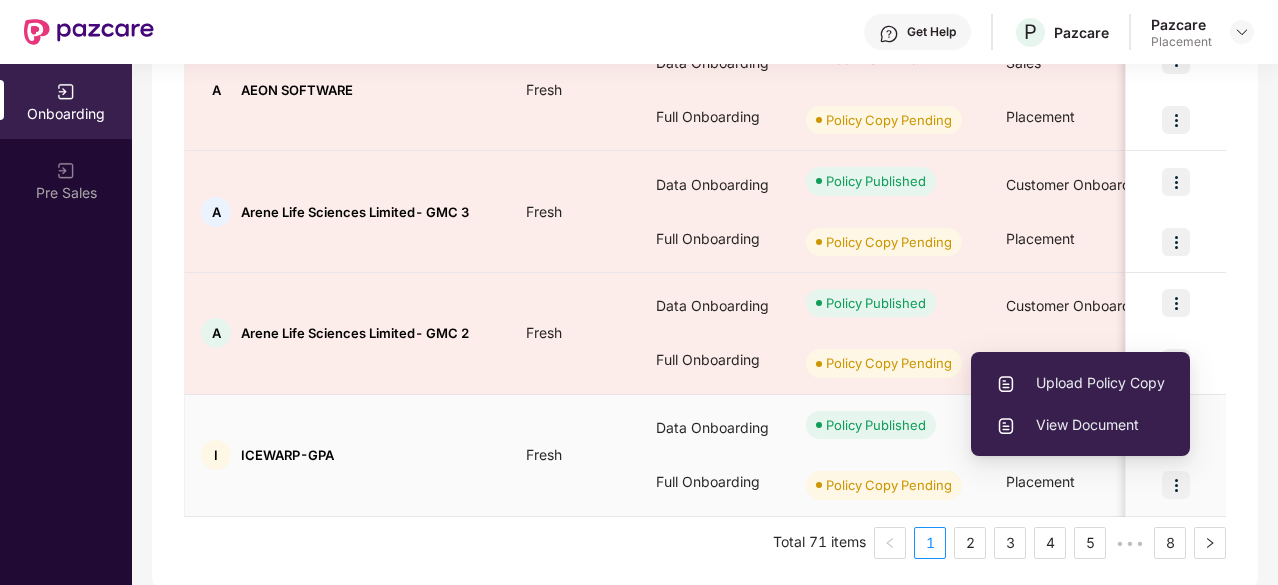 click on "Upload Policy Copy" at bounding box center [1080, 383] 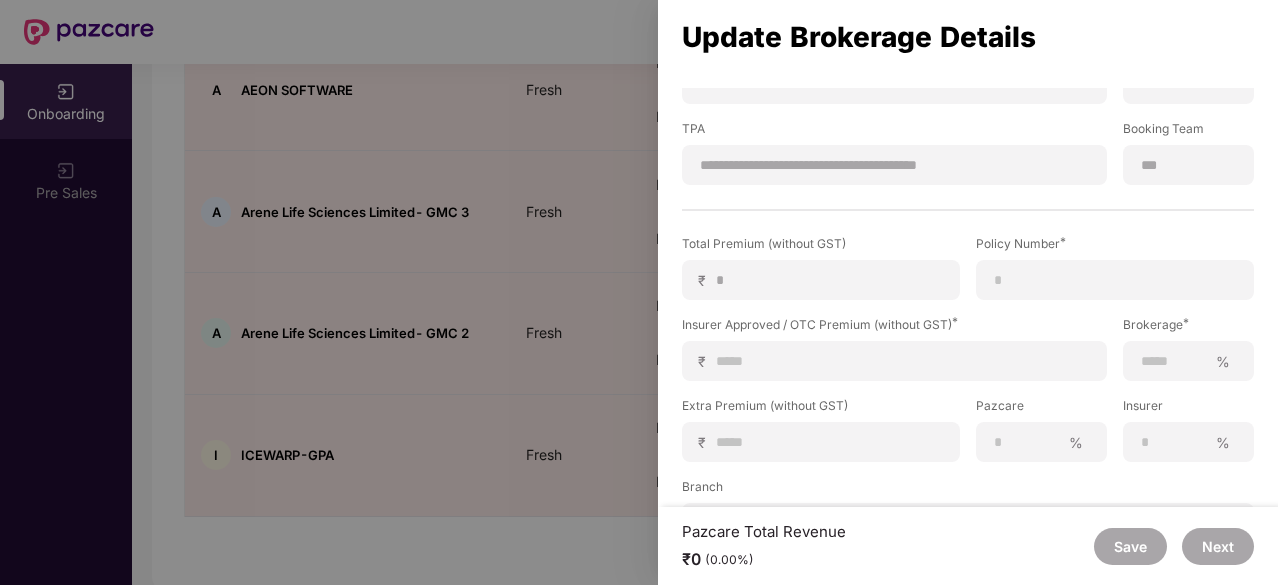 scroll, scrollTop: 394, scrollLeft: 0, axis: vertical 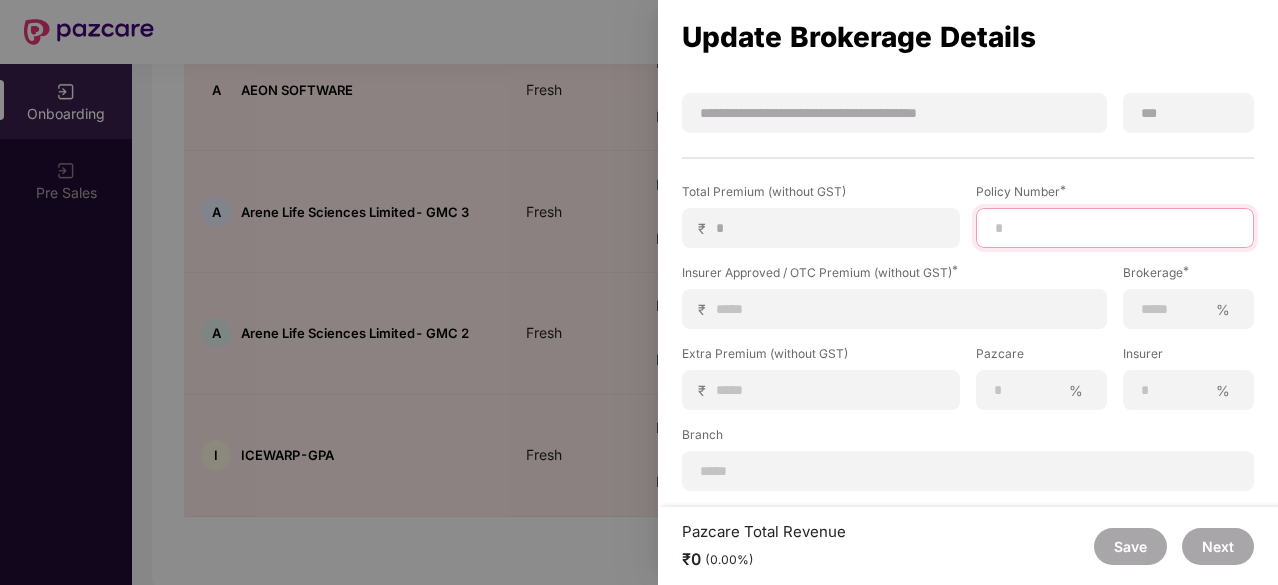 click at bounding box center (1115, 228) 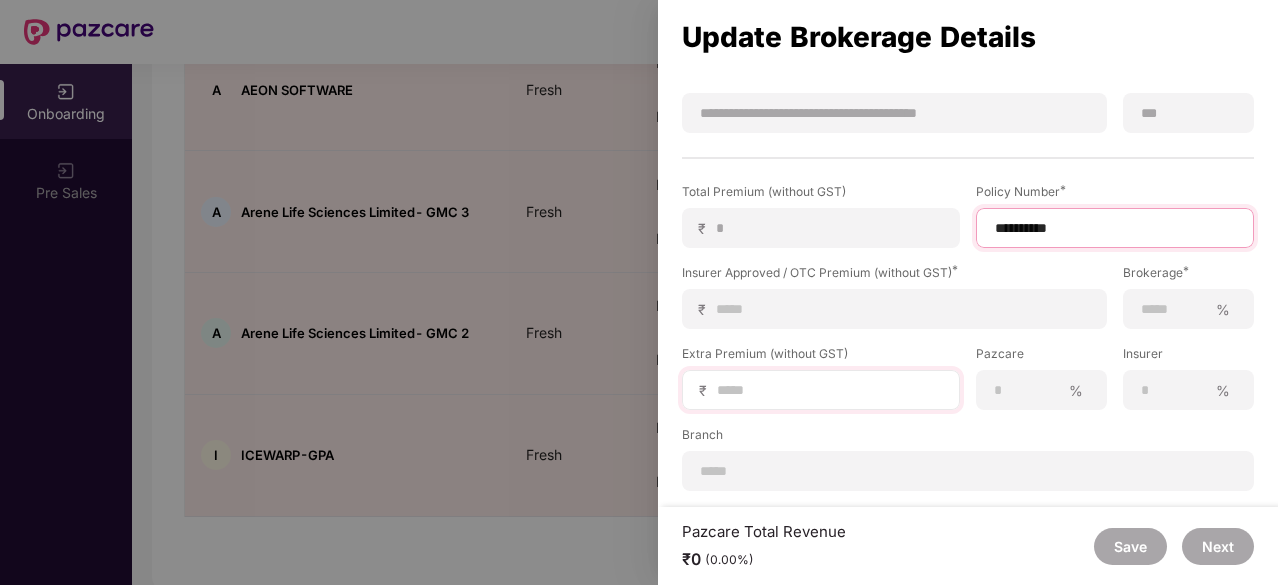 type on "**********" 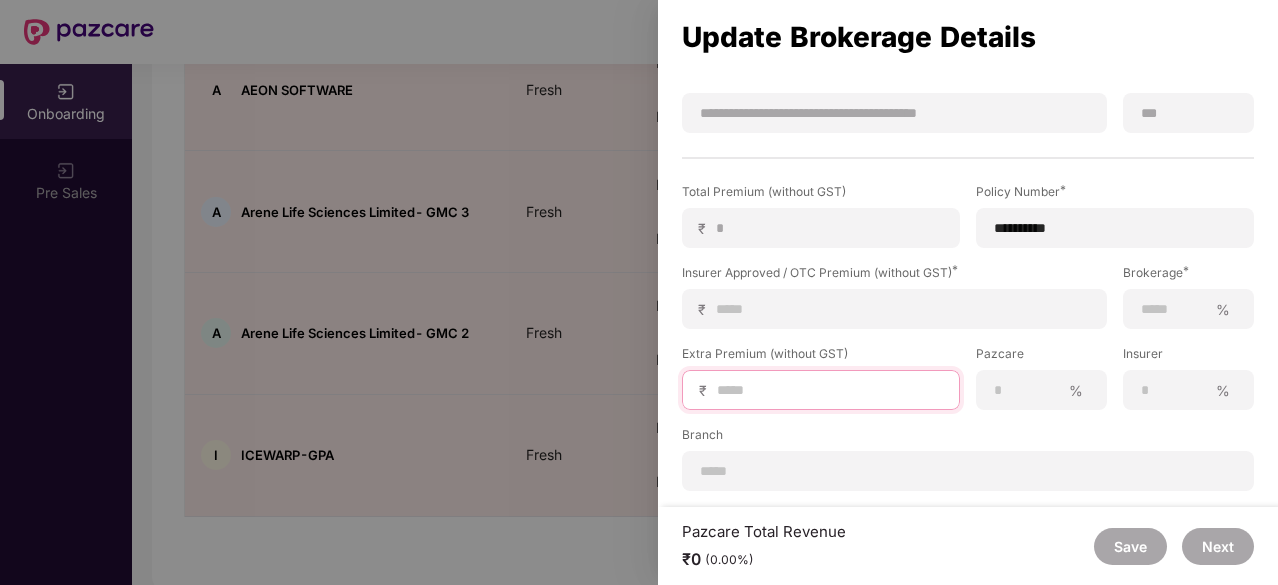 click at bounding box center (829, 390) 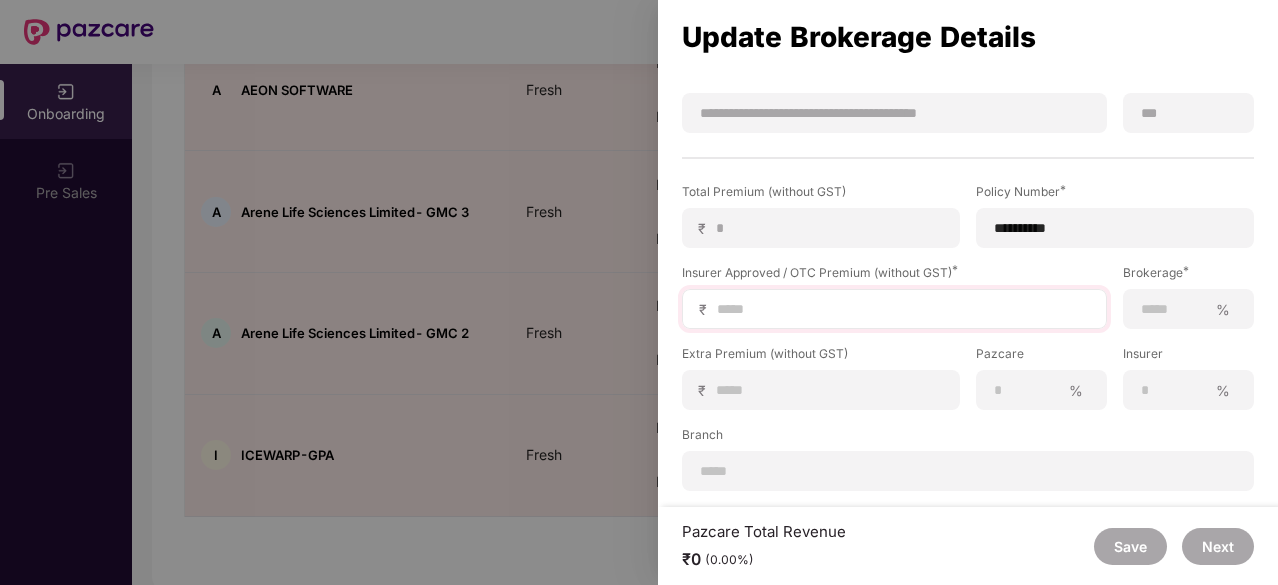 click on "₹" at bounding box center [894, 309] 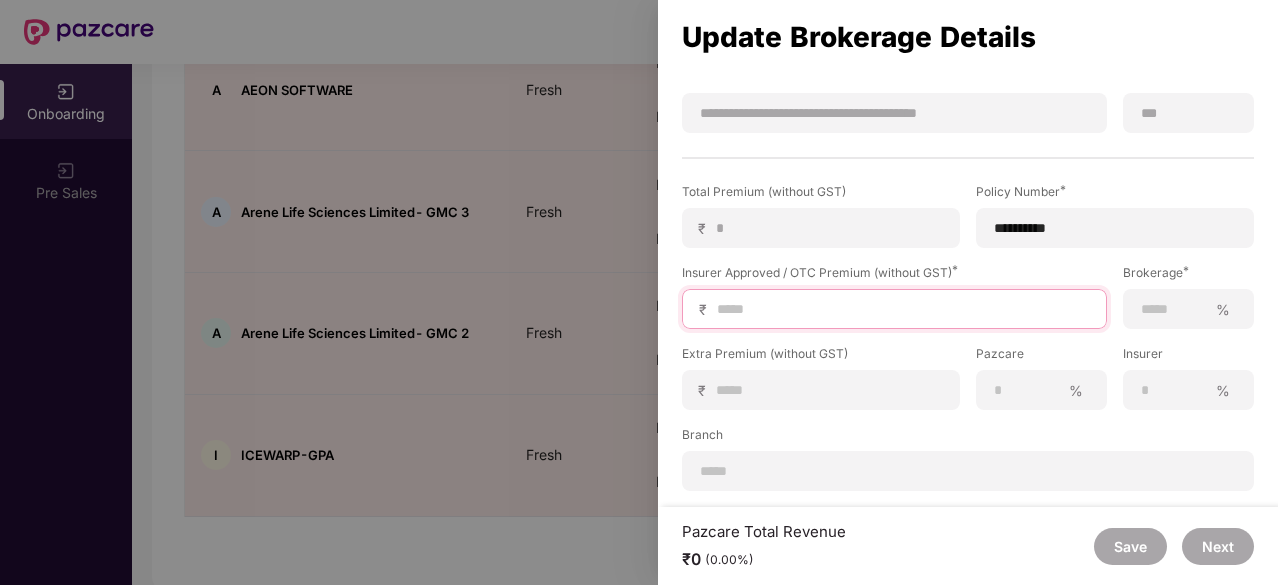 click at bounding box center [902, 309] 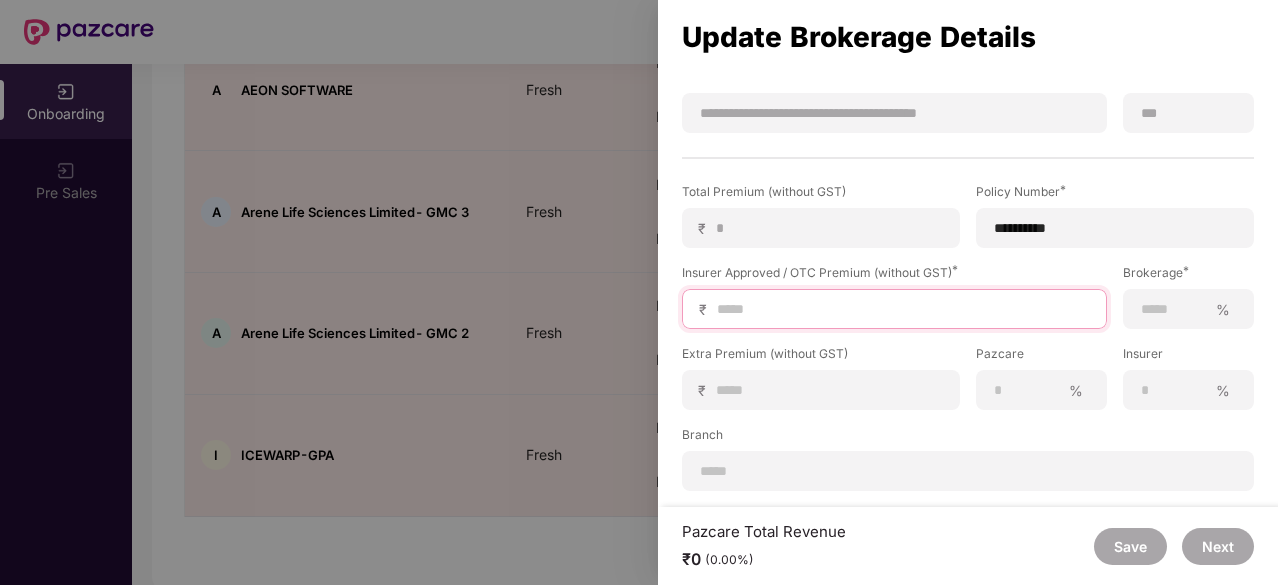 click at bounding box center (902, 309) 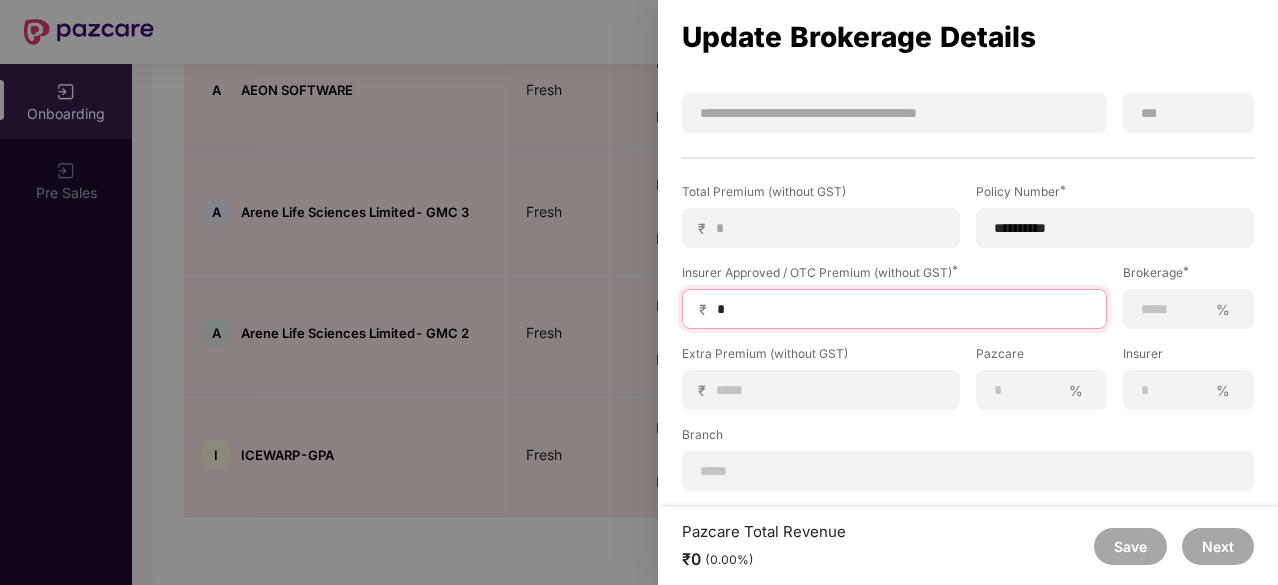 type on "**" 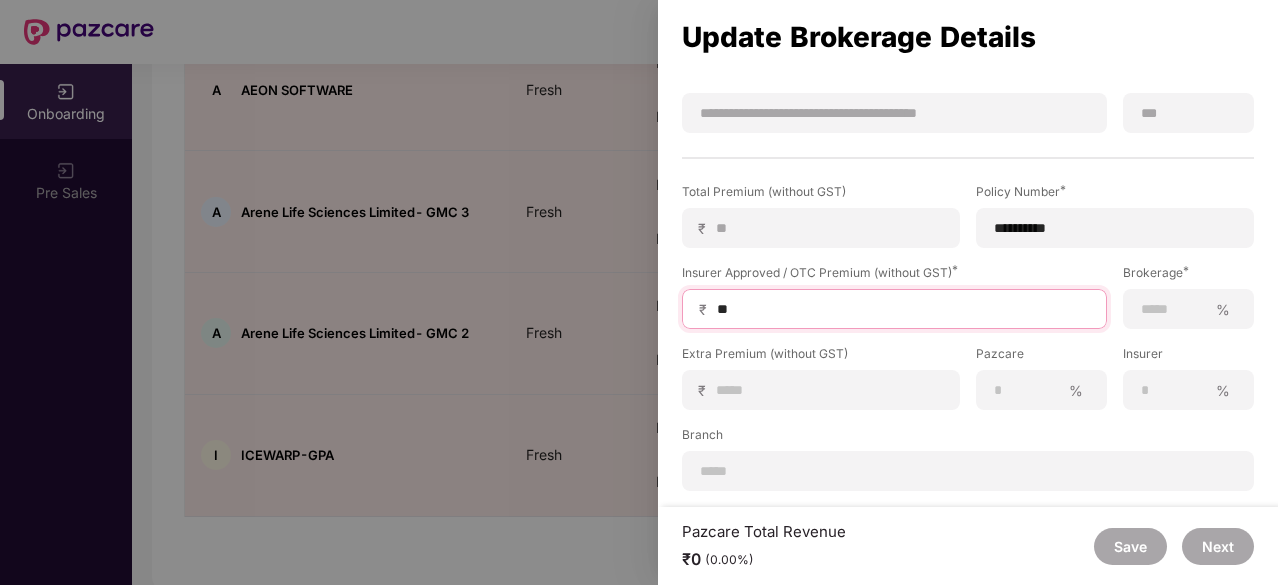 type on "***" 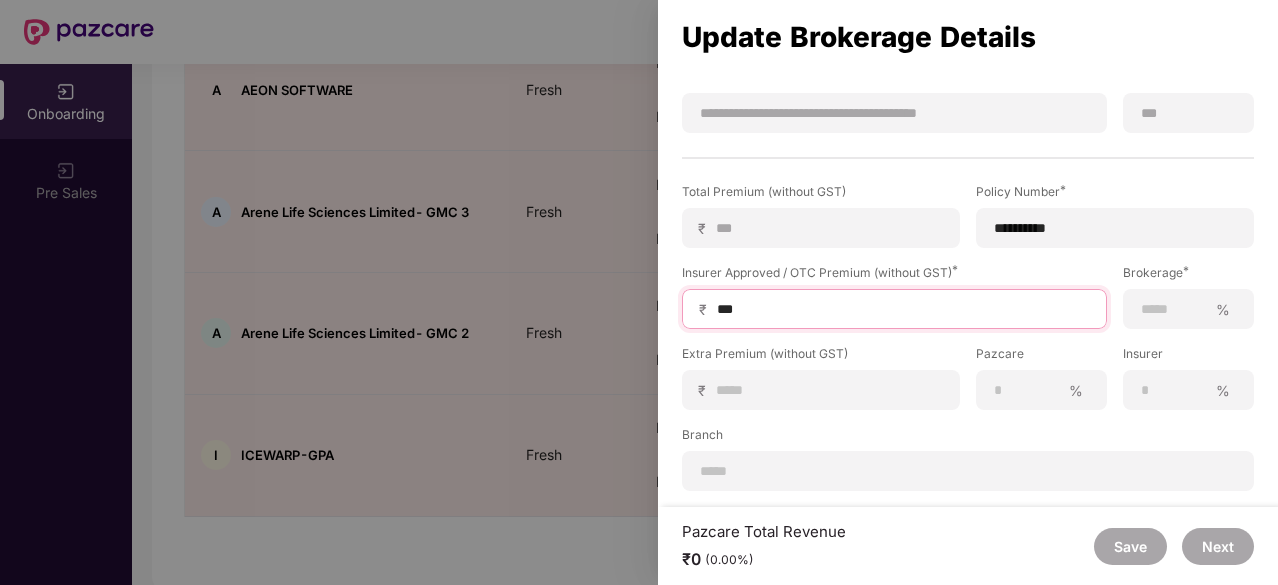 type on "****" 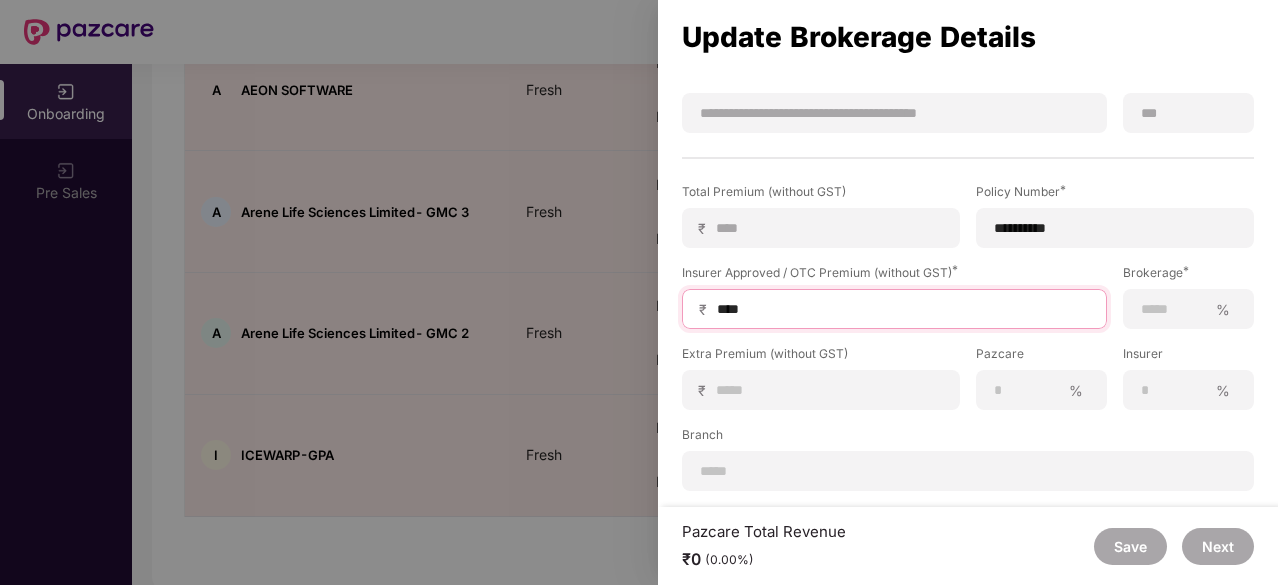 type on "*****" 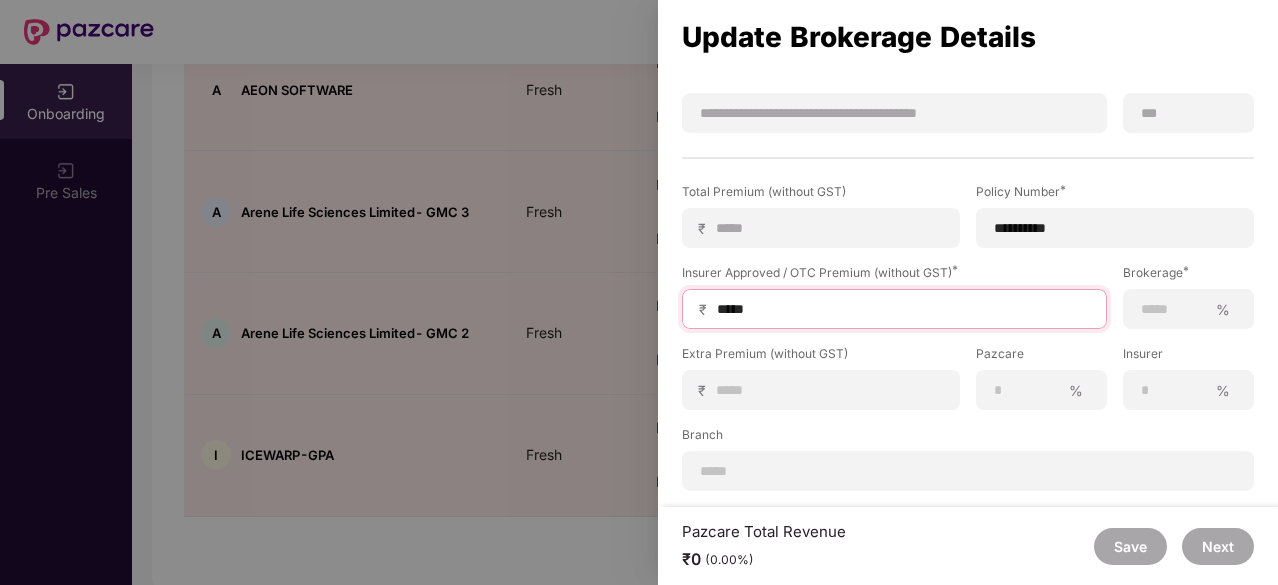 type on "*****" 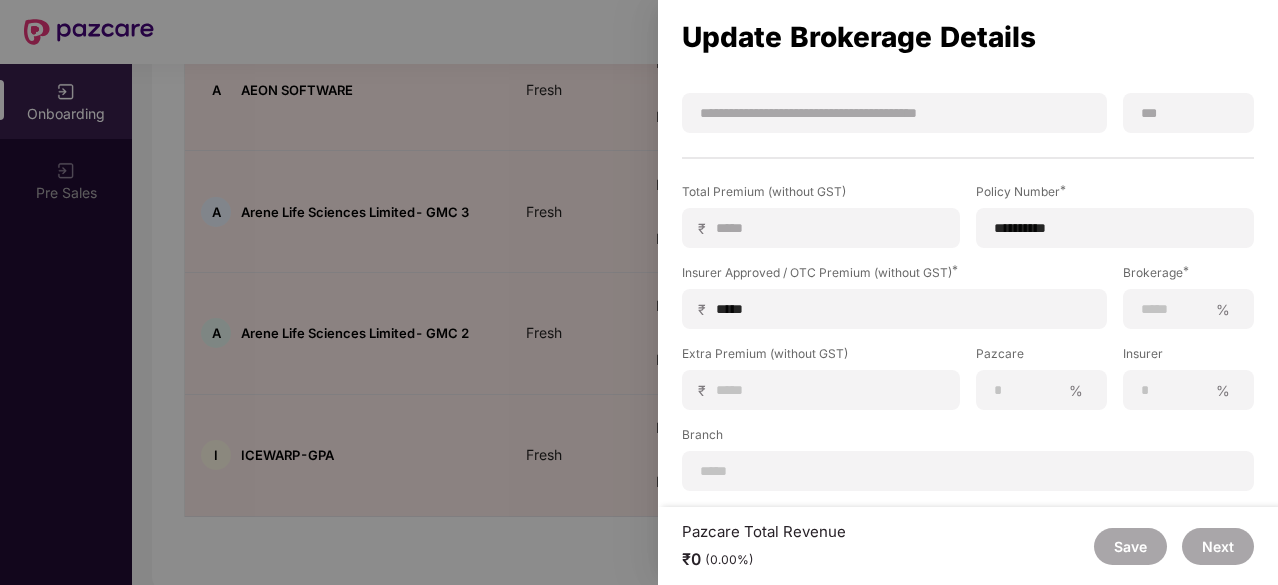 click on "Branch" at bounding box center (968, 438) 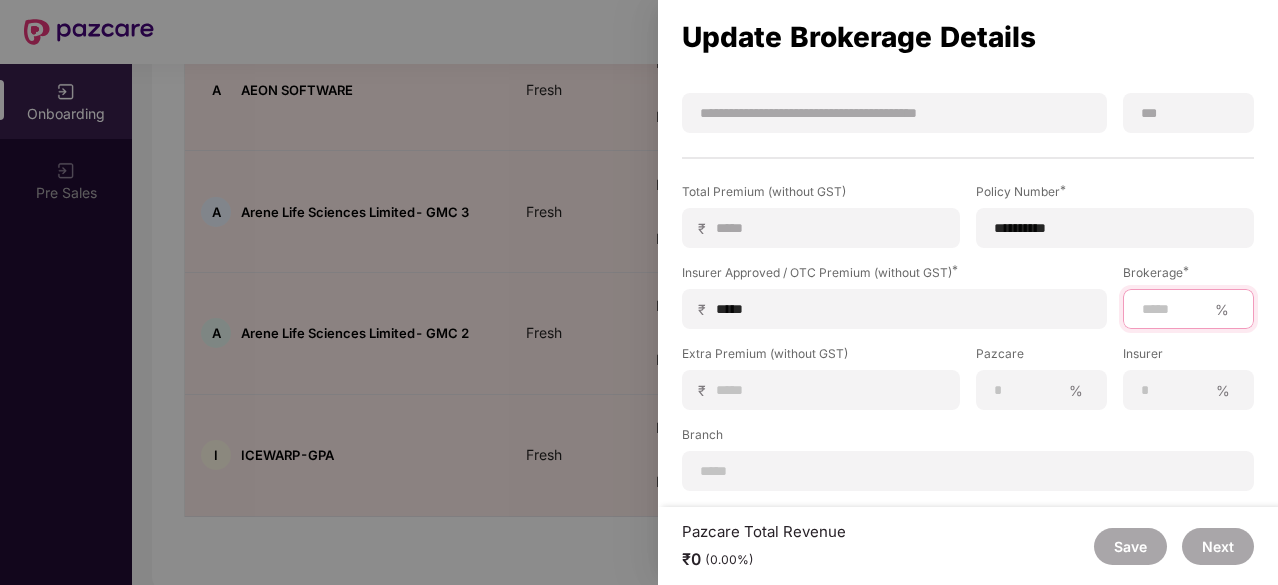 click at bounding box center [1173, 309] 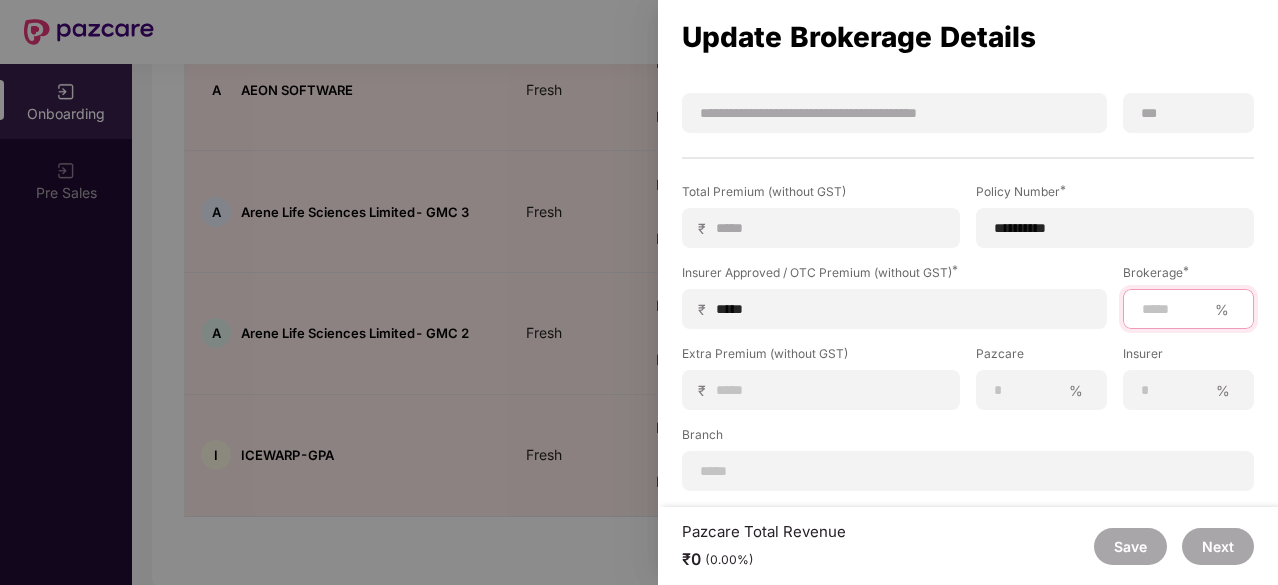 type on "****" 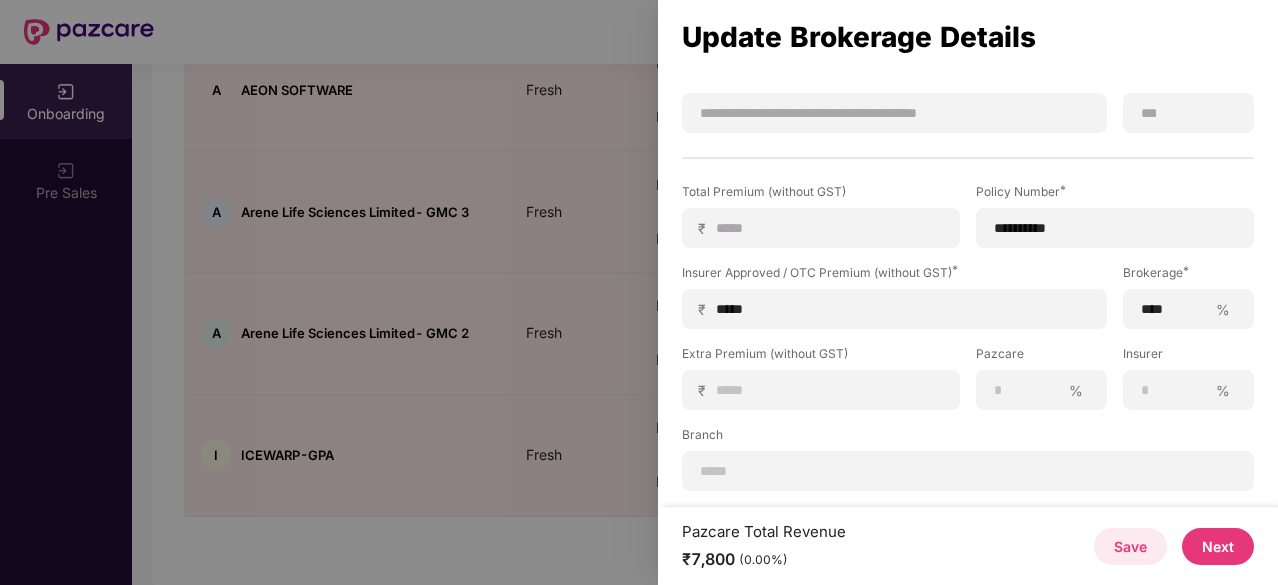 click on "Next" at bounding box center [1218, 546] 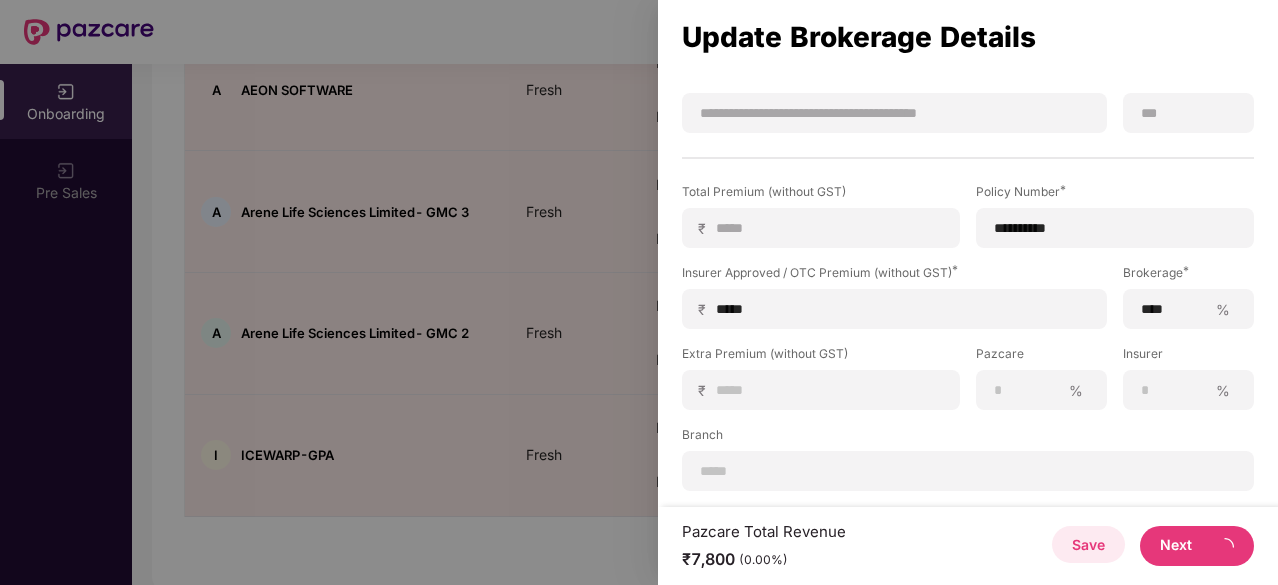 scroll, scrollTop: 0, scrollLeft: 0, axis: both 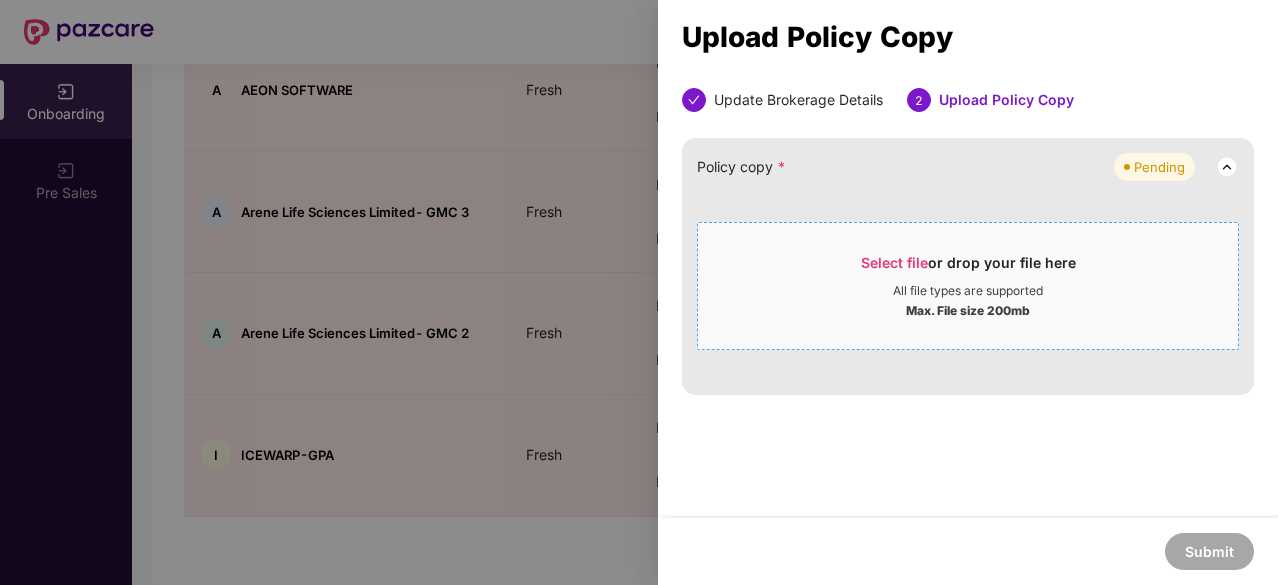 click on "Select file  or drop your file here" at bounding box center [968, 268] 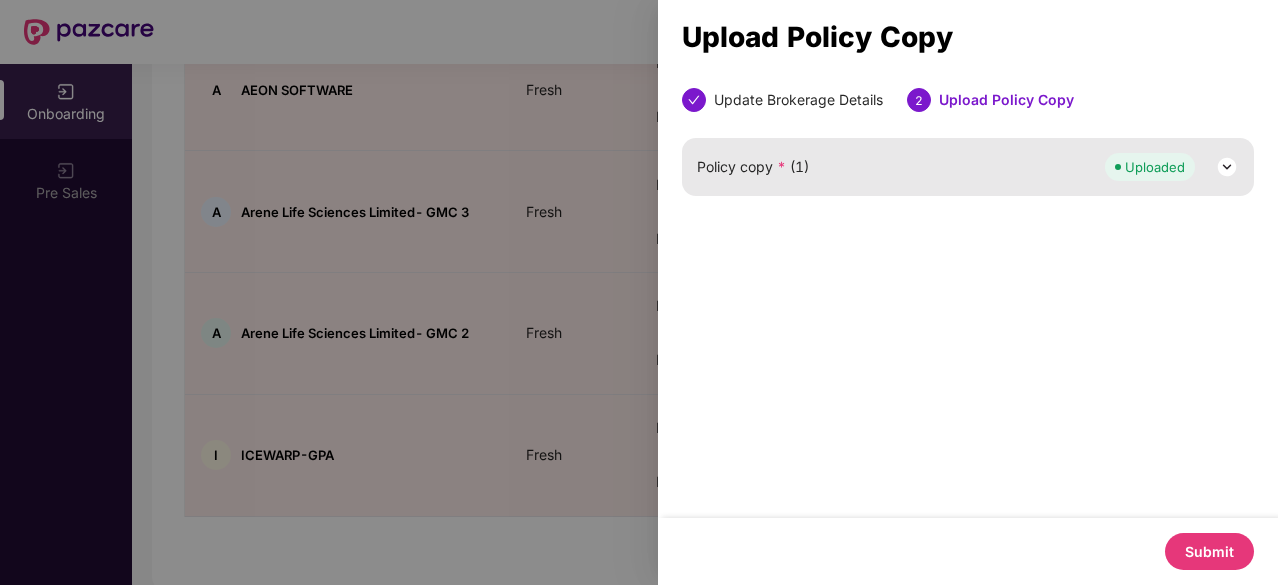 click on "Submit" at bounding box center [1209, 551] 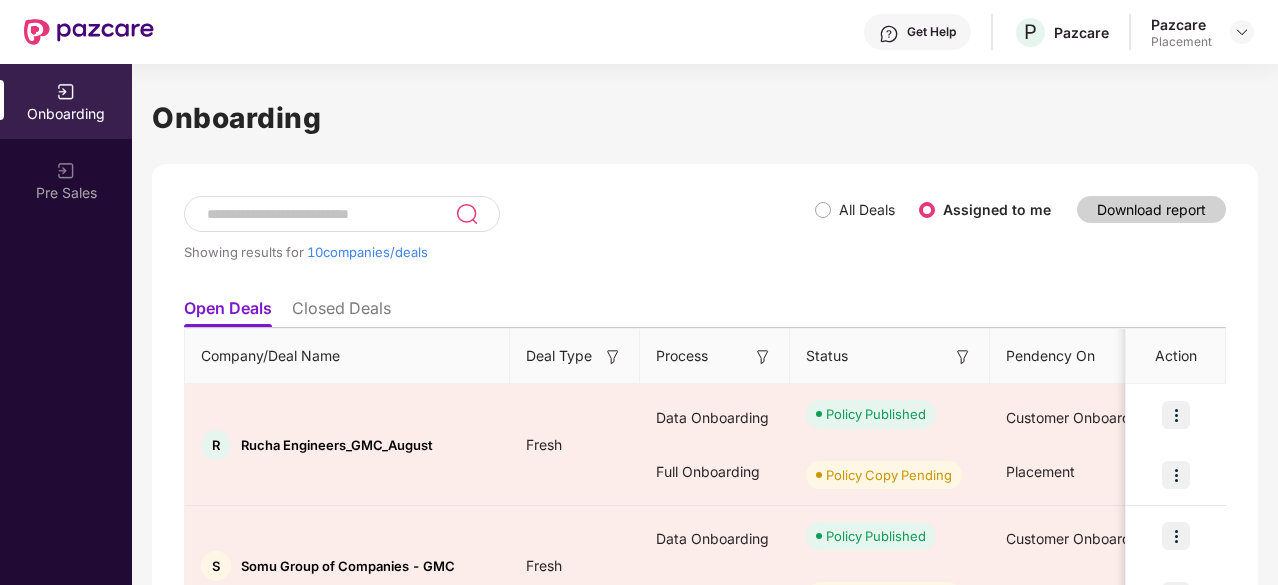 scroll, scrollTop: 0, scrollLeft: 2, axis: horizontal 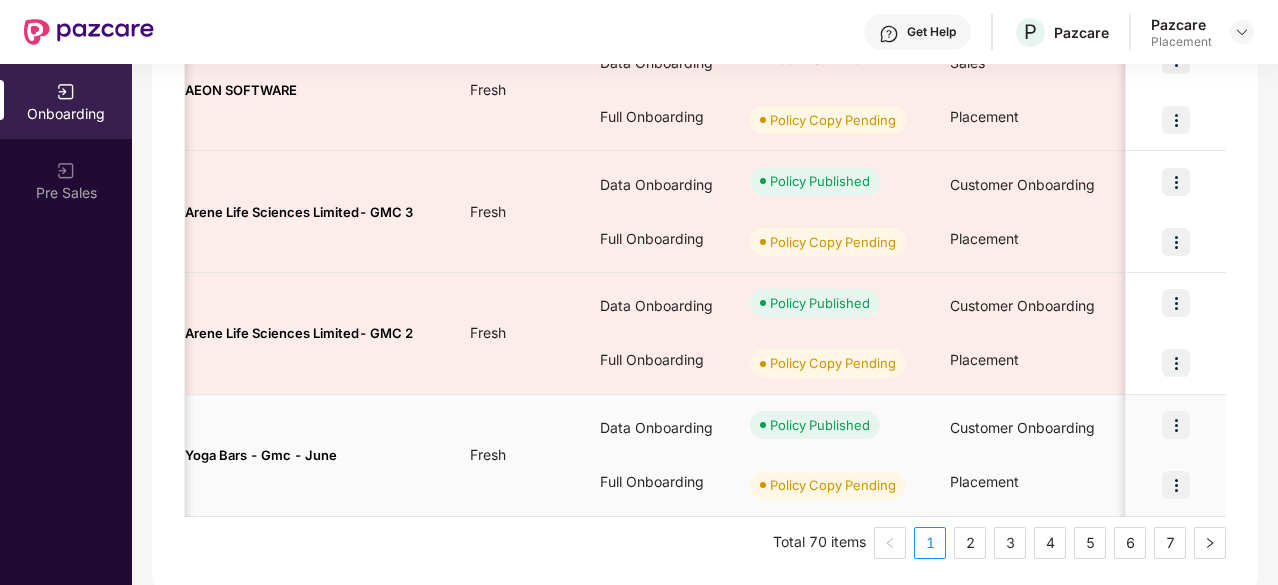 click at bounding box center (1176, 485) 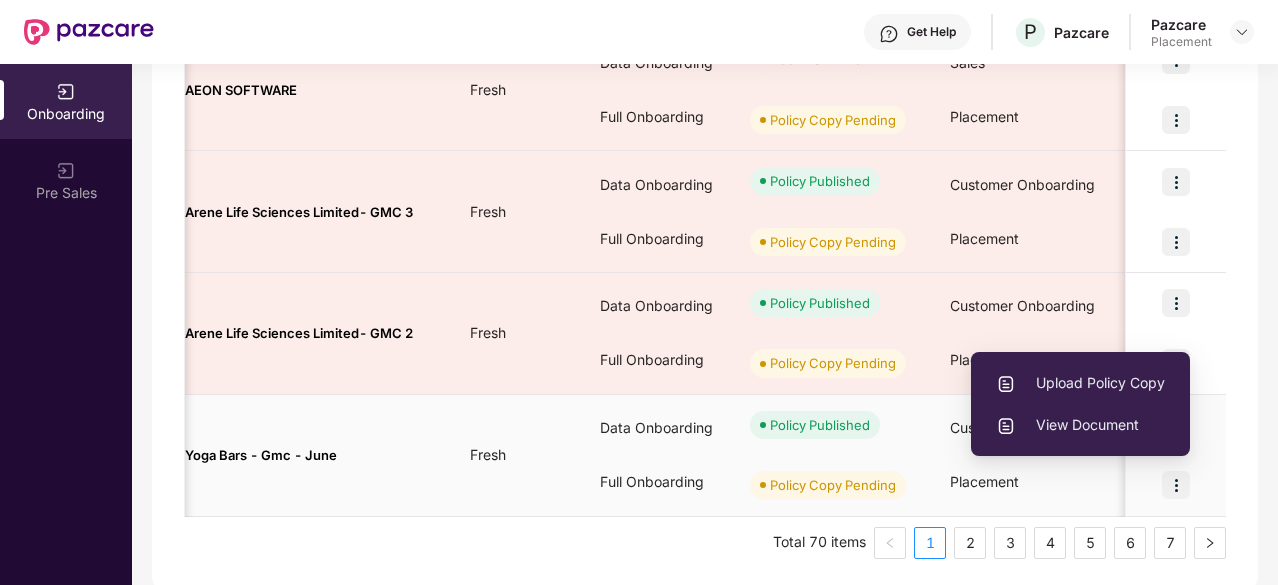 click on "Upload Policy Copy" at bounding box center (1080, 383) 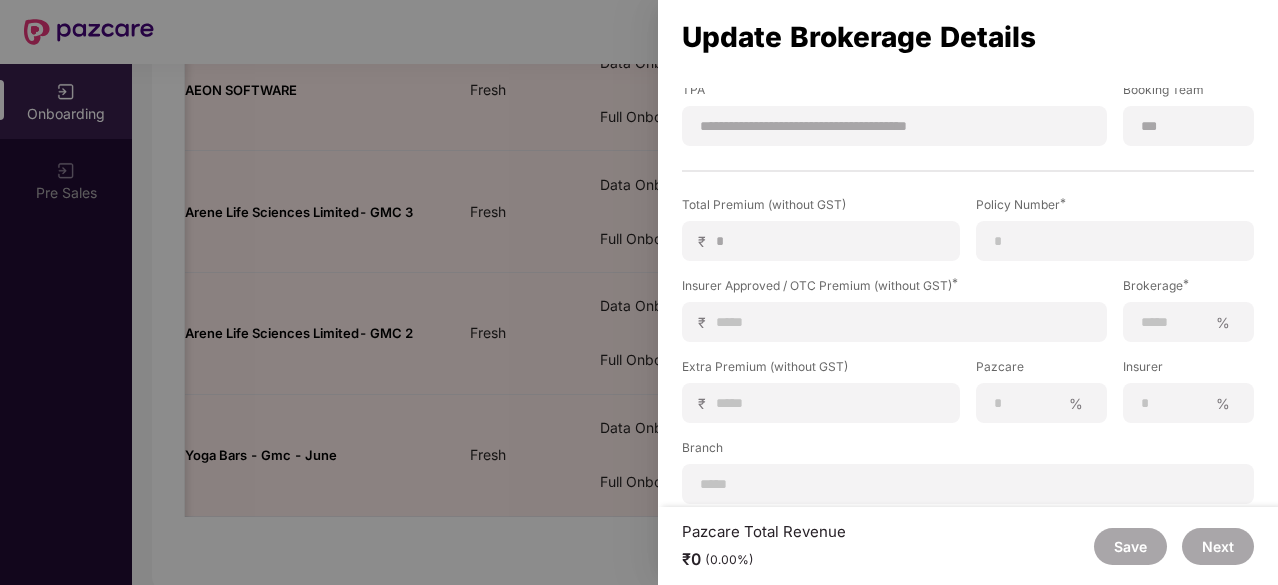 scroll, scrollTop: 394, scrollLeft: 0, axis: vertical 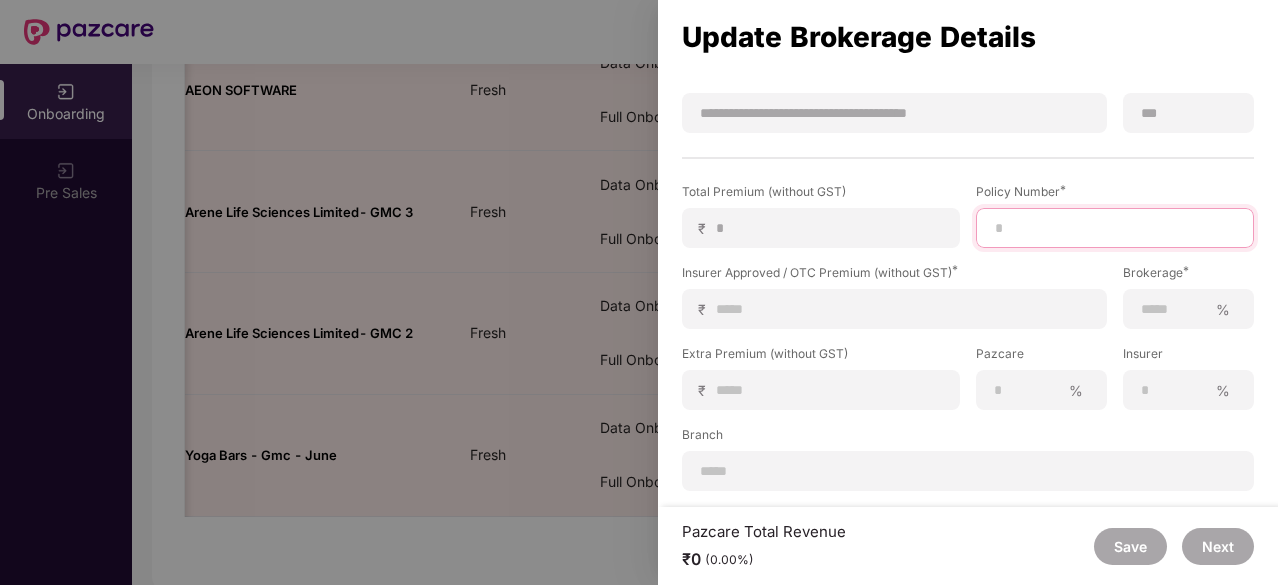 click at bounding box center [1115, 228] 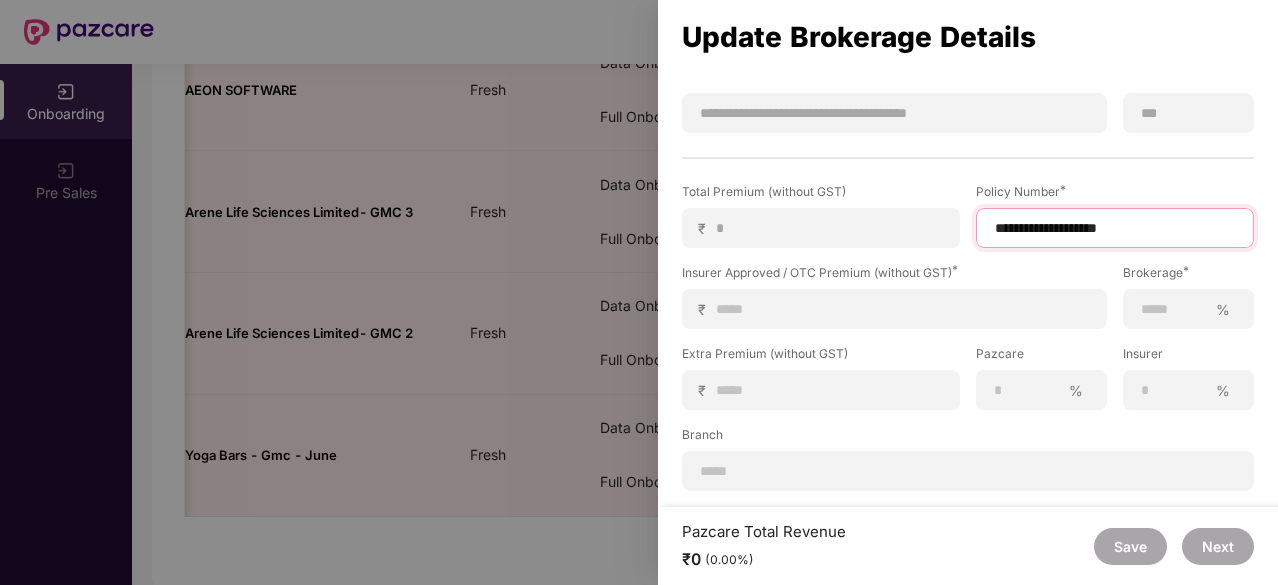 type on "**********" 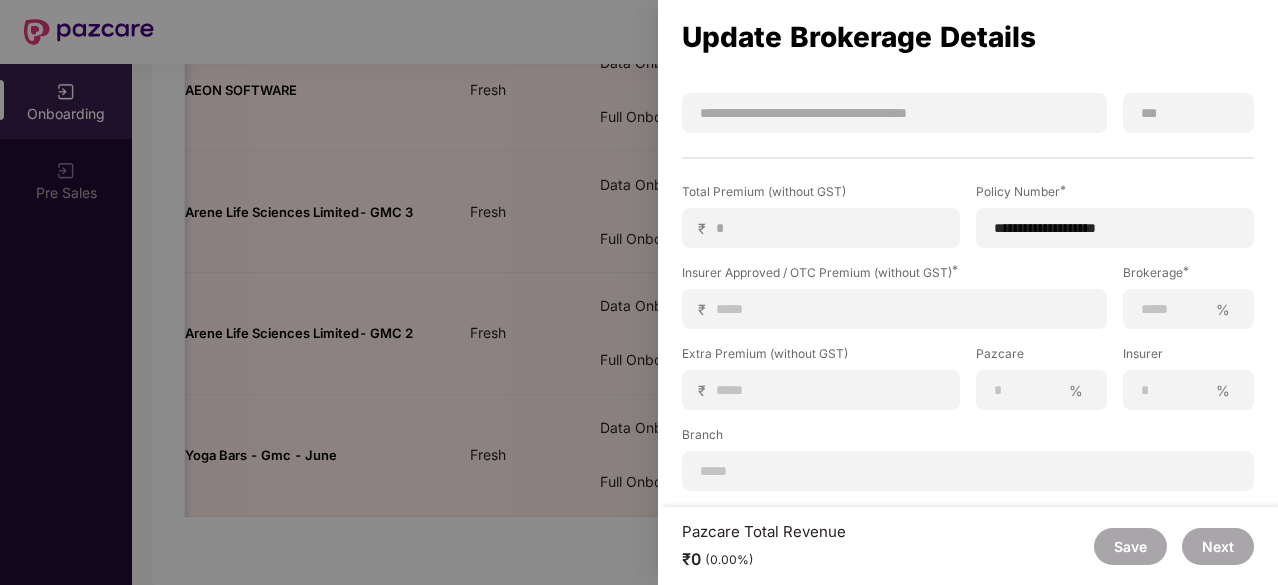 click on "Extra Premium (without GST)" at bounding box center [821, 357] 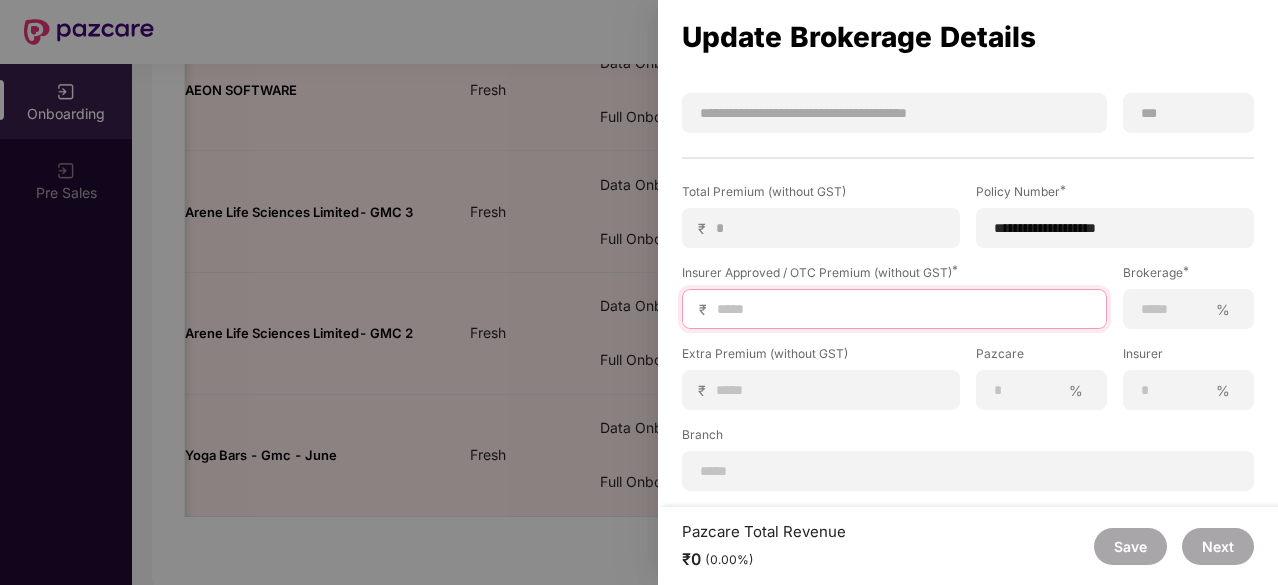 click at bounding box center [902, 309] 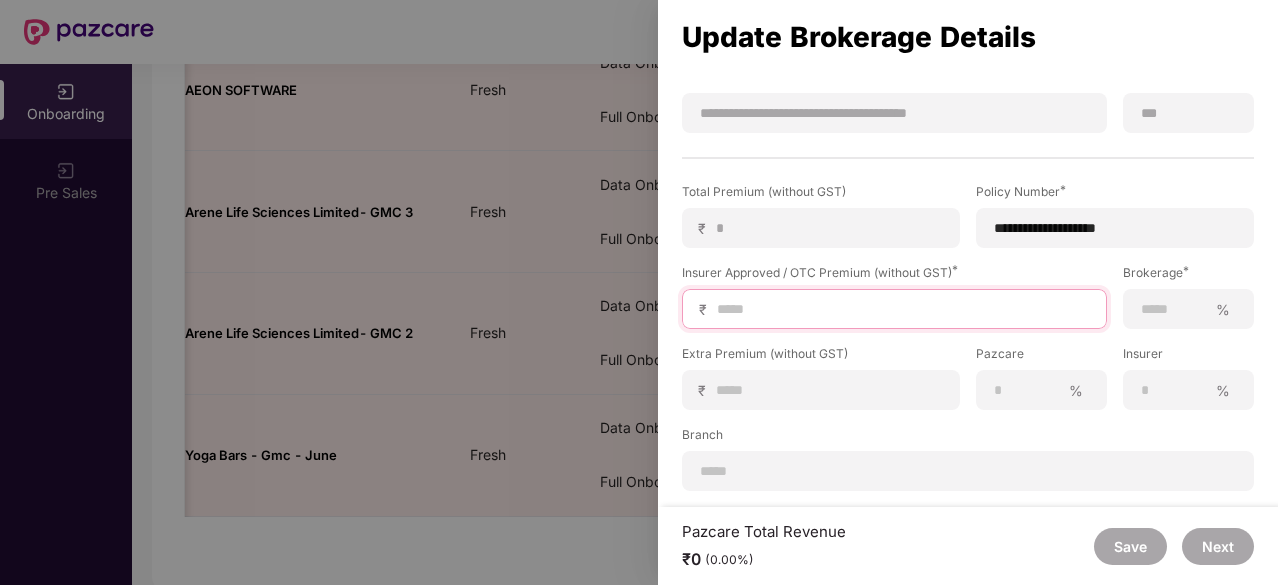 type on "*" 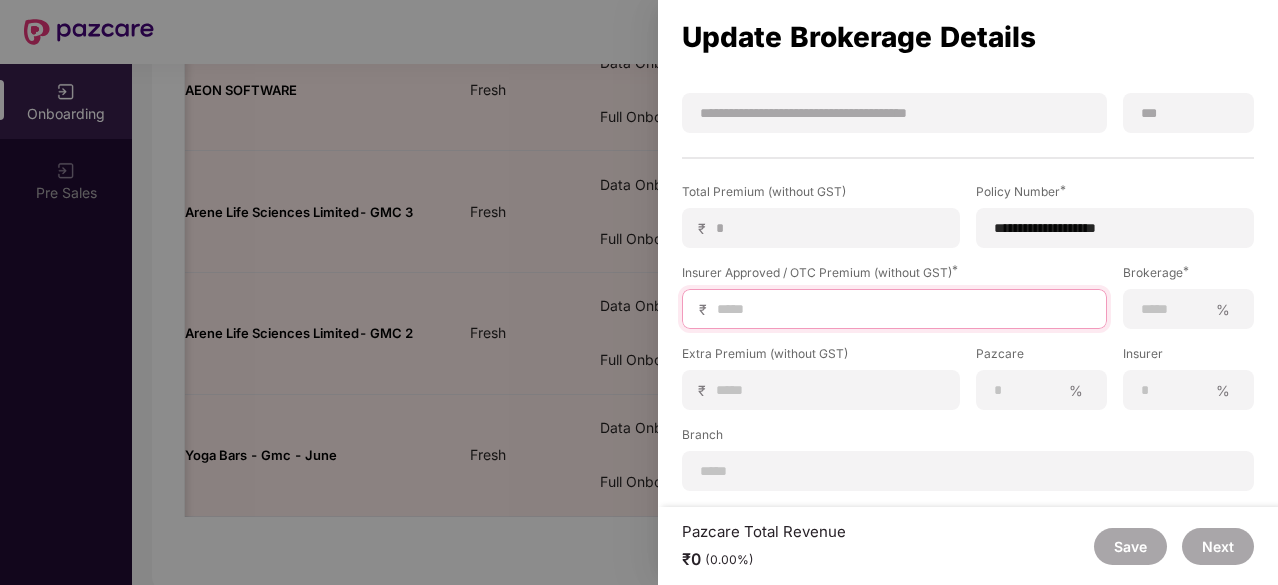 type on "*" 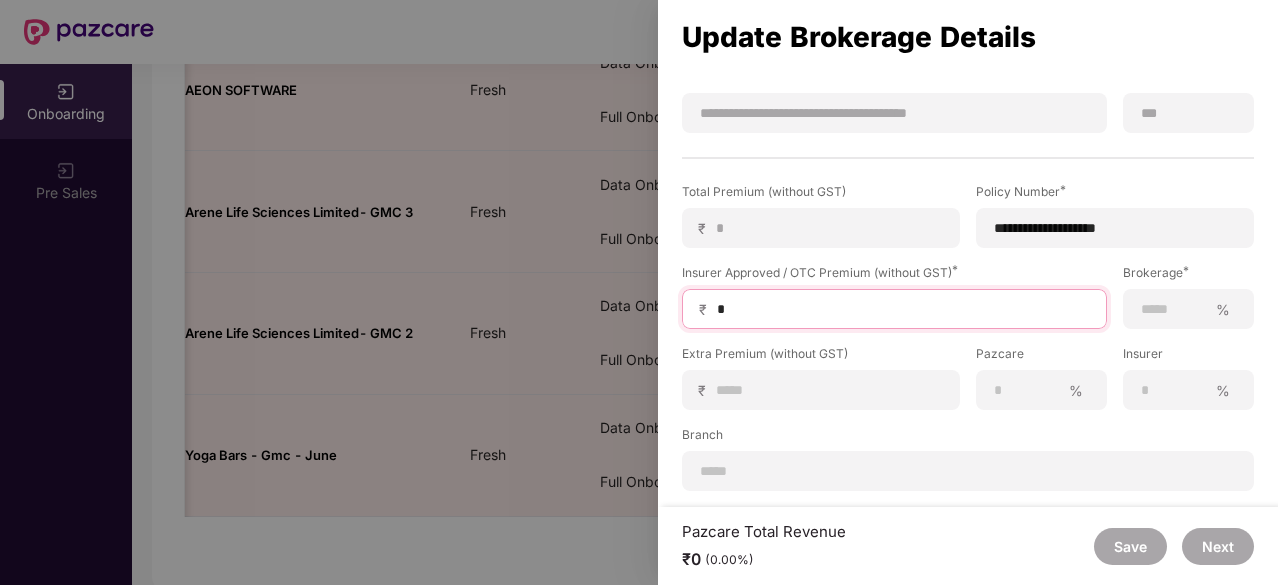 type on "**" 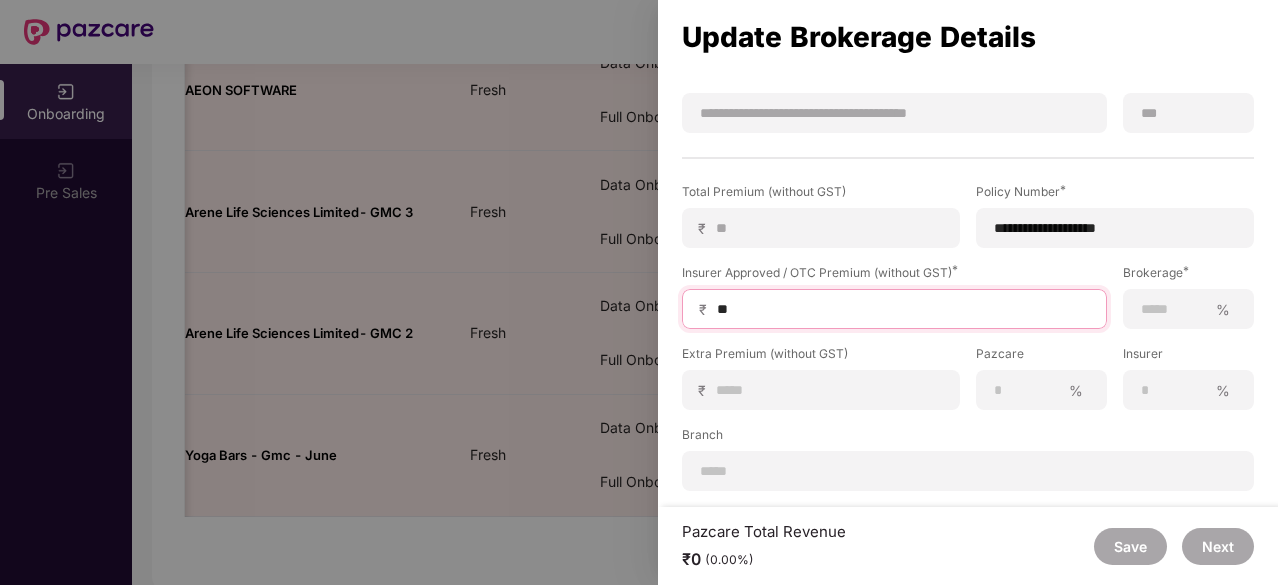 type on "**" 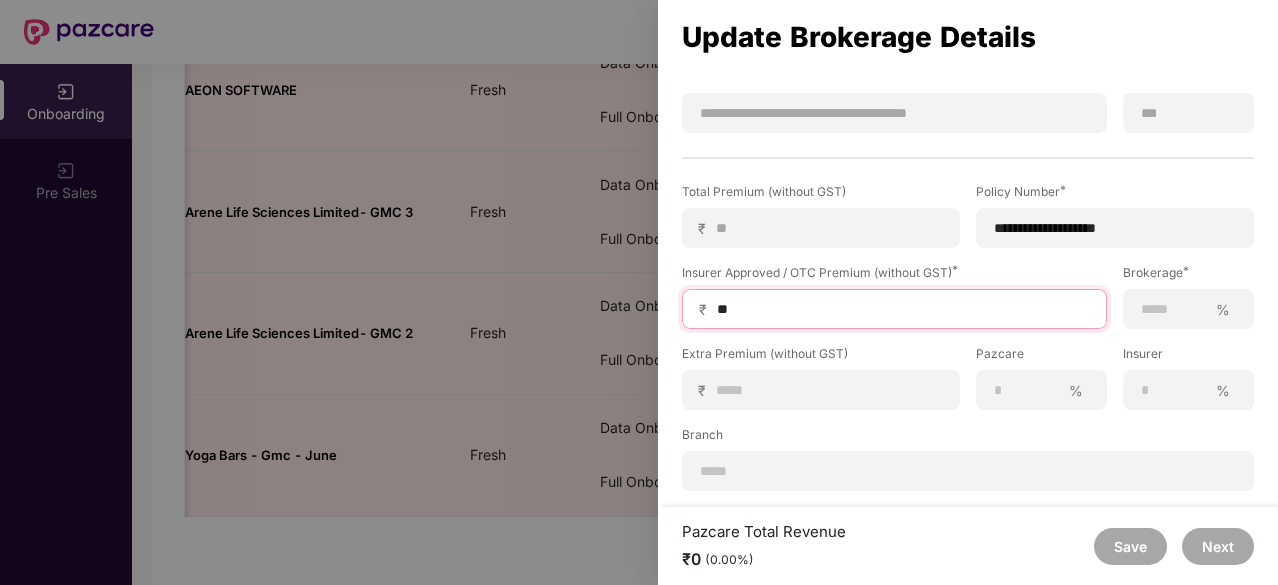 type on "***" 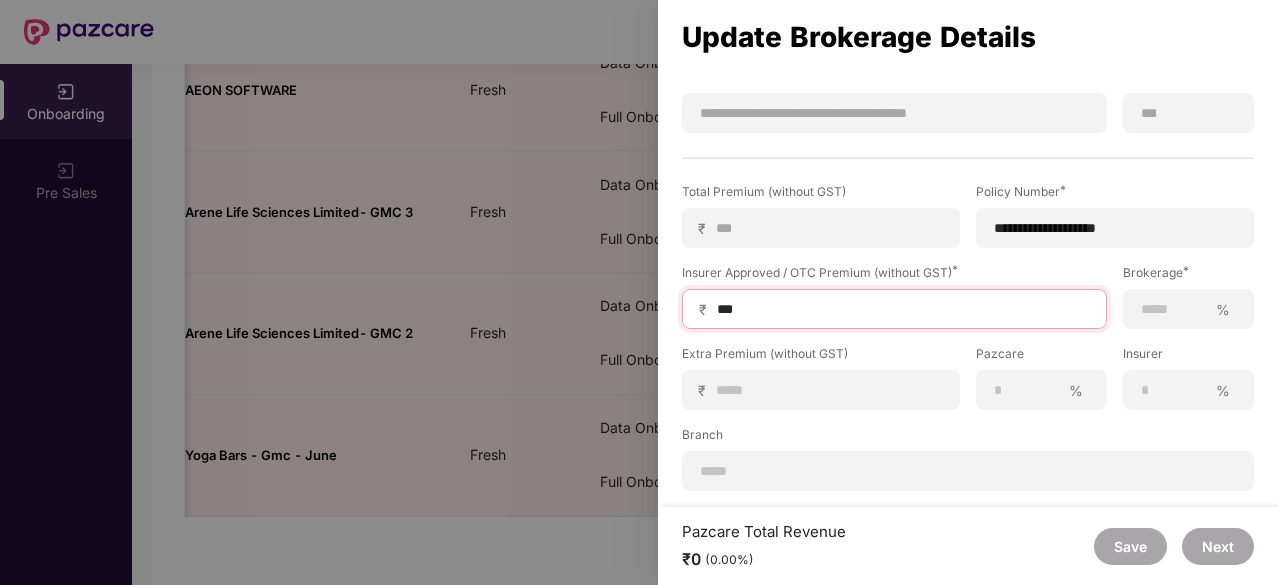 type on "****" 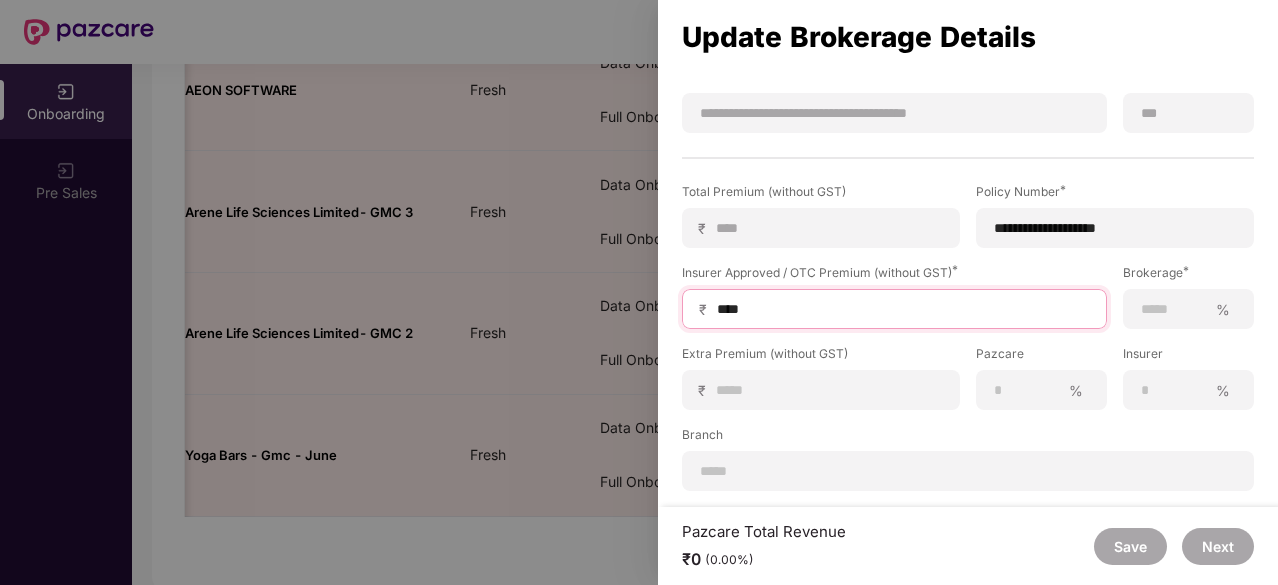 type on "*****" 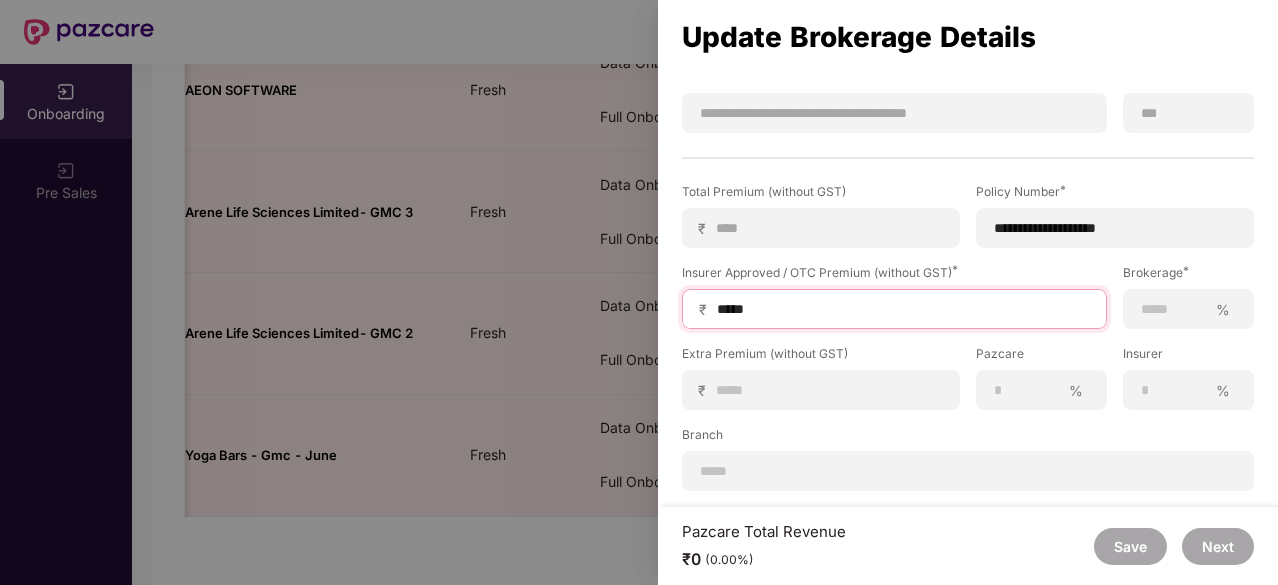 type on "******" 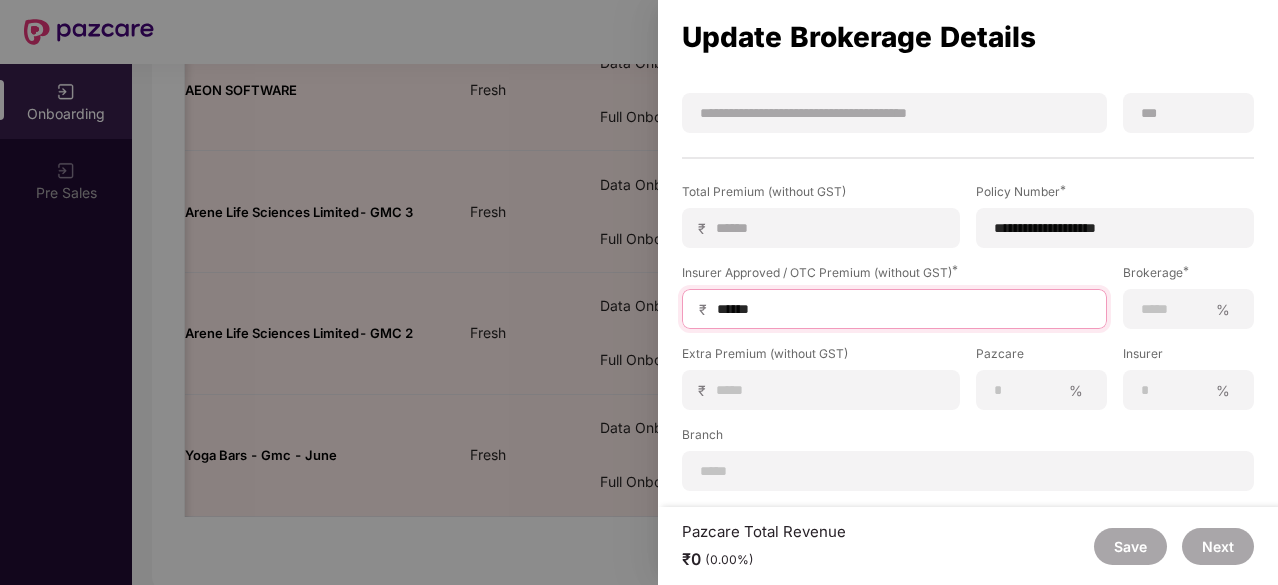 type on "*******" 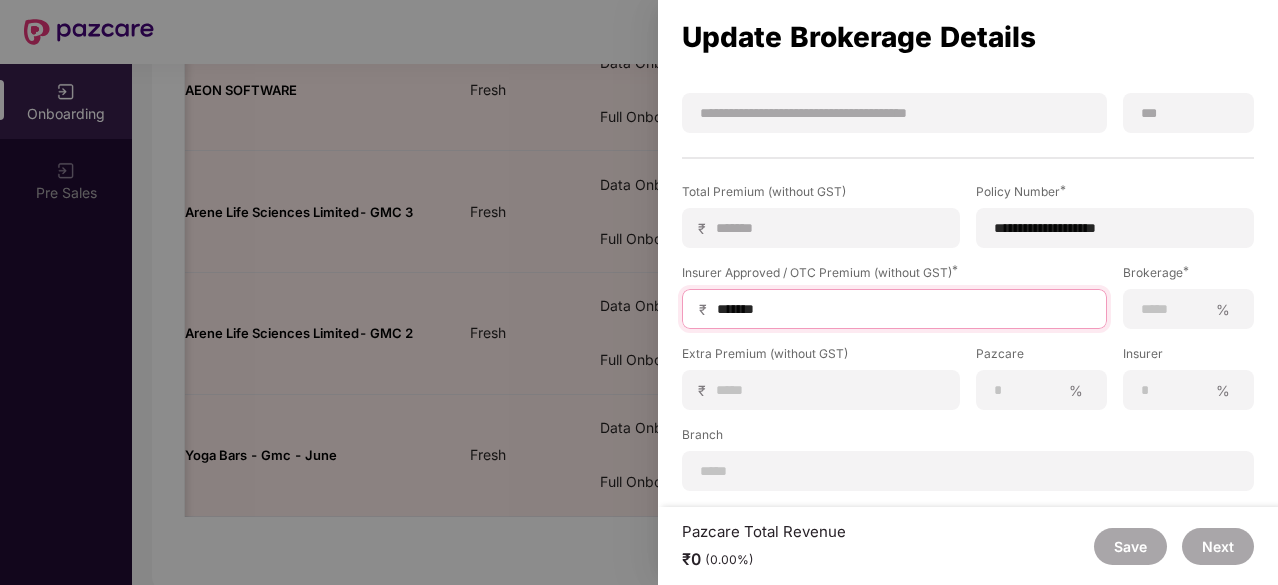 type on "*******" 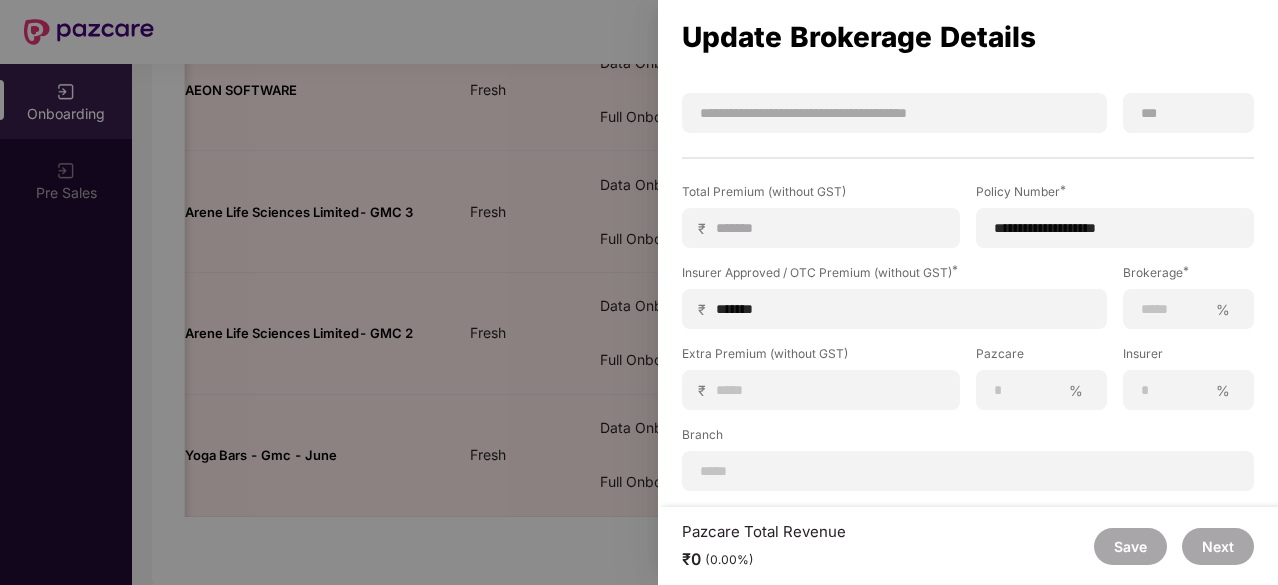 click on "**********" at bounding box center [968, 337] 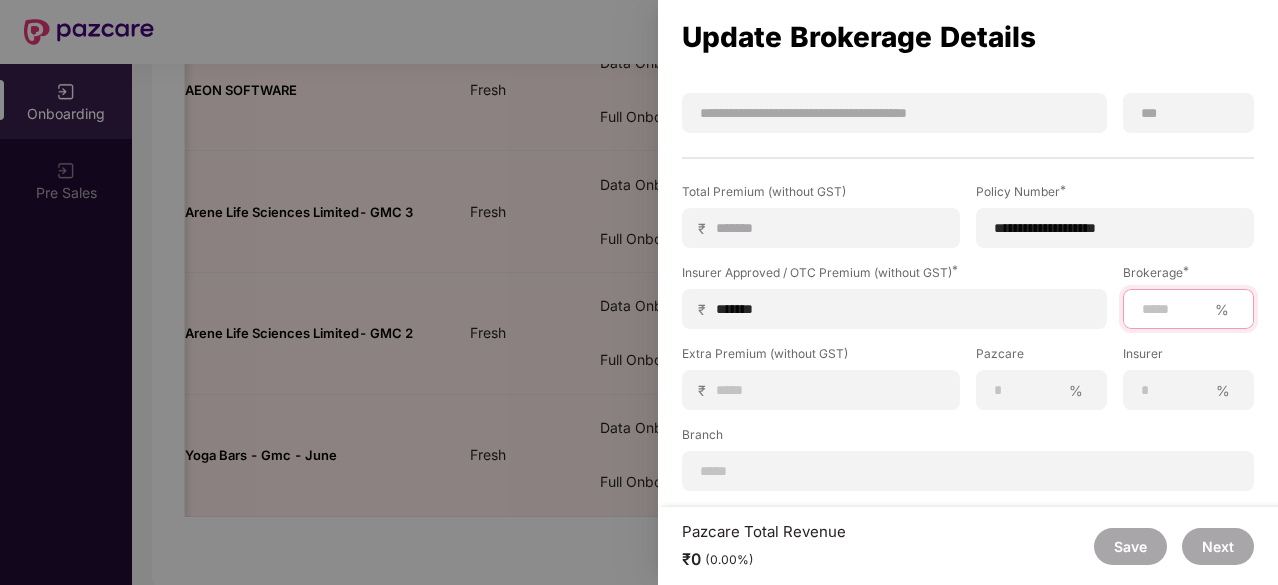 click at bounding box center (1173, 309) 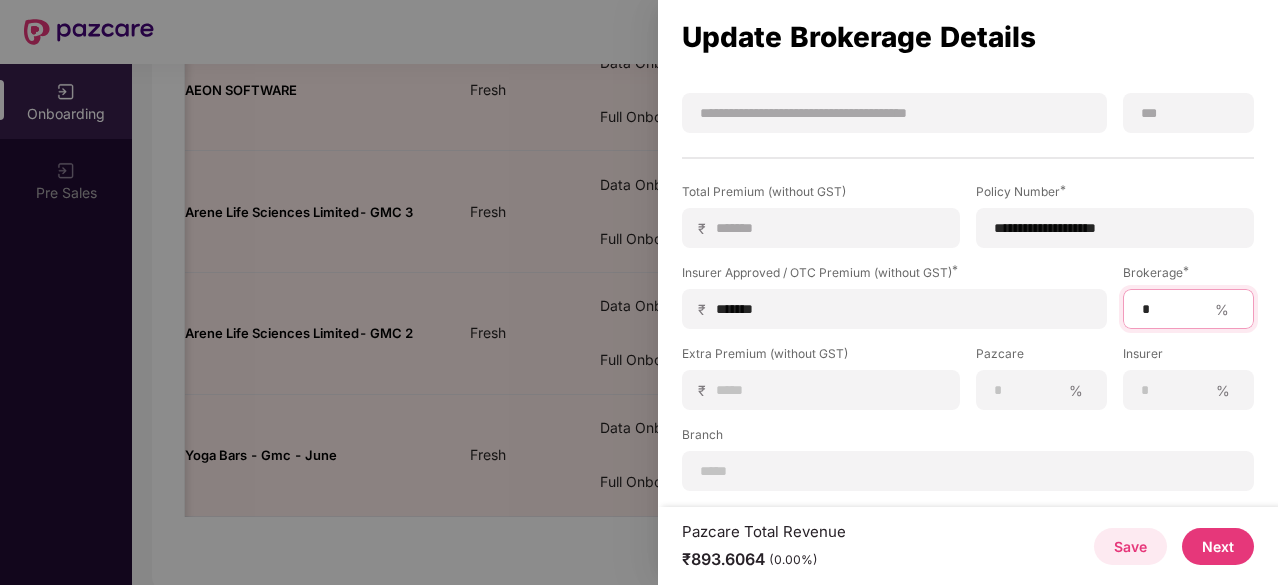 type on "*" 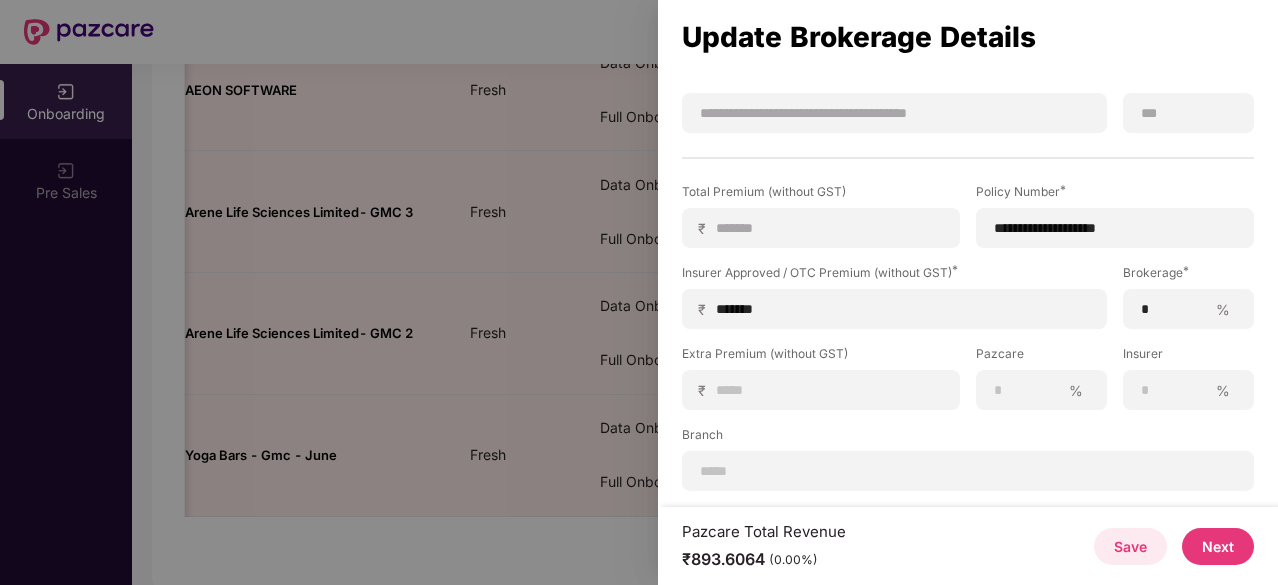click on "Branch" at bounding box center (968, 438) 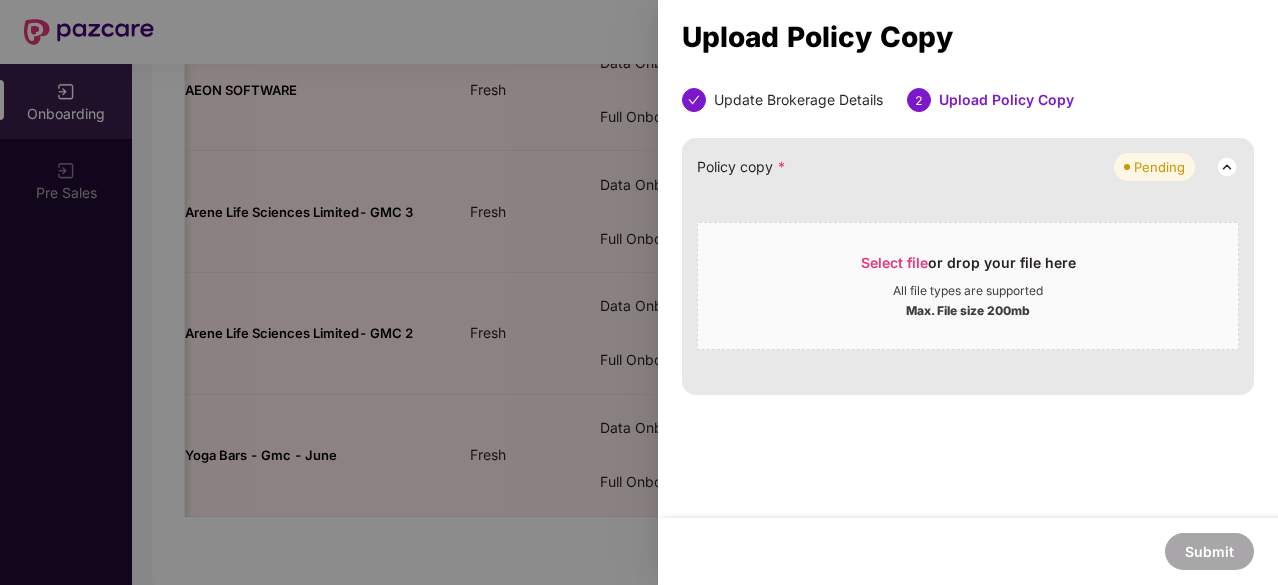 scroll, scrollTop: 0, scrollLeft: 0, axis: both 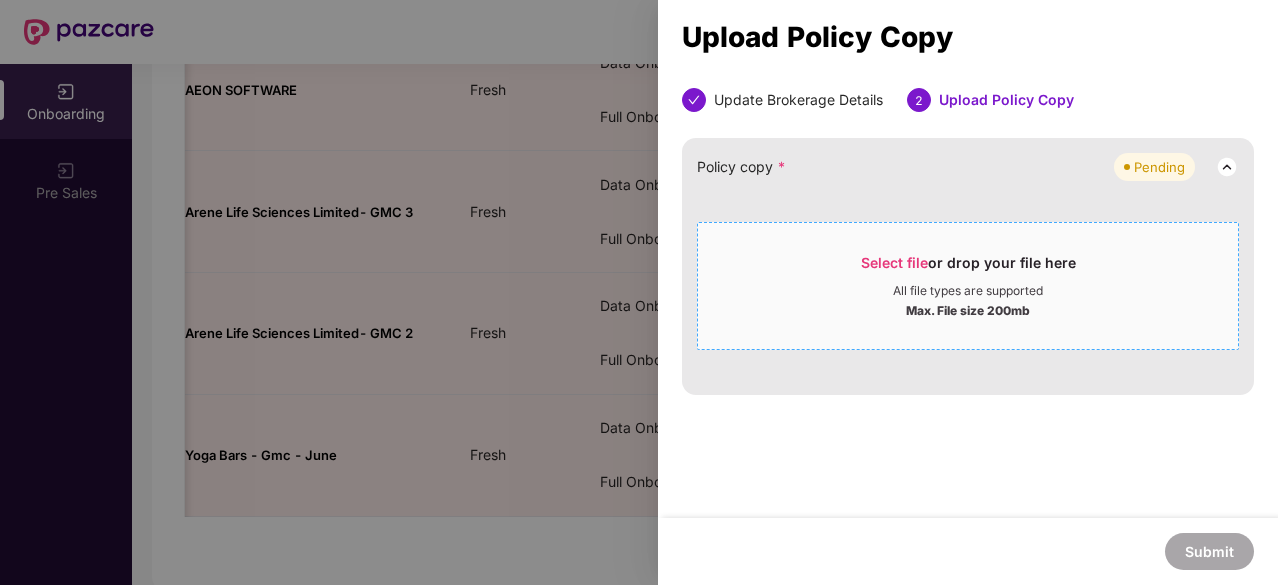 click on "Select file  or drop your file here" at bounding box center (968, 268) 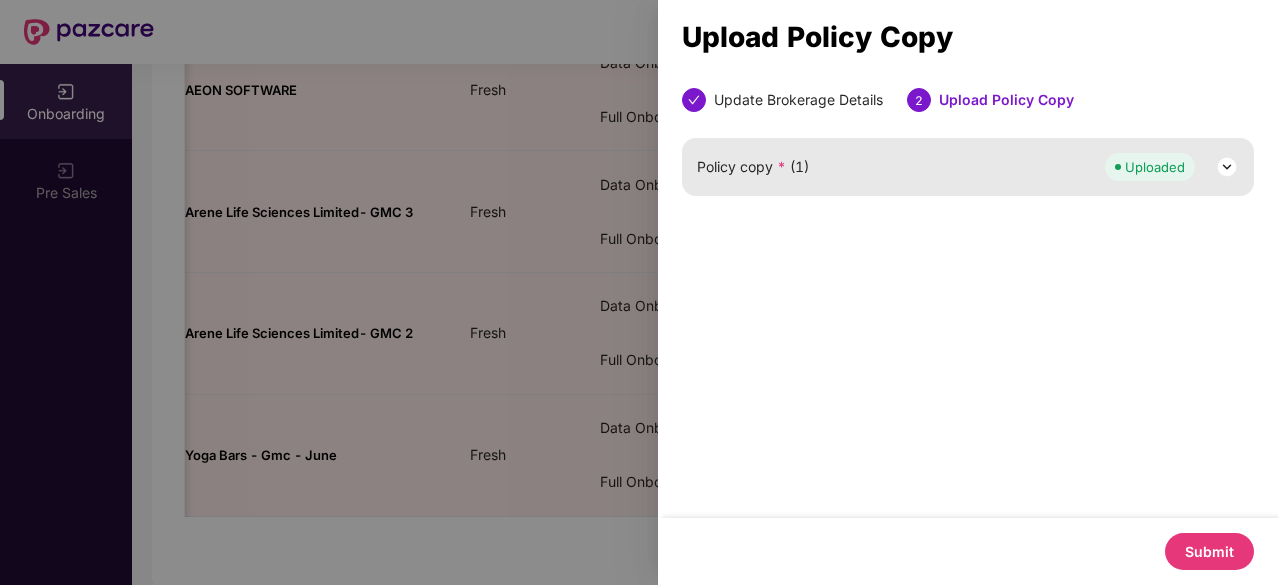 scroll, scrollTop: 0, scrollLeft: 0, axis: both 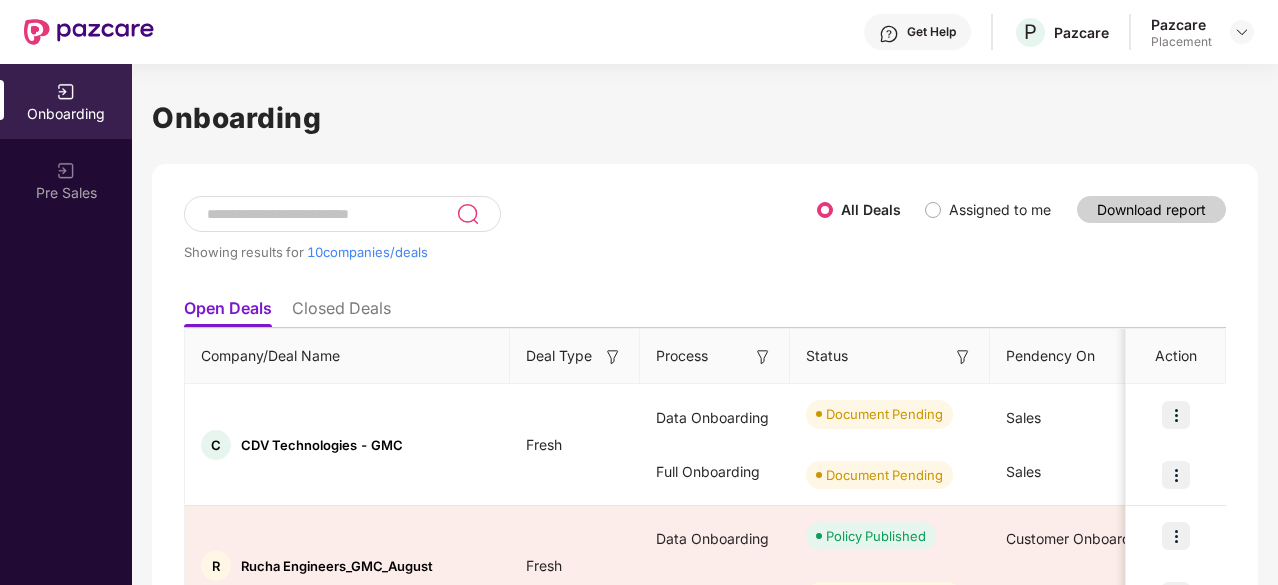 click at bounding box center [330, 214] 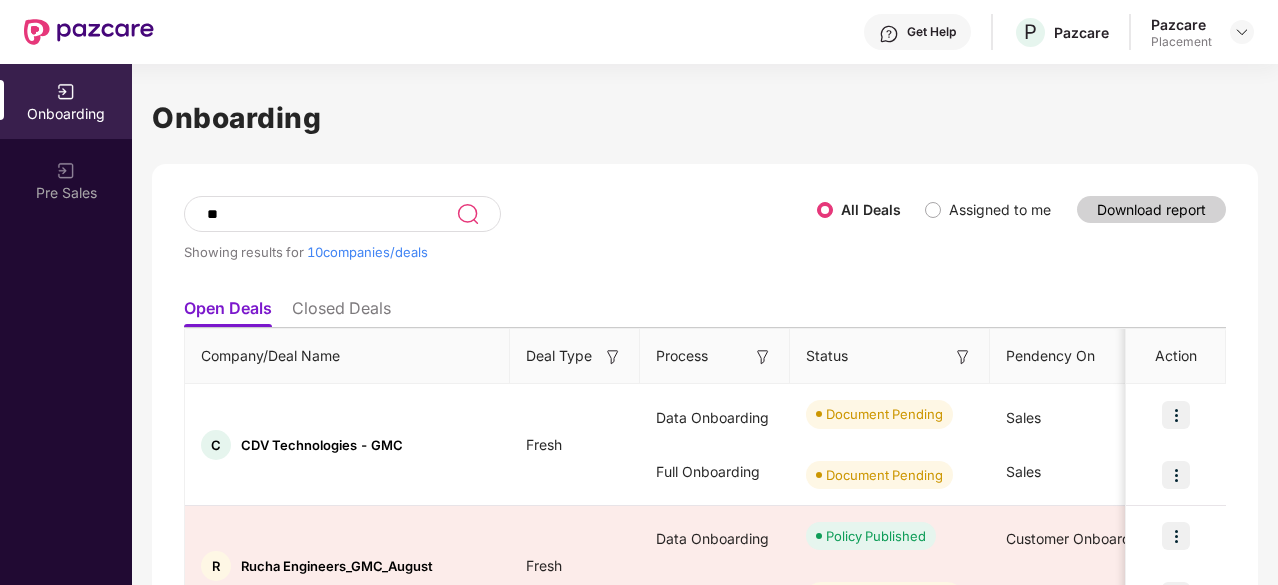 type on "*" 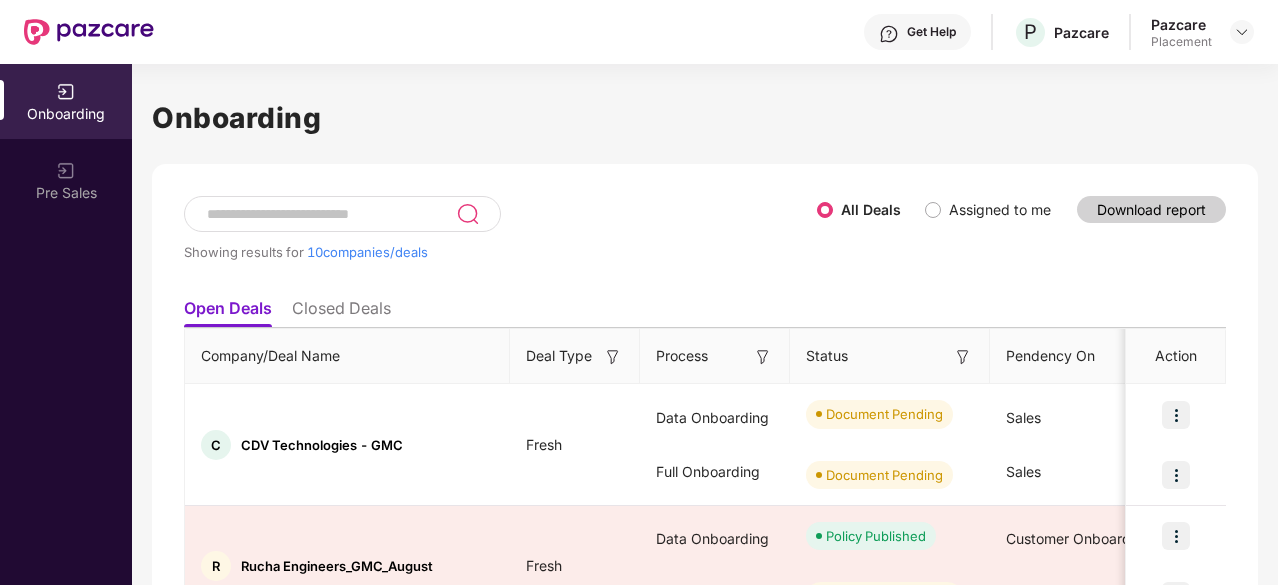 click at bounding box center [330, 214] 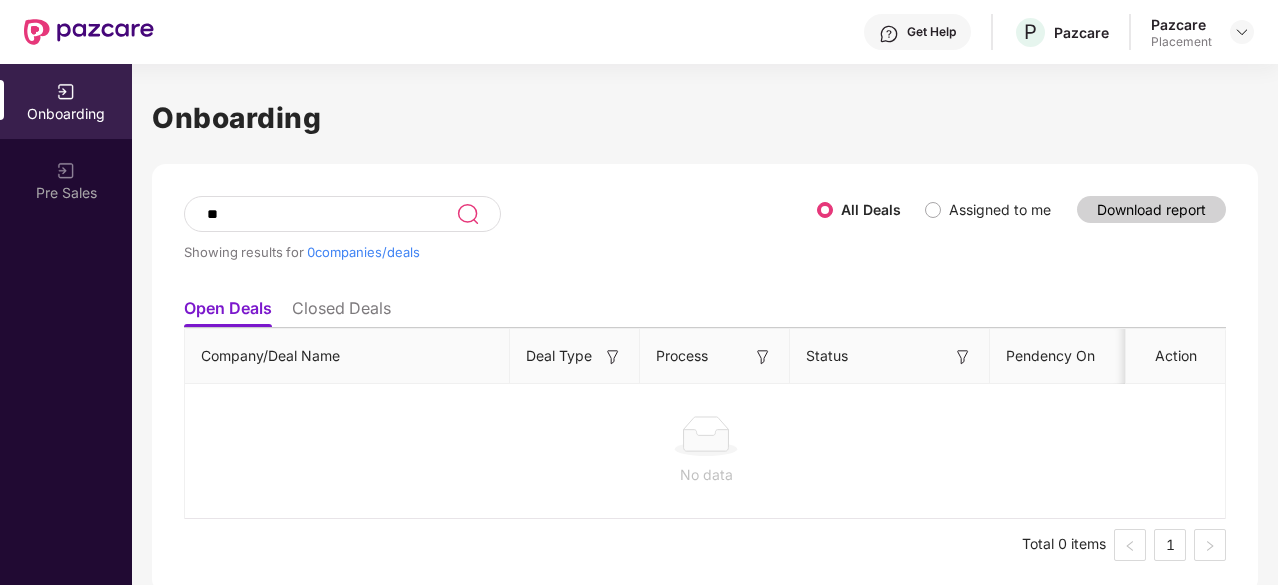 type on "*" 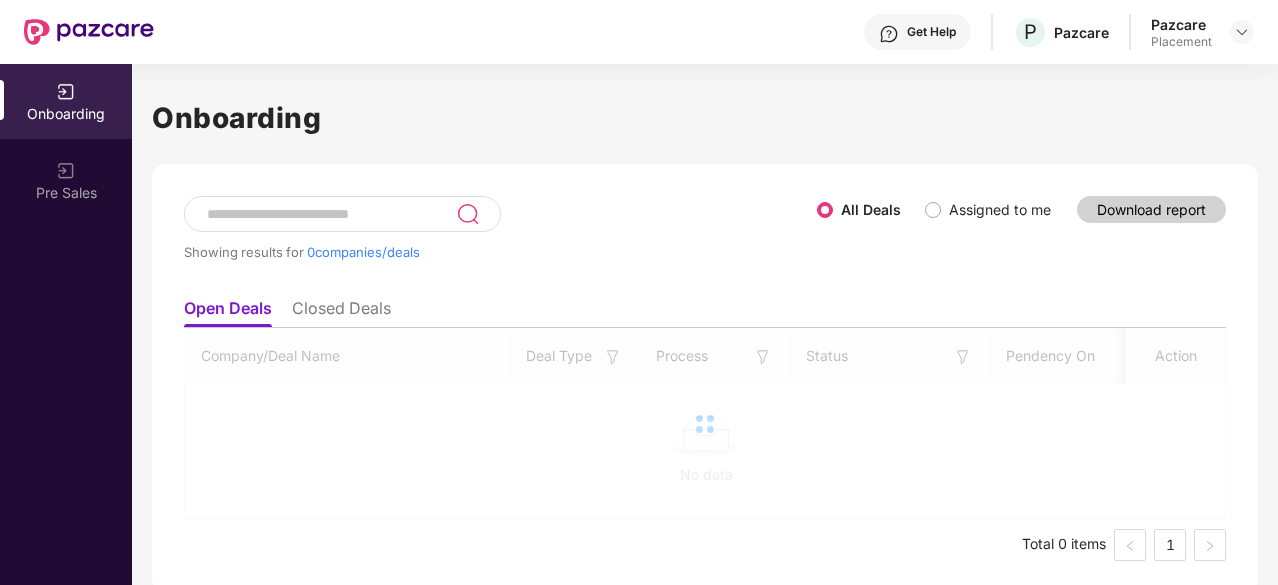 type 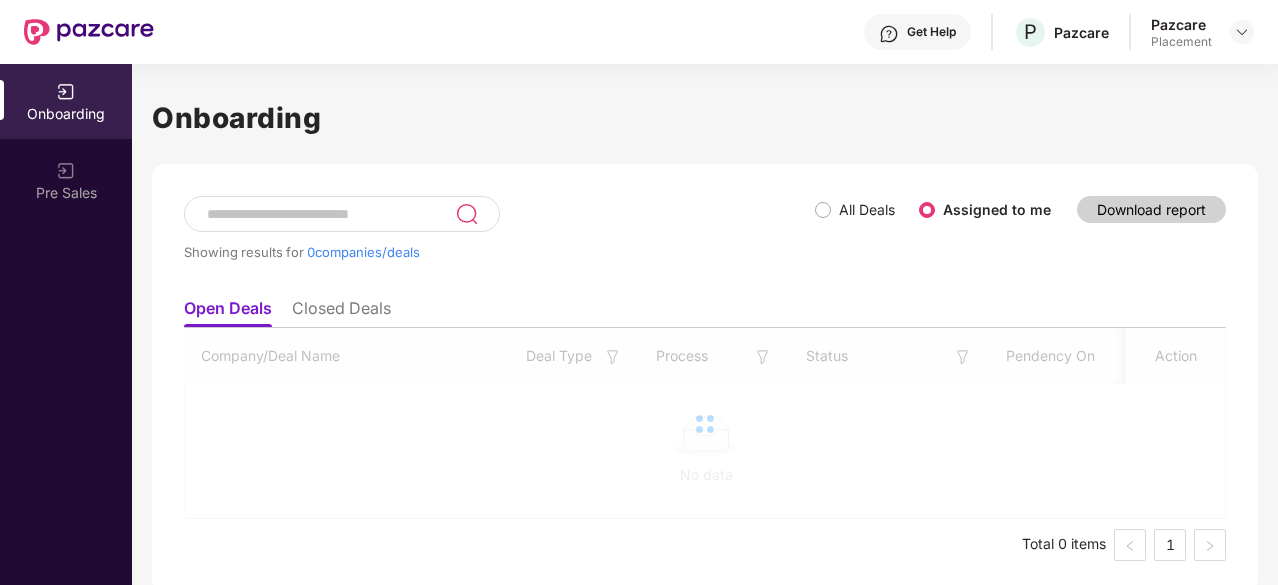 scroll, scrollTop: 0, scrollLeft: 2, axis: horizontal 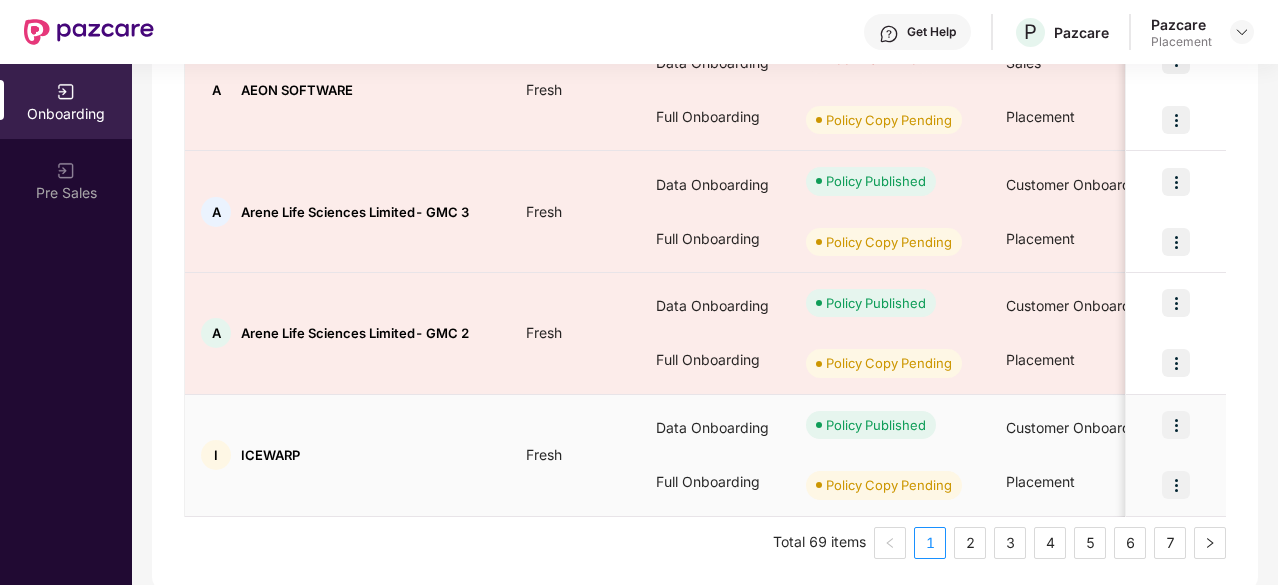 click at bounding box center [1176, 485] 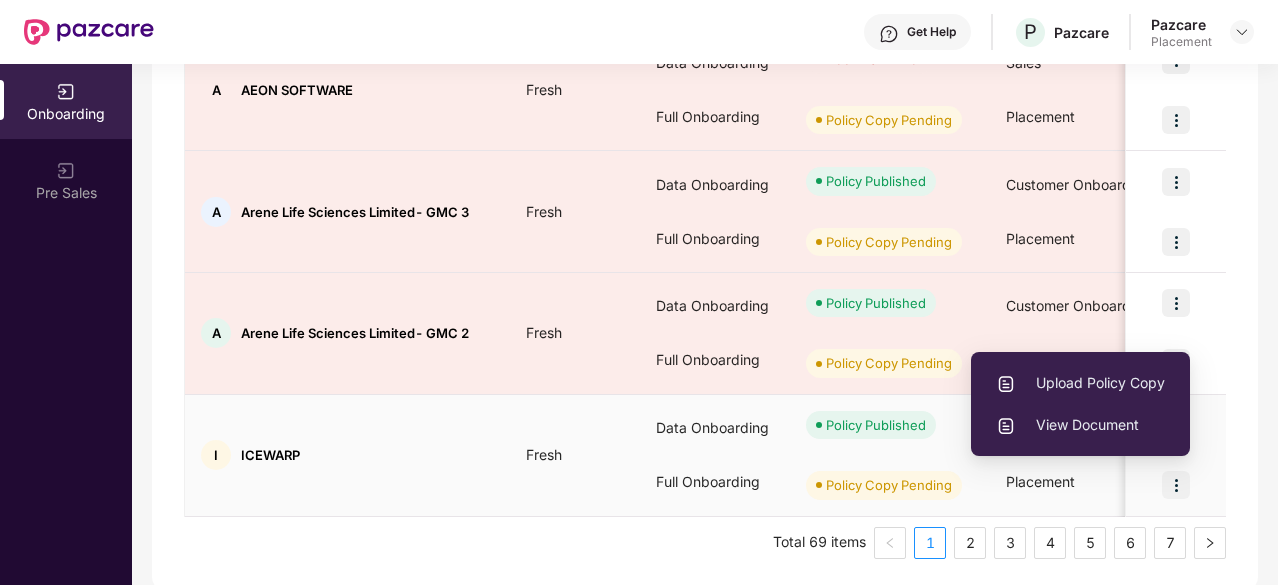 click on "Upload Policy Copy" at bounding box center (1080, 383) 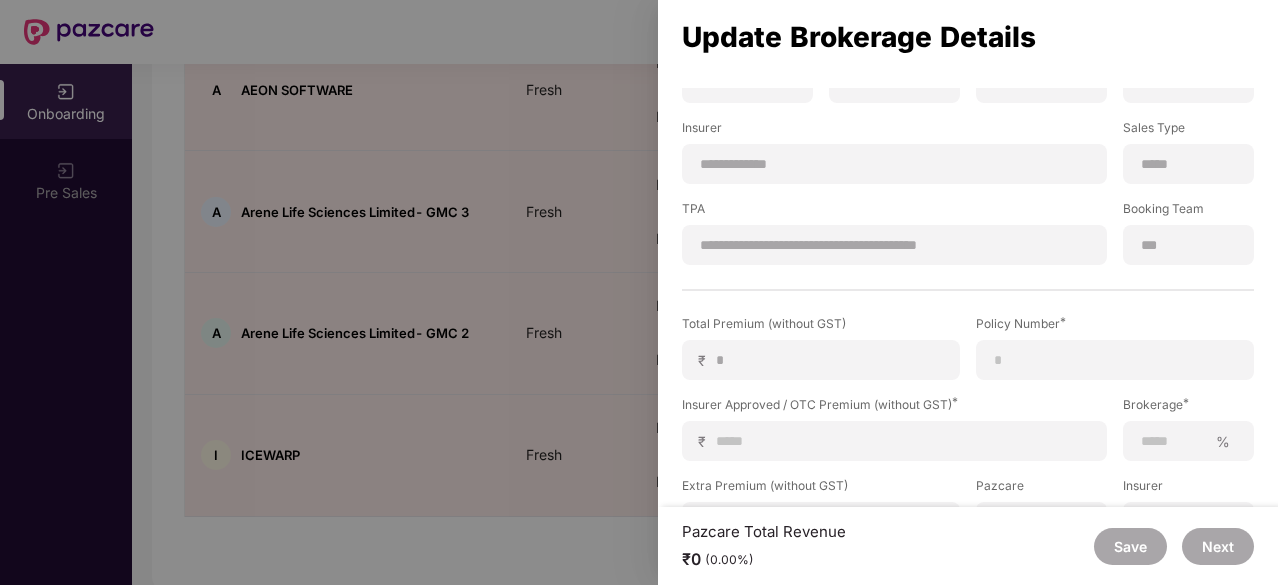 scroll, scrollTop: 264, scrollLeft: 0, axis: vertical 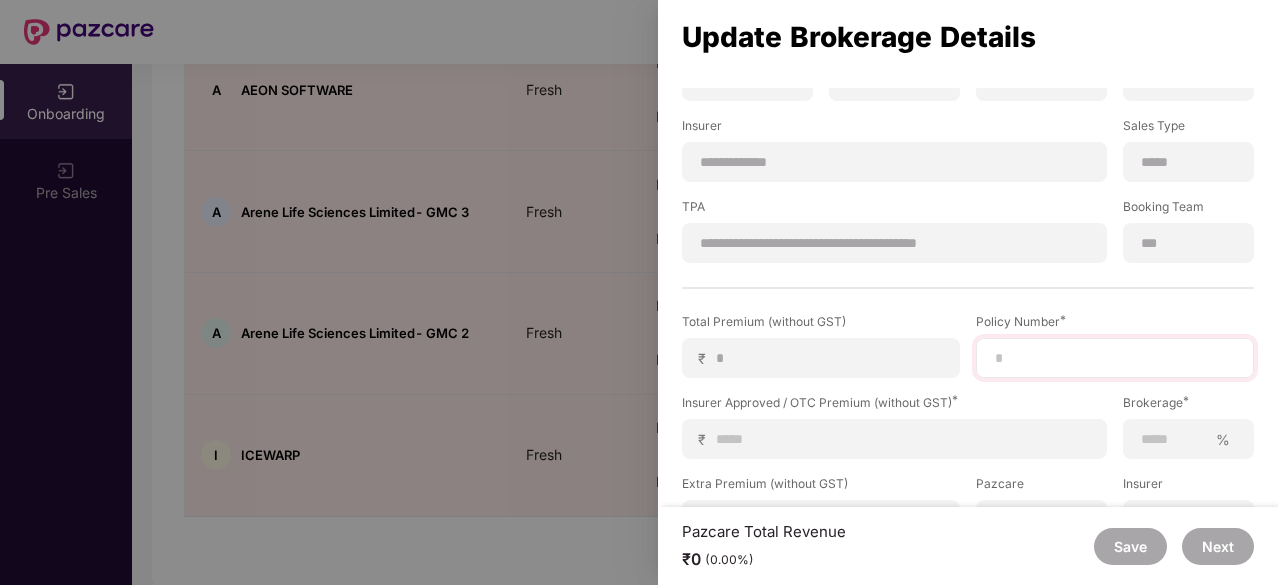 drag, startPoint x: 1035, startPoint y: 343, endPoint x: 1004, endPoint y: 364, distance: 37.44329 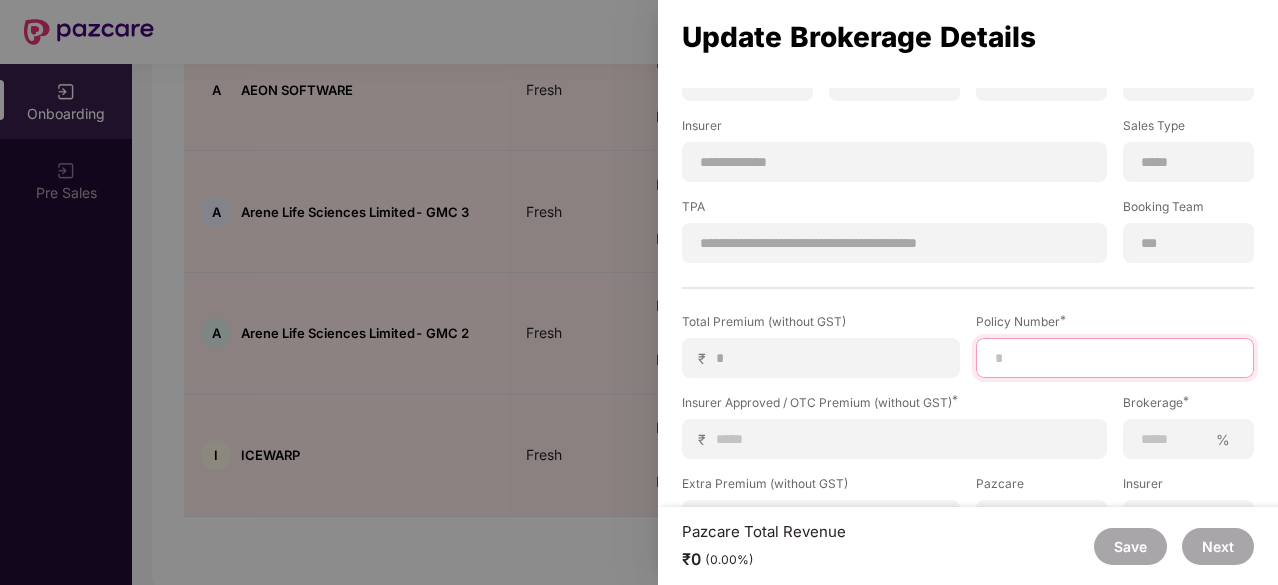 click at bounding box center (1115, 358) 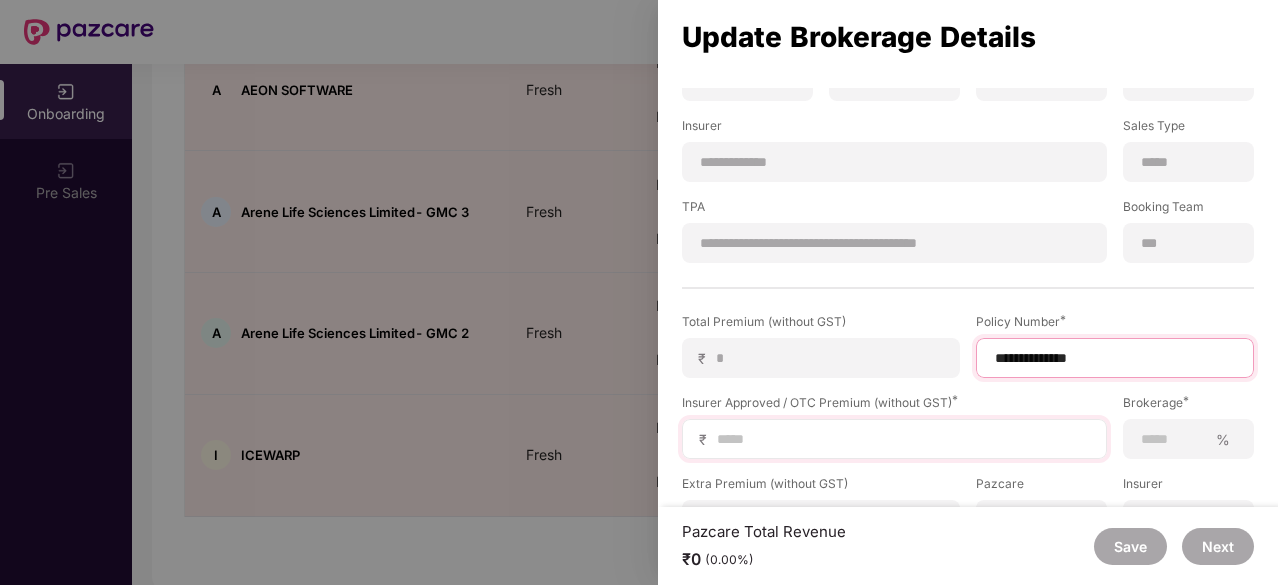 type on "**********" 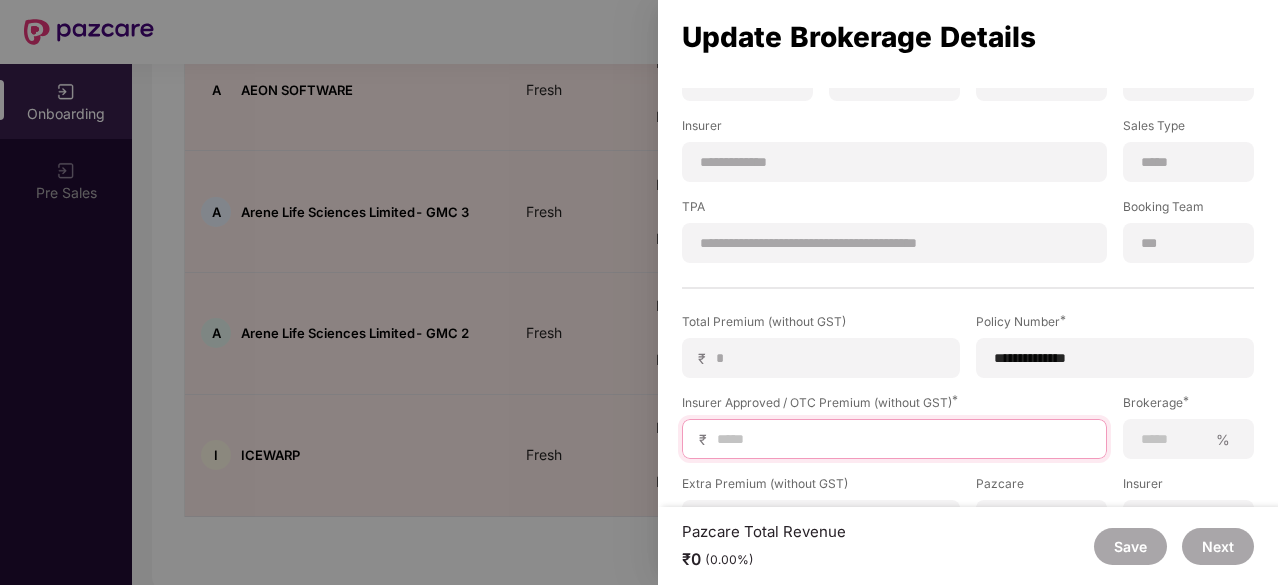 click at bounding box center [902, 439] 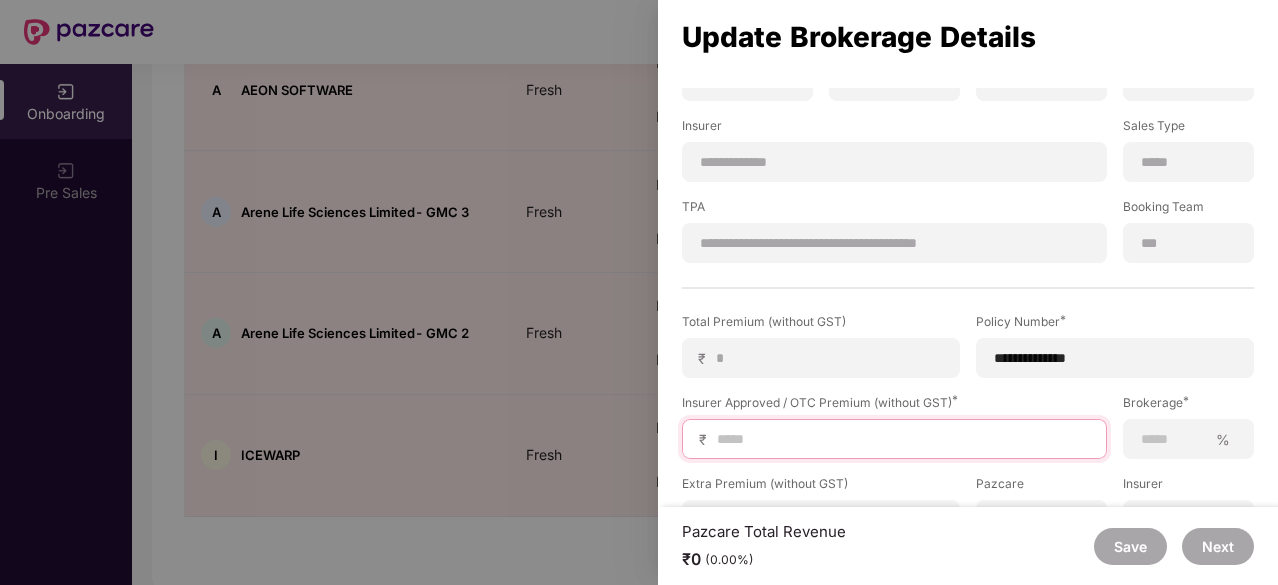 type on "*" 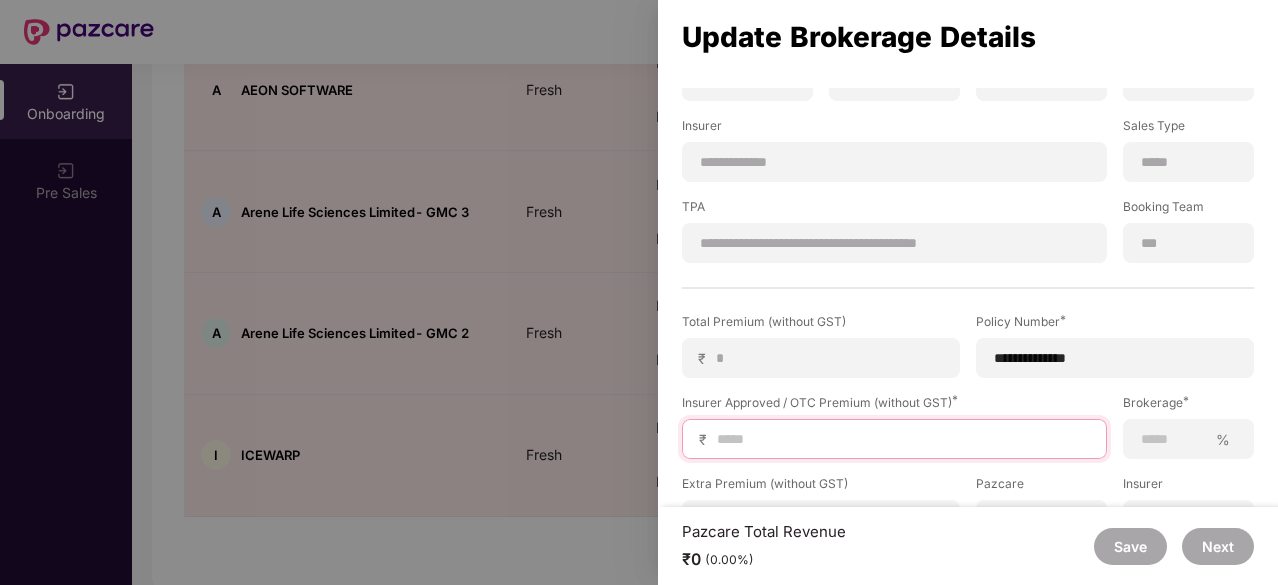 type on "*" 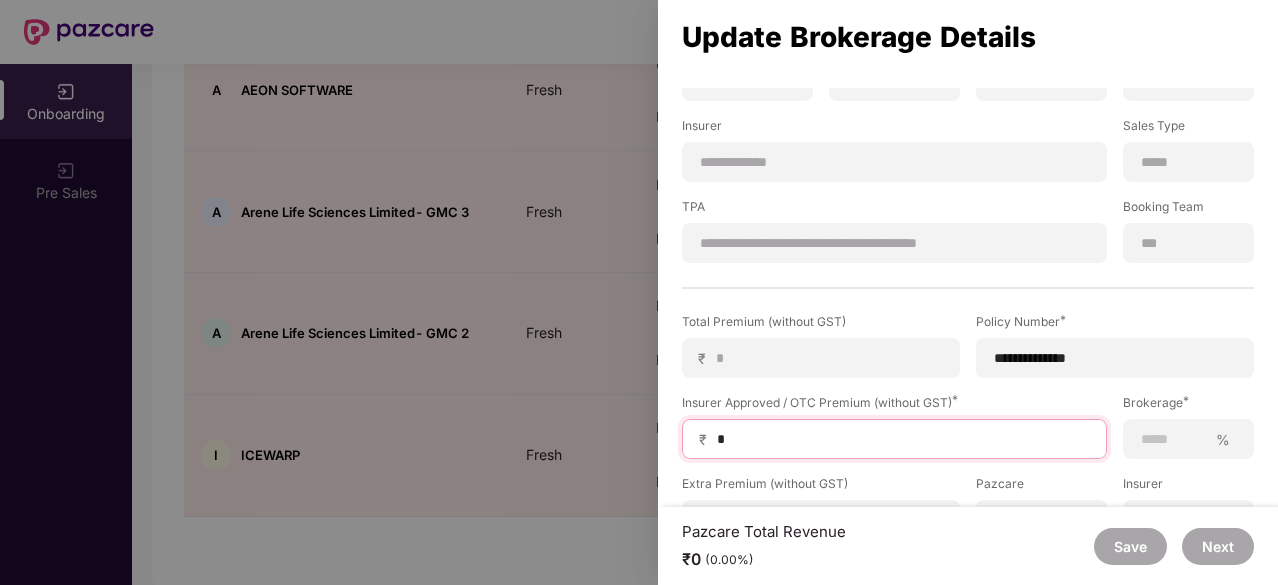 type on "**" 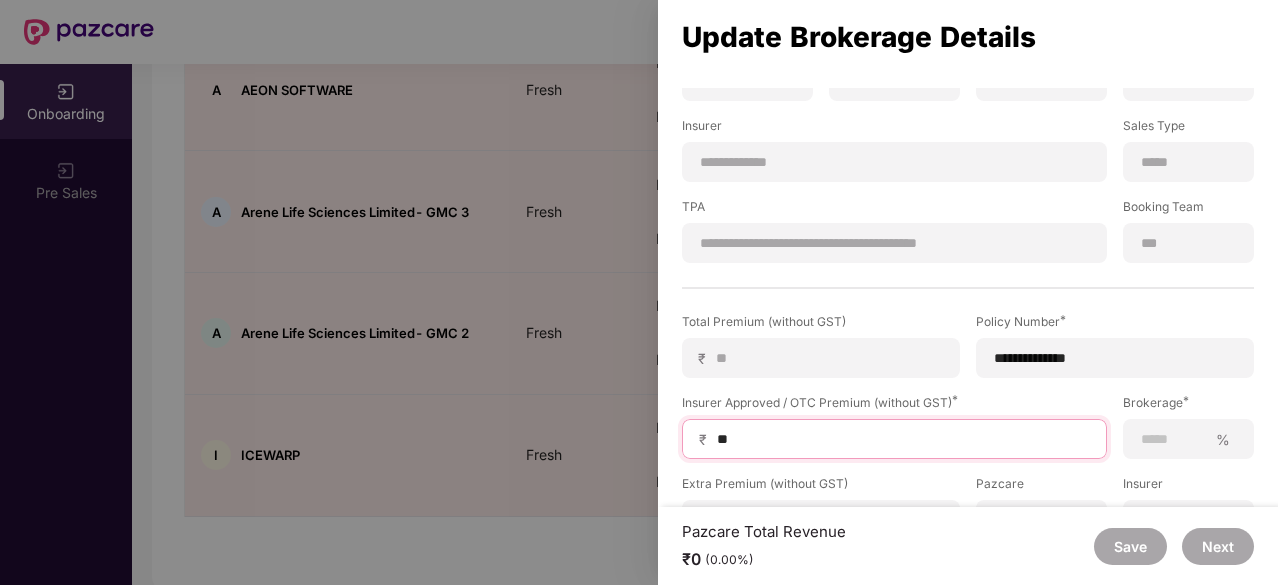 type on "***" 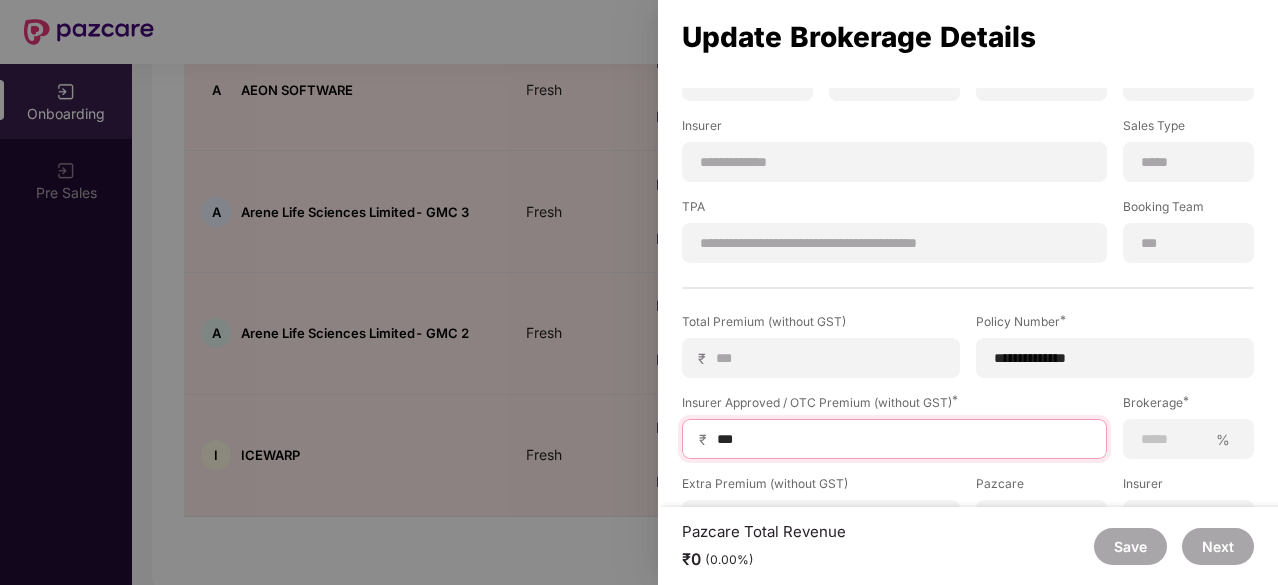 type on "****" 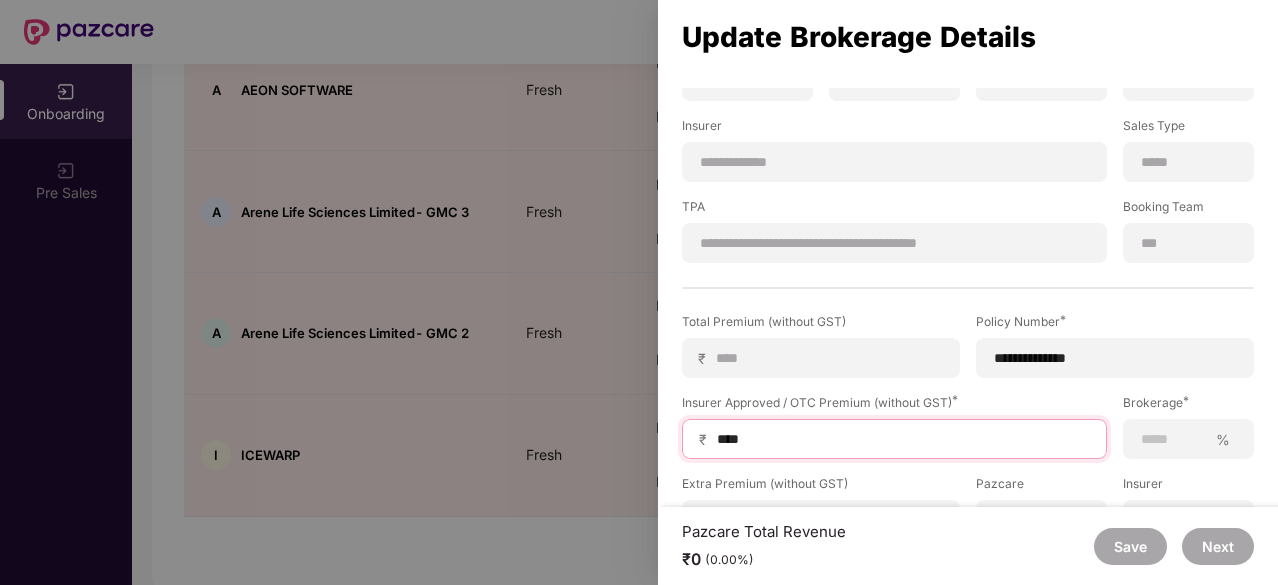 type on "****" 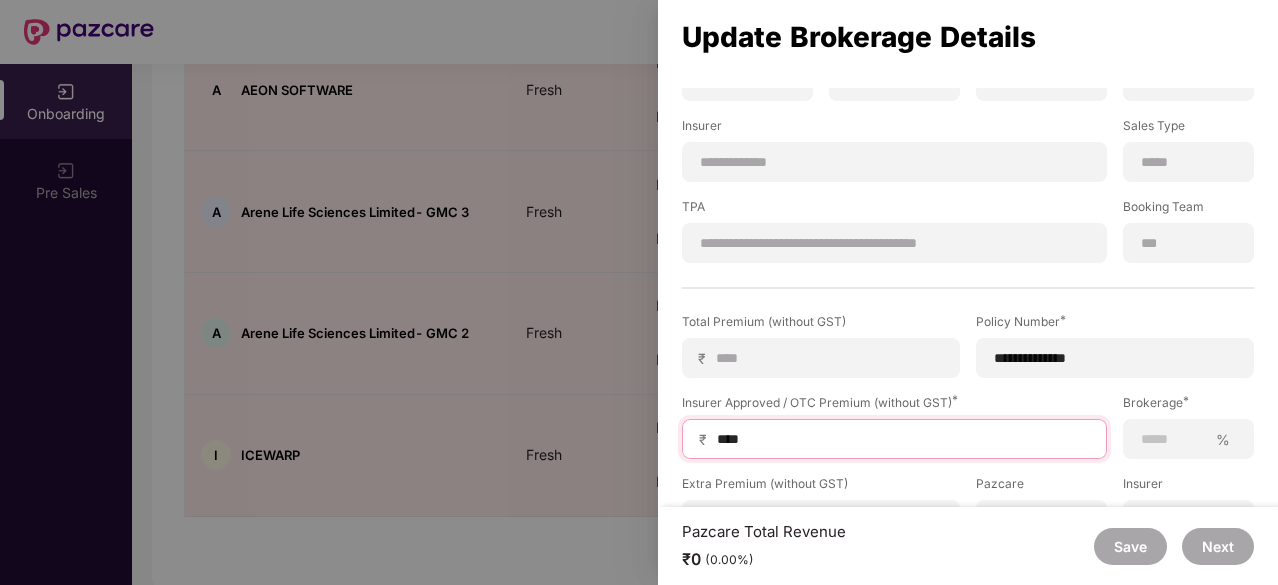 type on "*****" 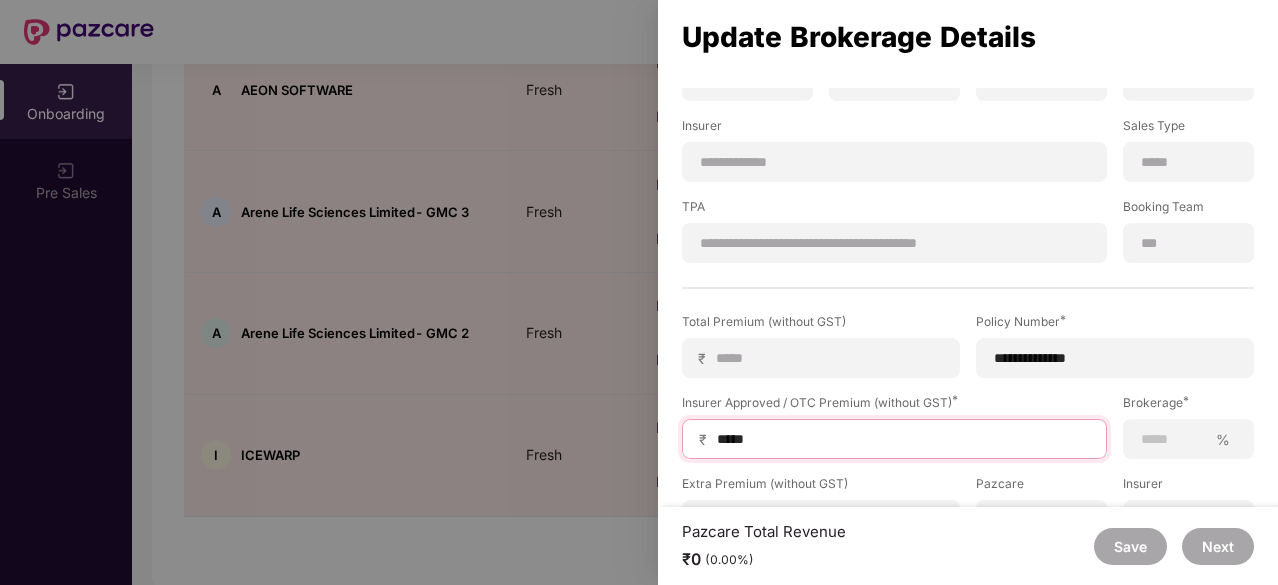 type on "******" 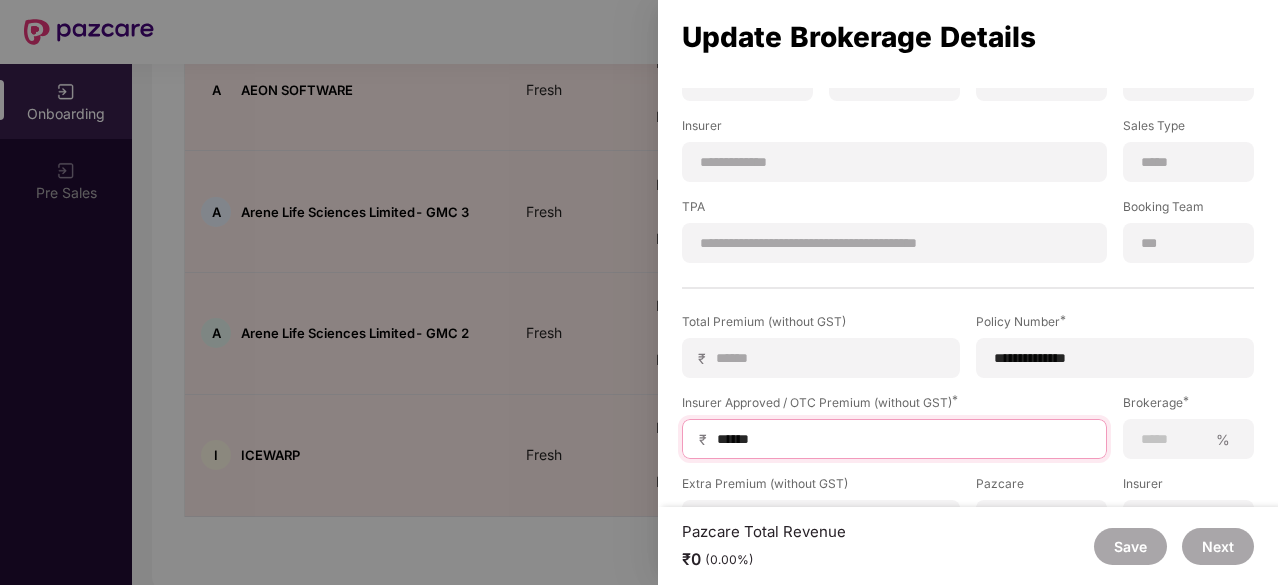 scroll, scrollTop: 394, scrollLeft: 0, axis: vertical 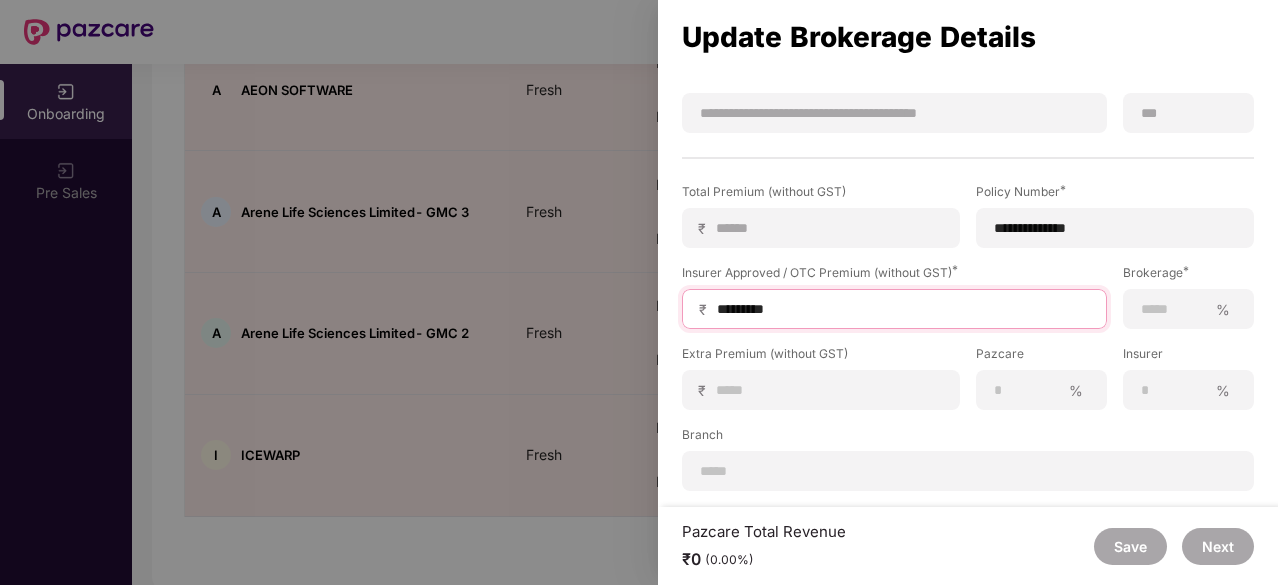 type on "*********" 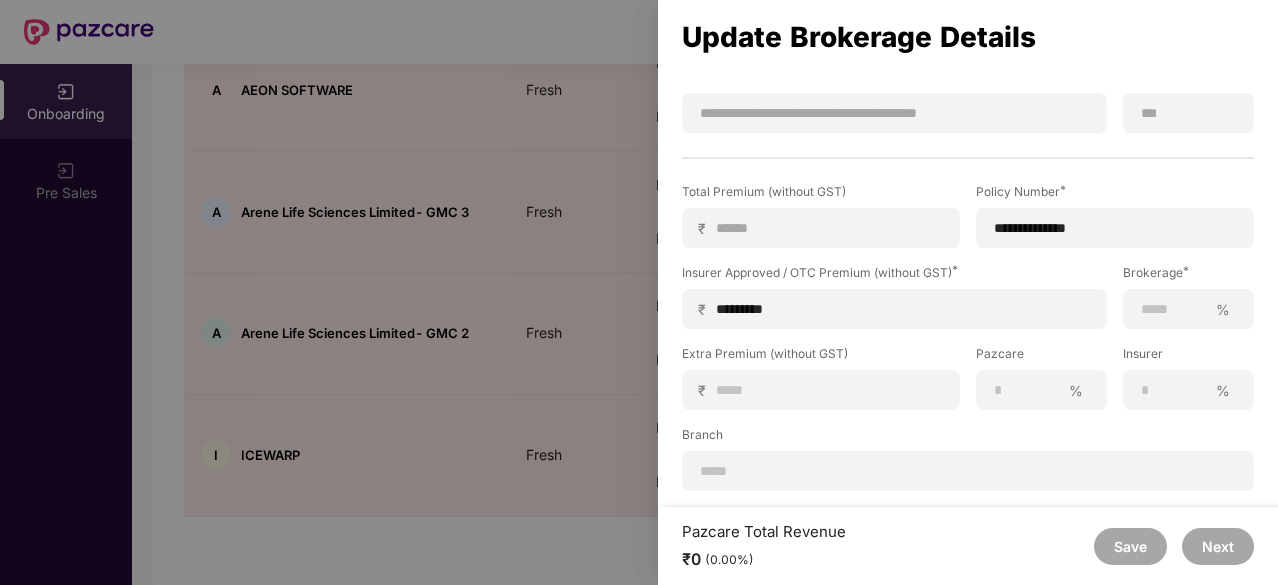 click on "Branch" at bounding box center [968, 438] 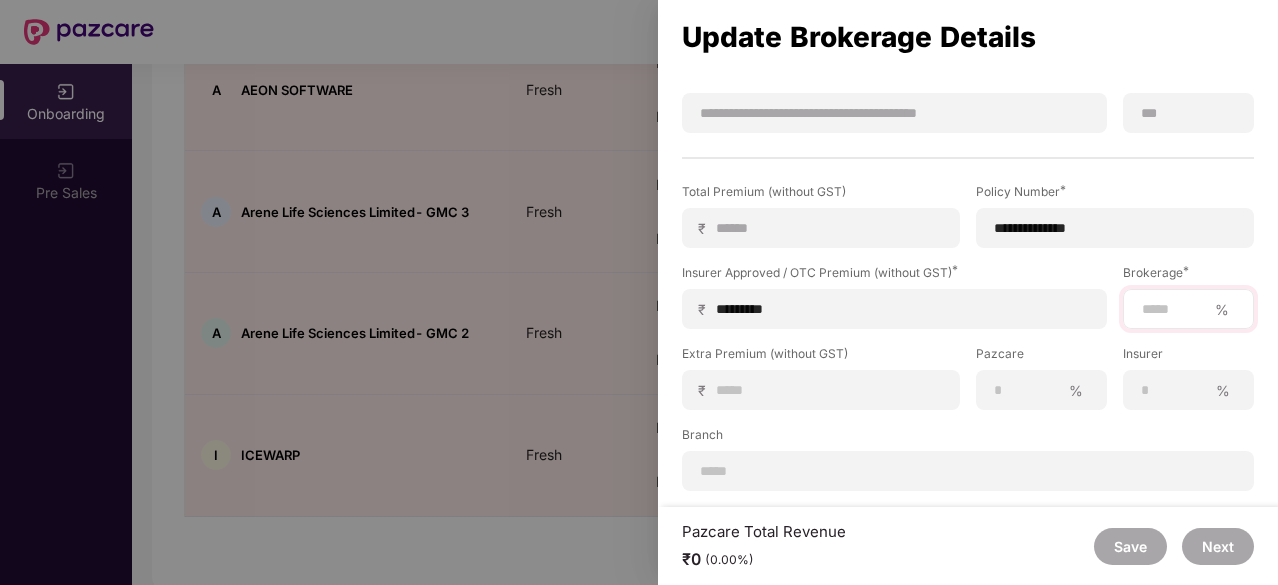 click on "%" at bounding box center [1188, 309] 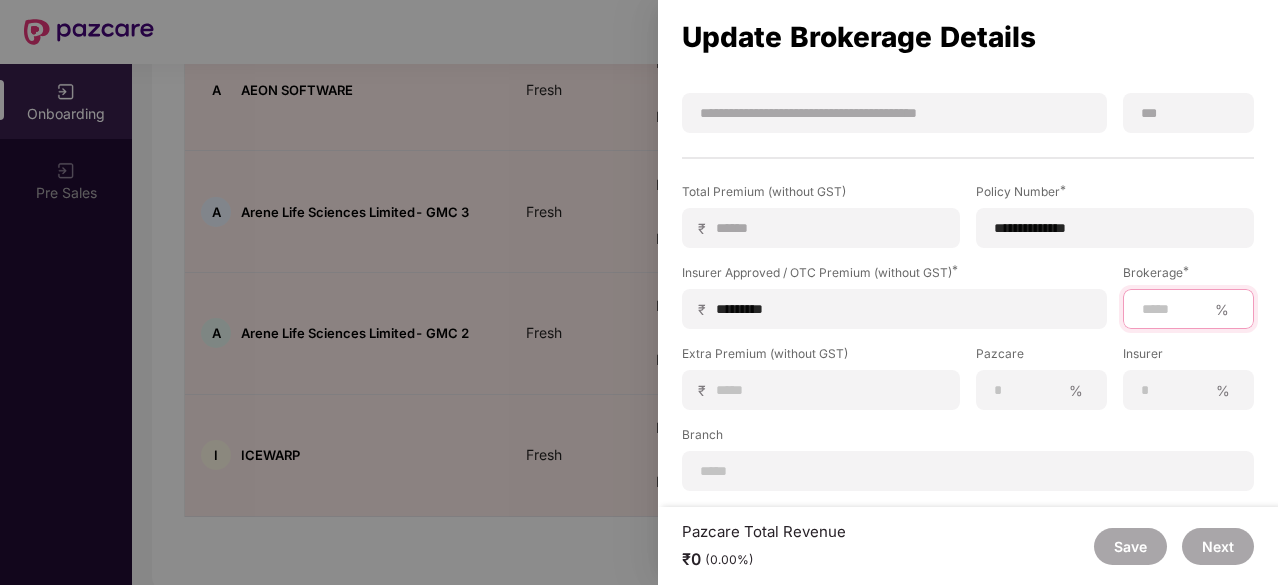 click at bounding box center (1173, 309) 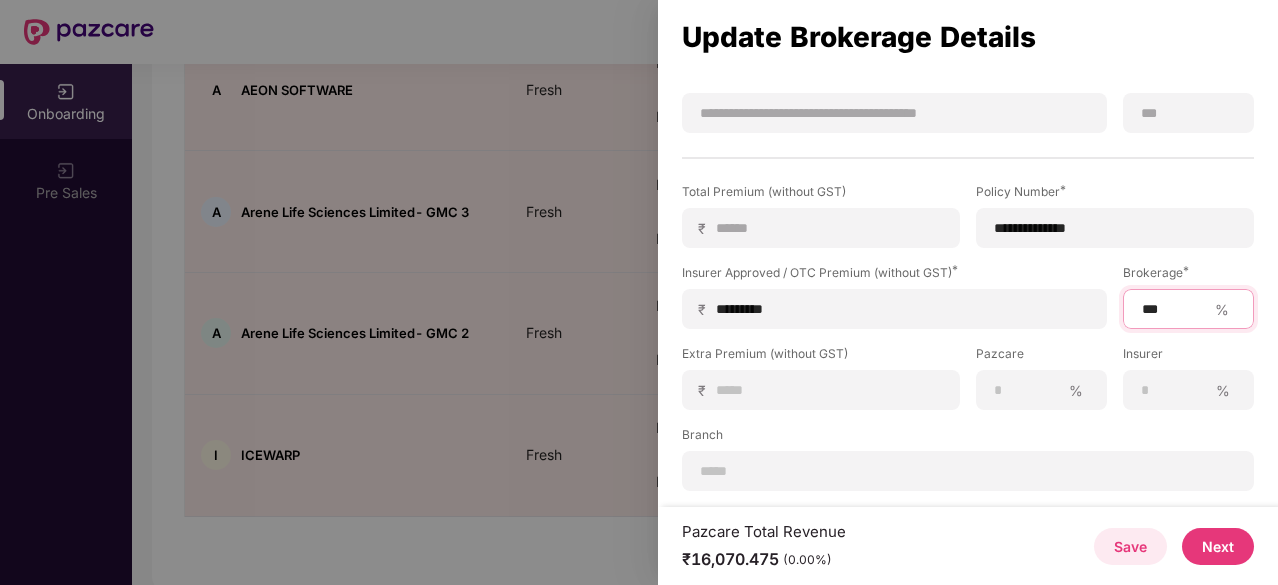 type on "***" 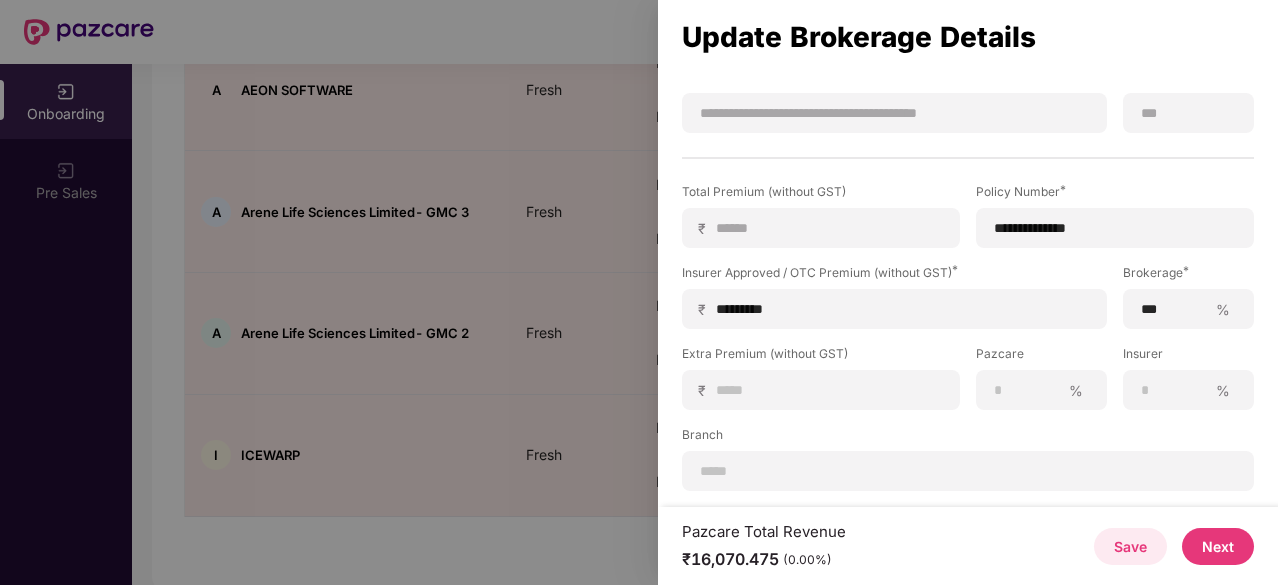 click on "Branch" at bounding box center [968, 438] 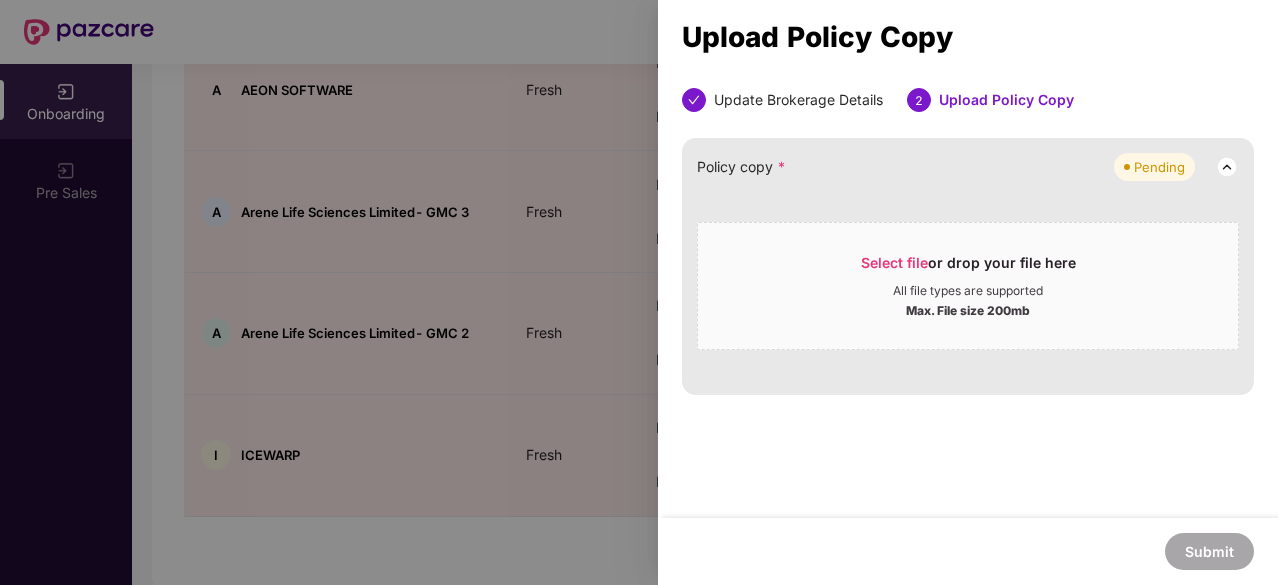 scroll, scrollTop: 0, scrollLeft: 0, axis: both 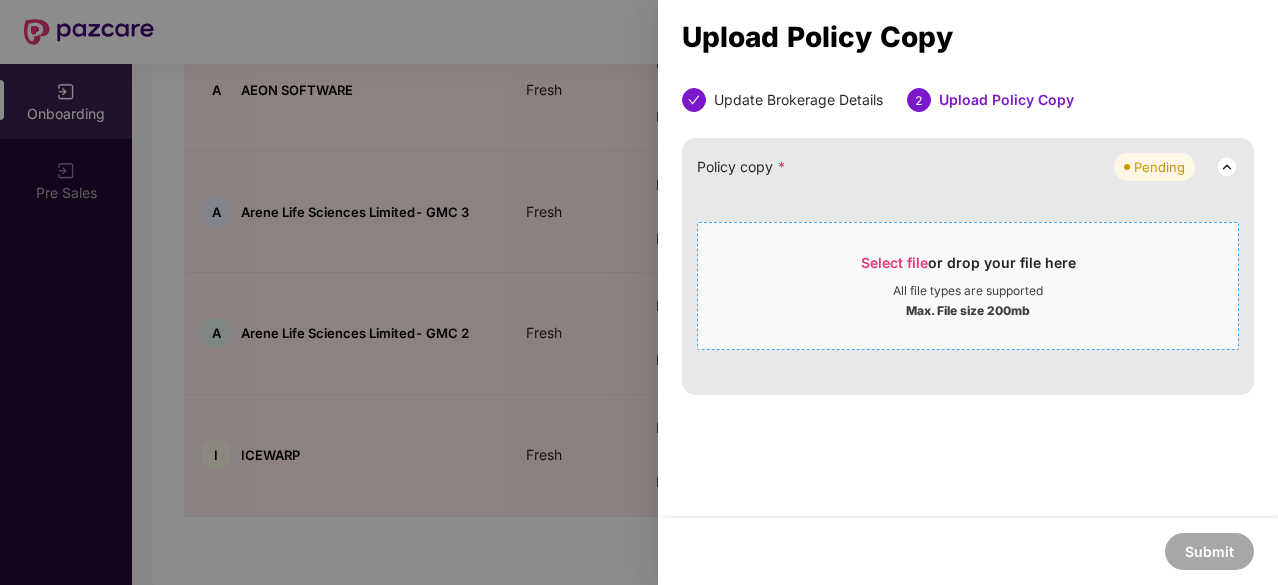 click on "Select file  or drop your file here" at bounding box center [968, 268] 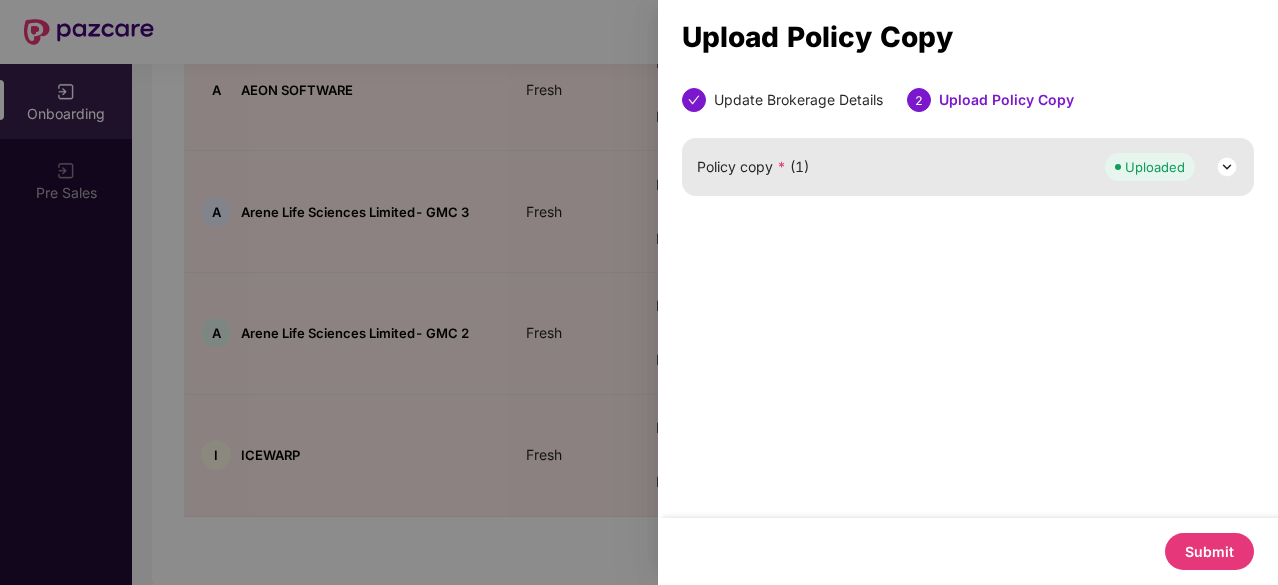 click on "Submit" at bounding box center [1209, 551] 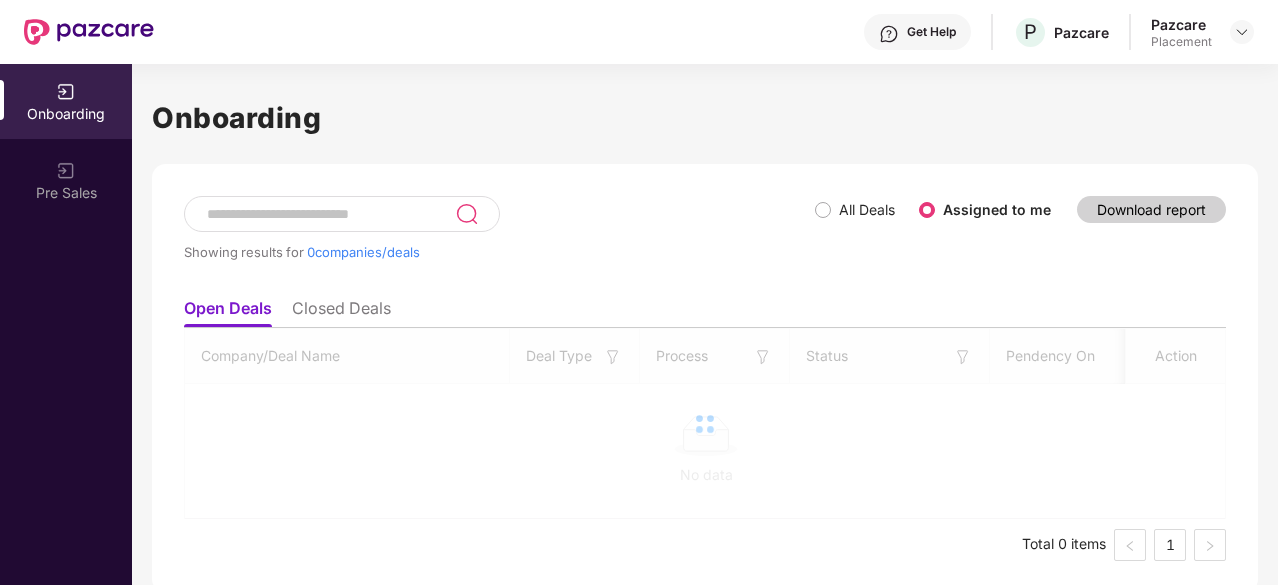 scroll, scrollTop: 0, scrollLeft: 2, axis: horizontal 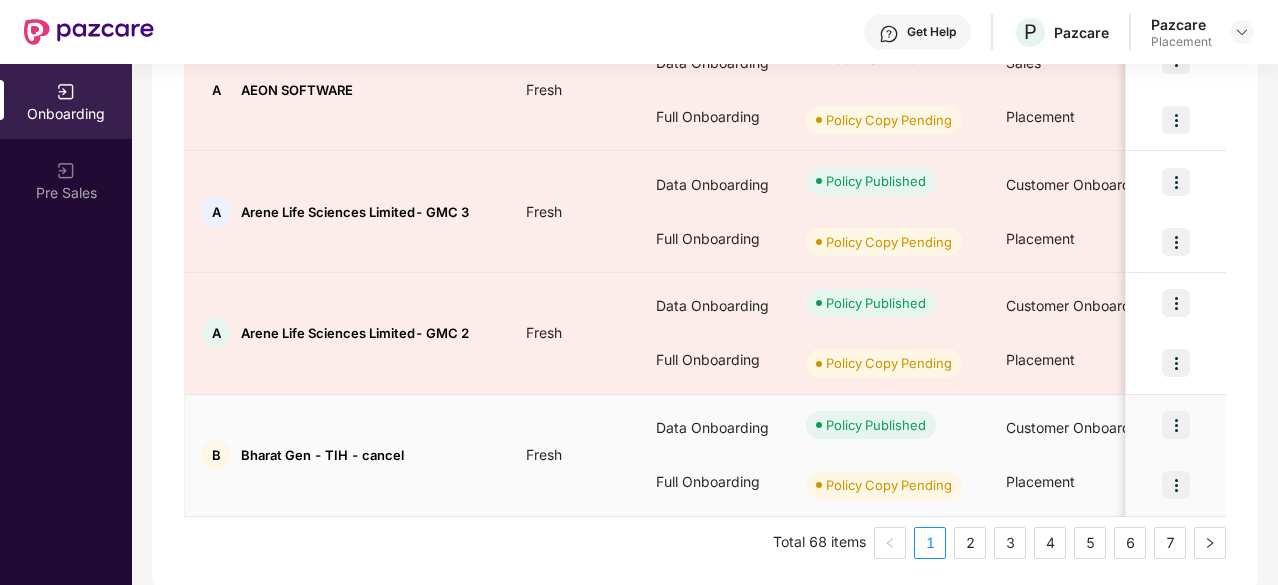 click at bounding box center [1176, 485] 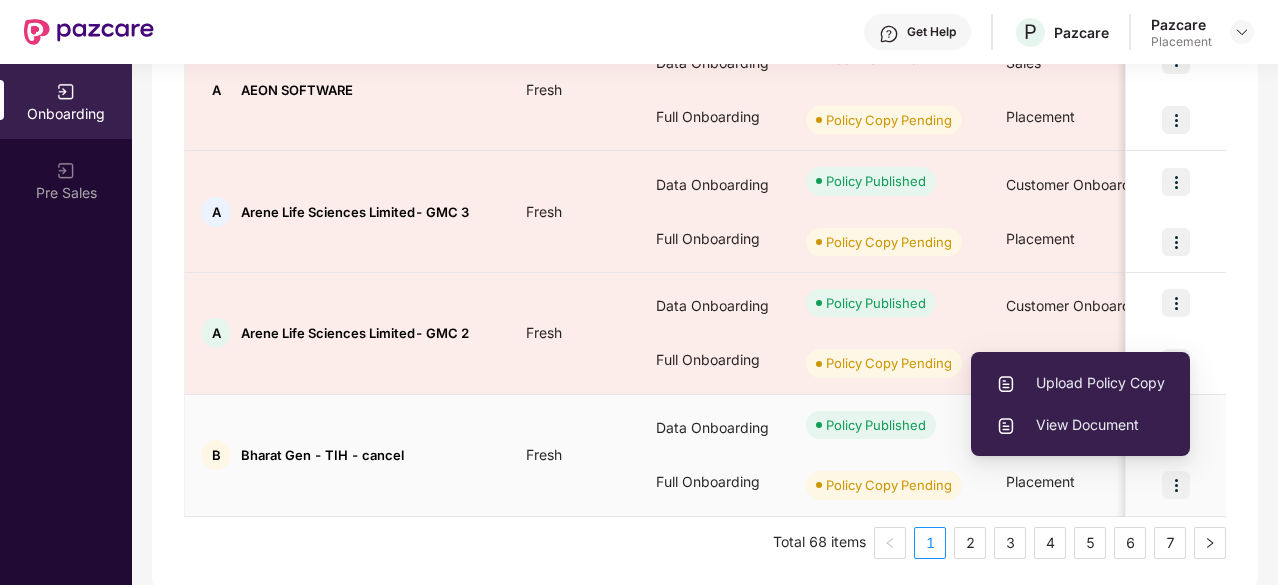 click on "Upload Policy Copy" at bounding box center [1080, 383] 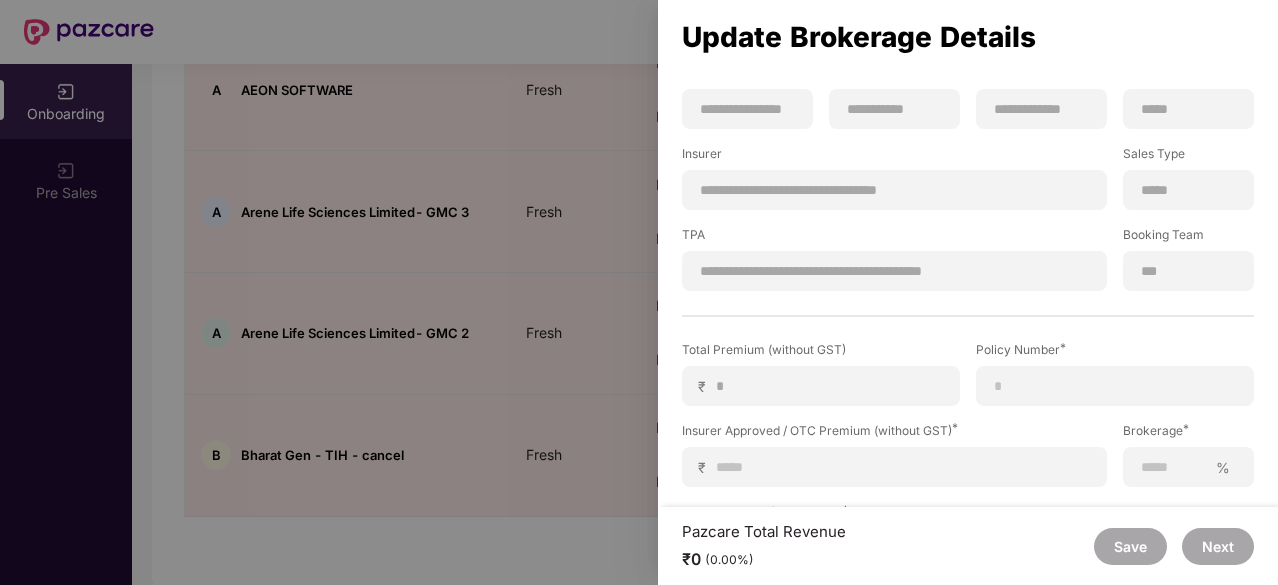 scroll, scrollTop: 238, scrollLeft: 0, axis: vertical 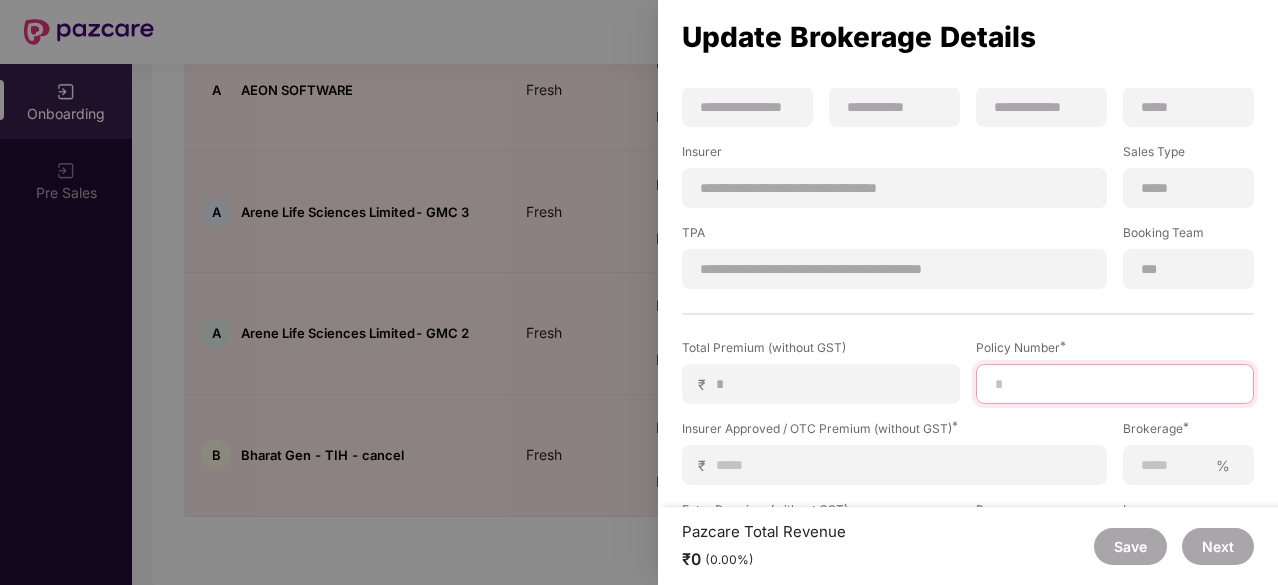 click at bounding box center [1115, 384] 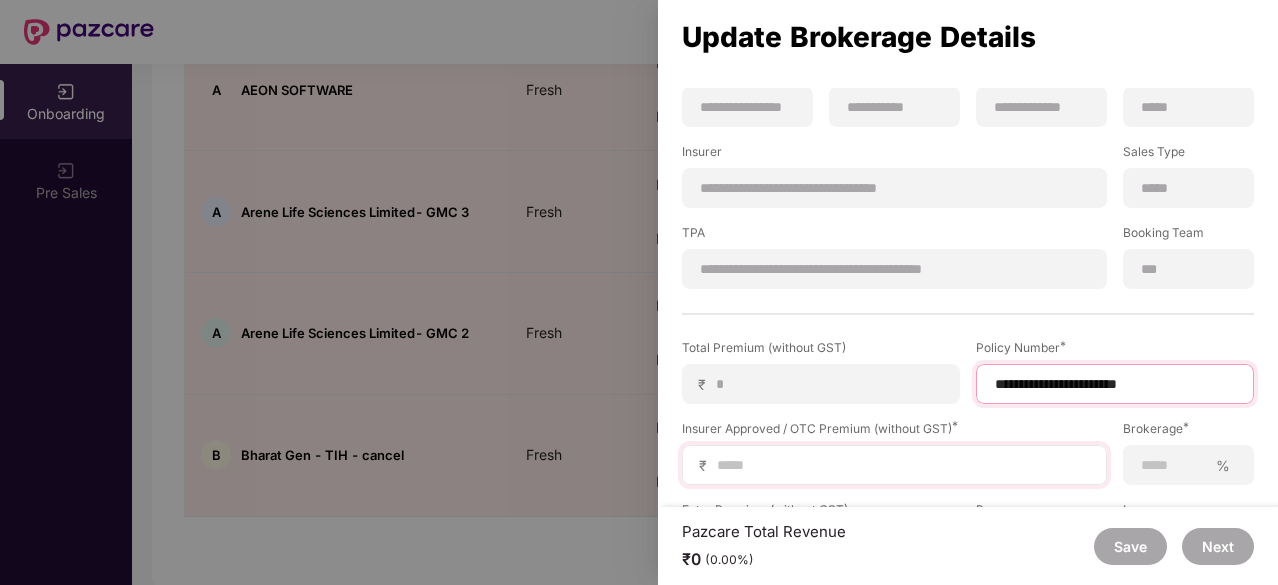 type on "**********" 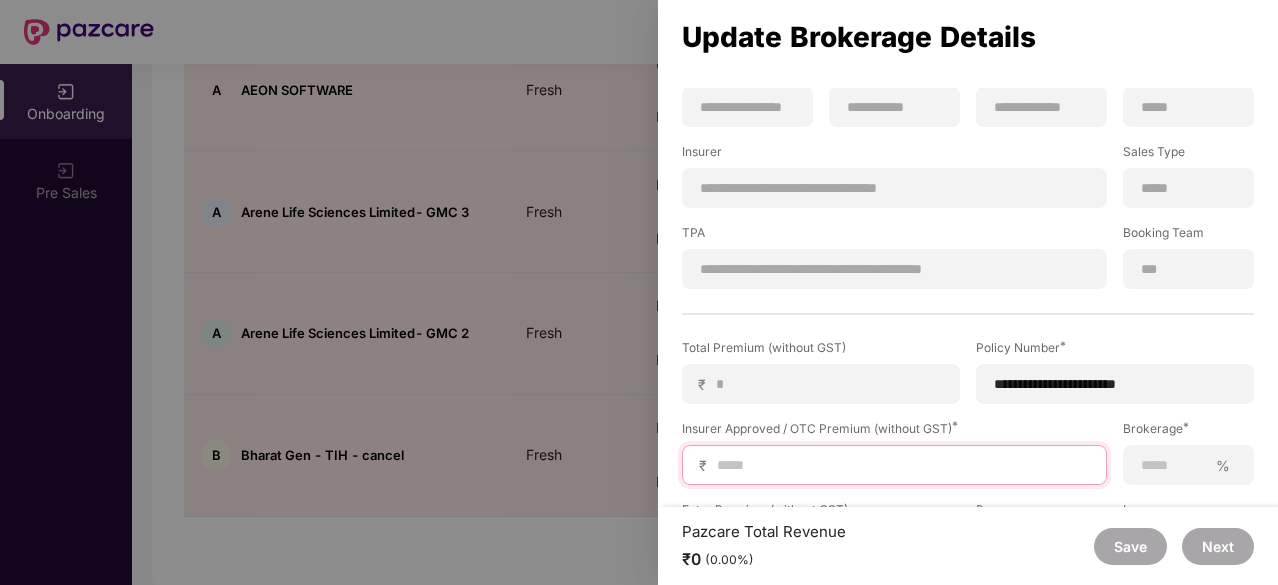click at bounding box center (902, 465) 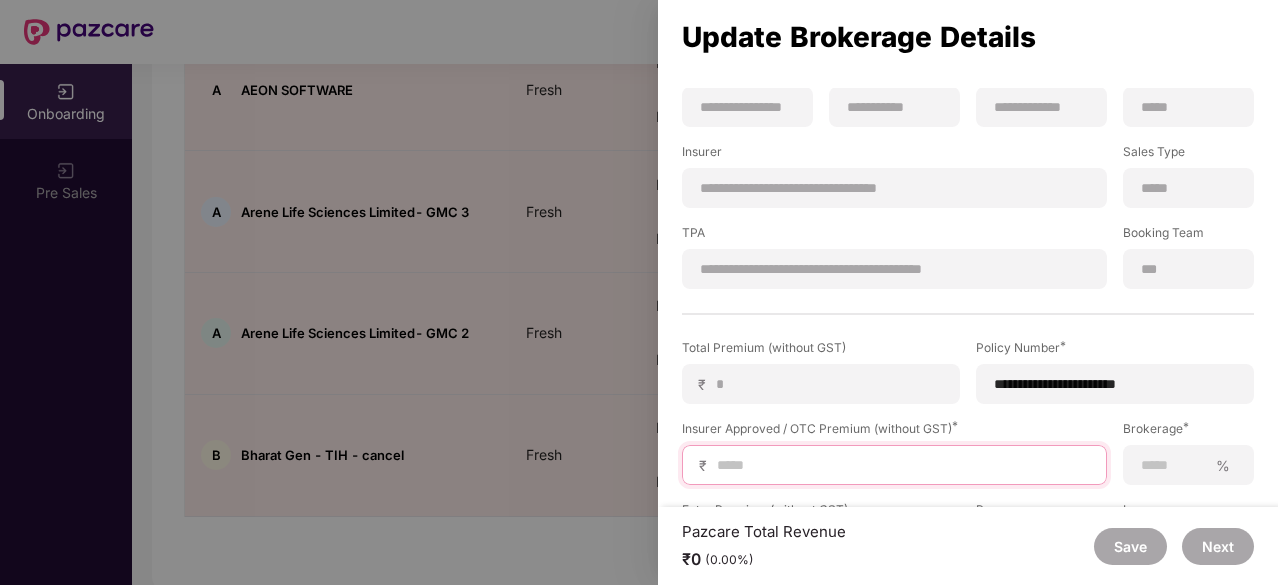 click at bounding box center [902, 465] 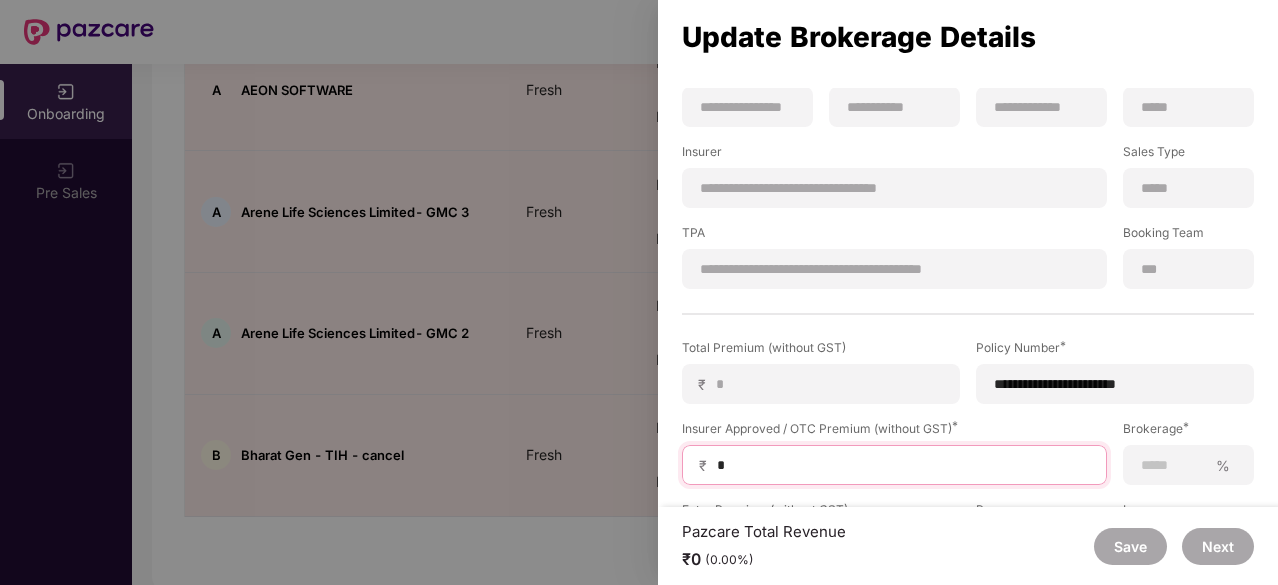type on "*" 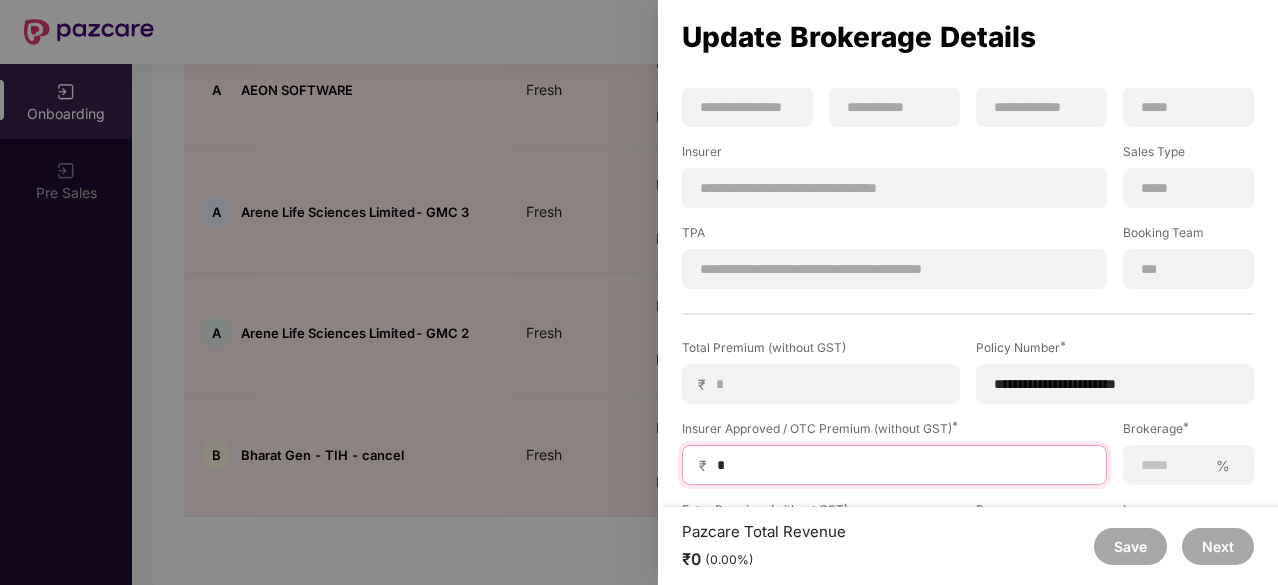 type on "**" 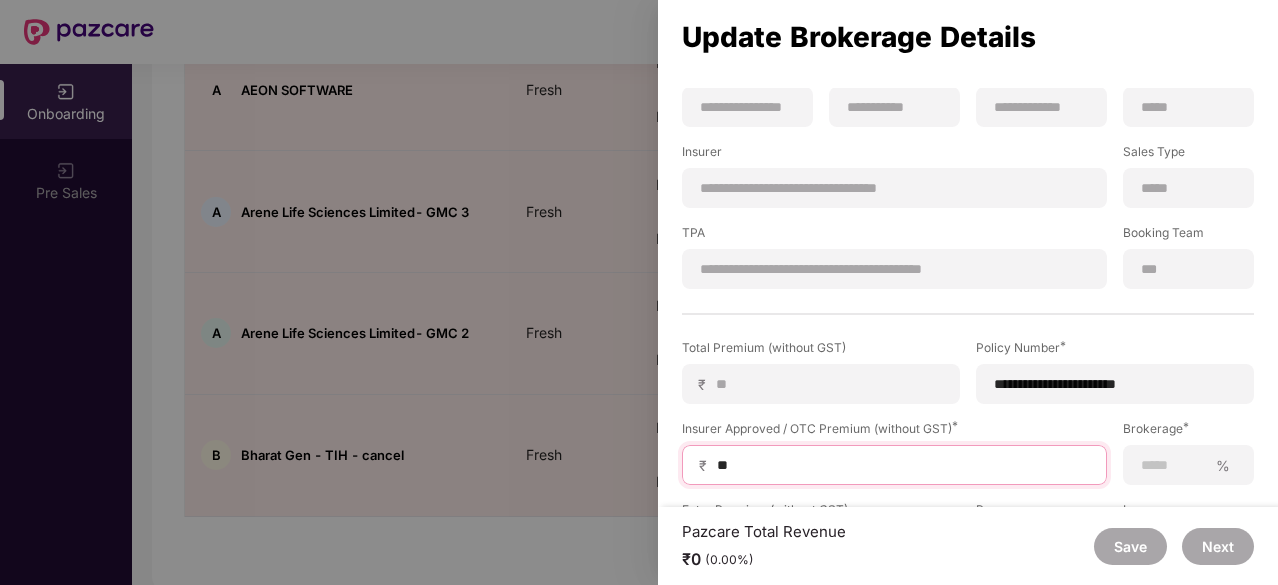 type on "***" 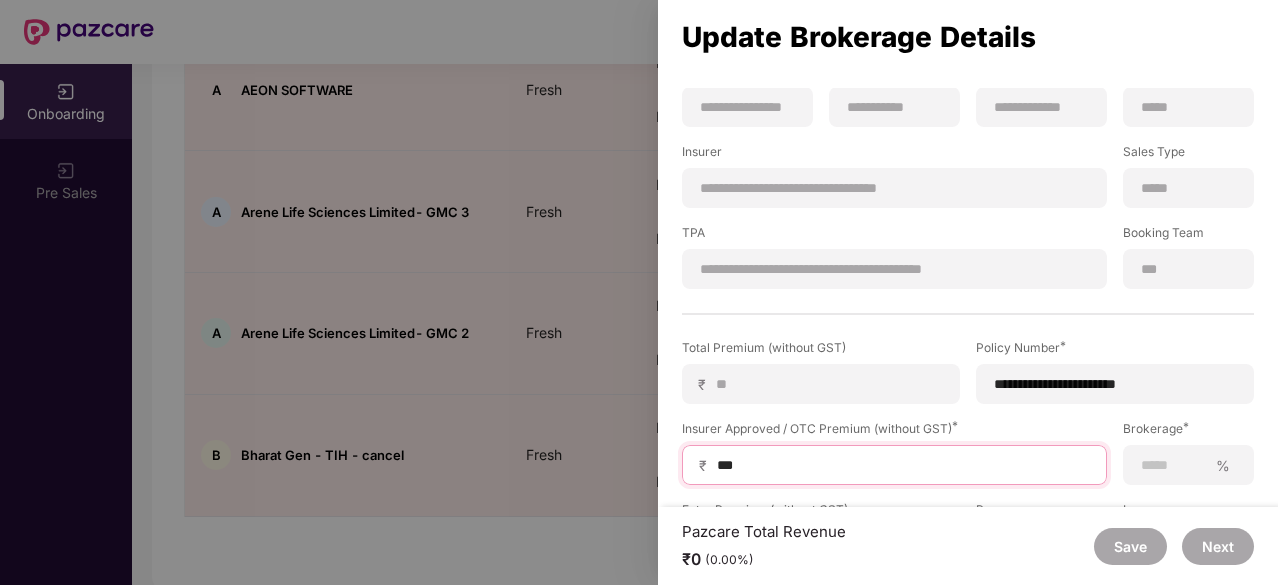 type on "***" 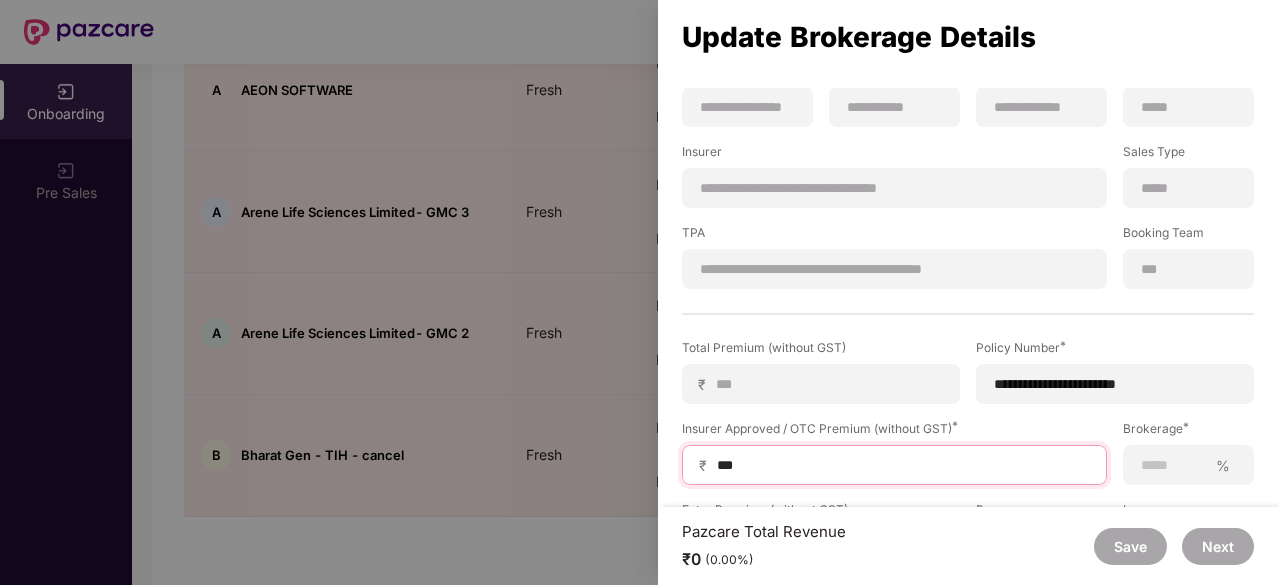 type on "***" 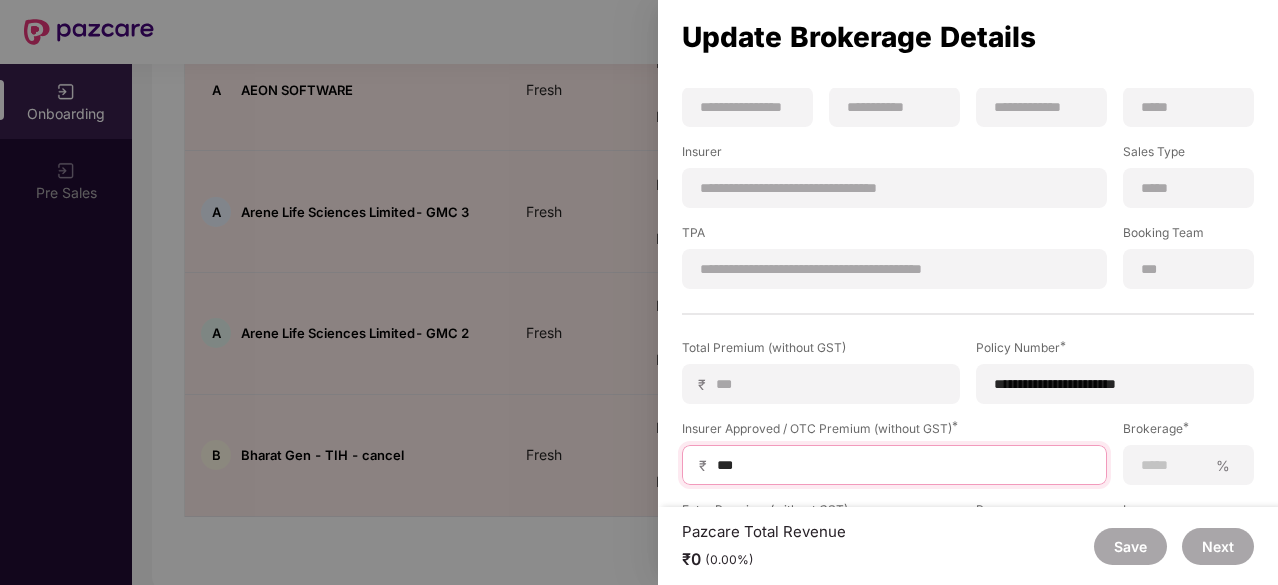 type on "****" 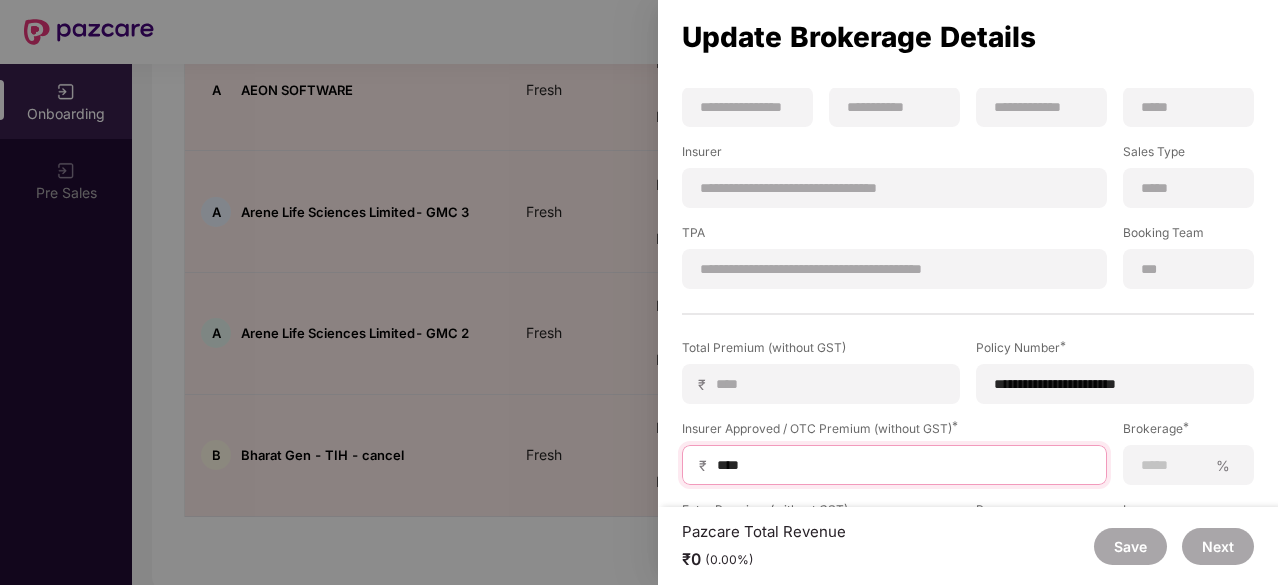 type on "*****" 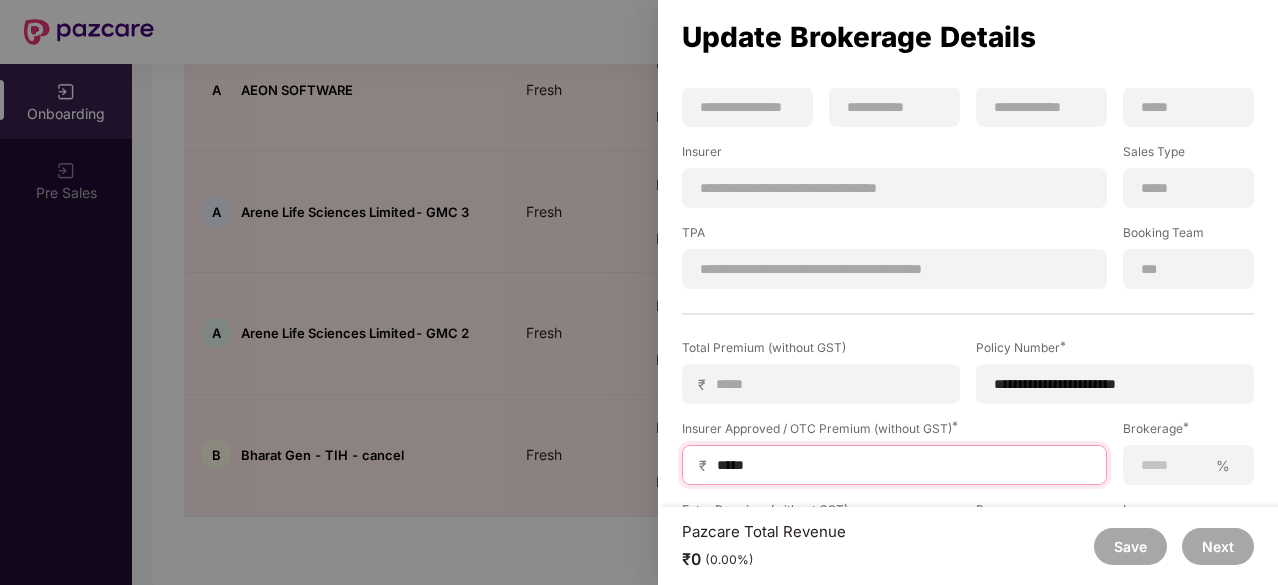 type on "******" 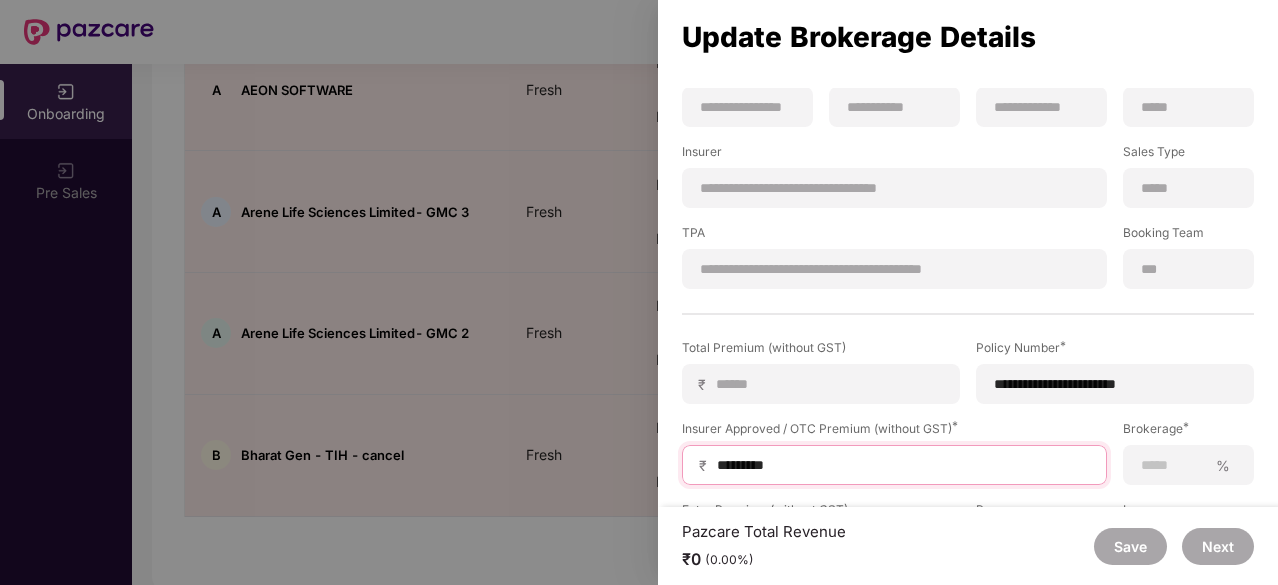scroll, scrollTop: 394, scrollLeft: 0, axis: vertical 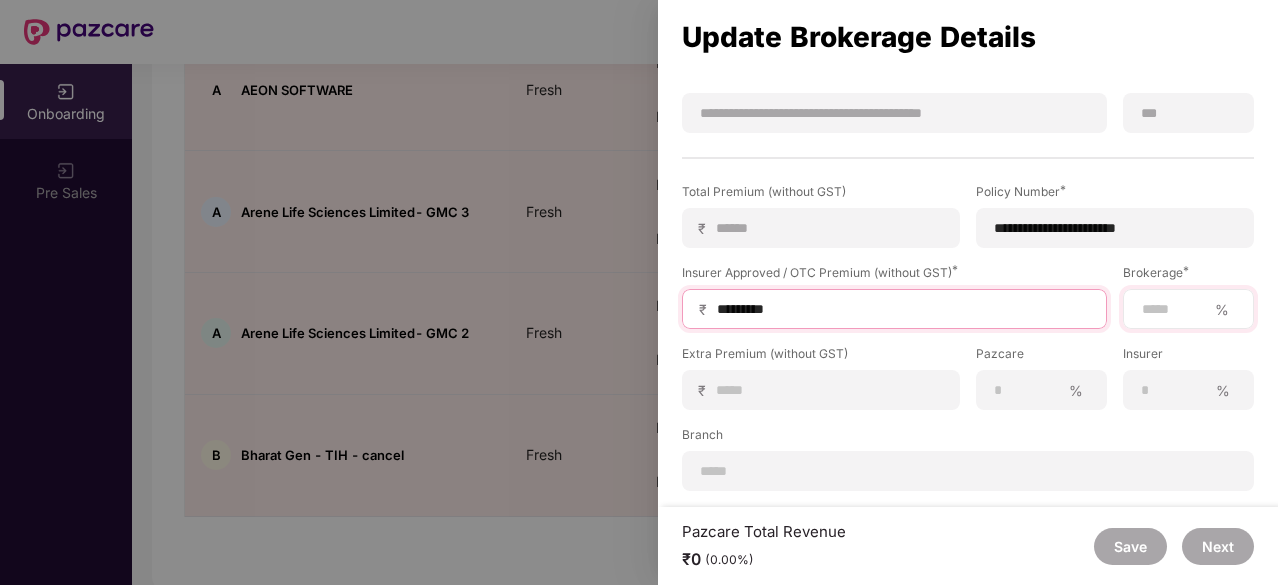 type on "*********" 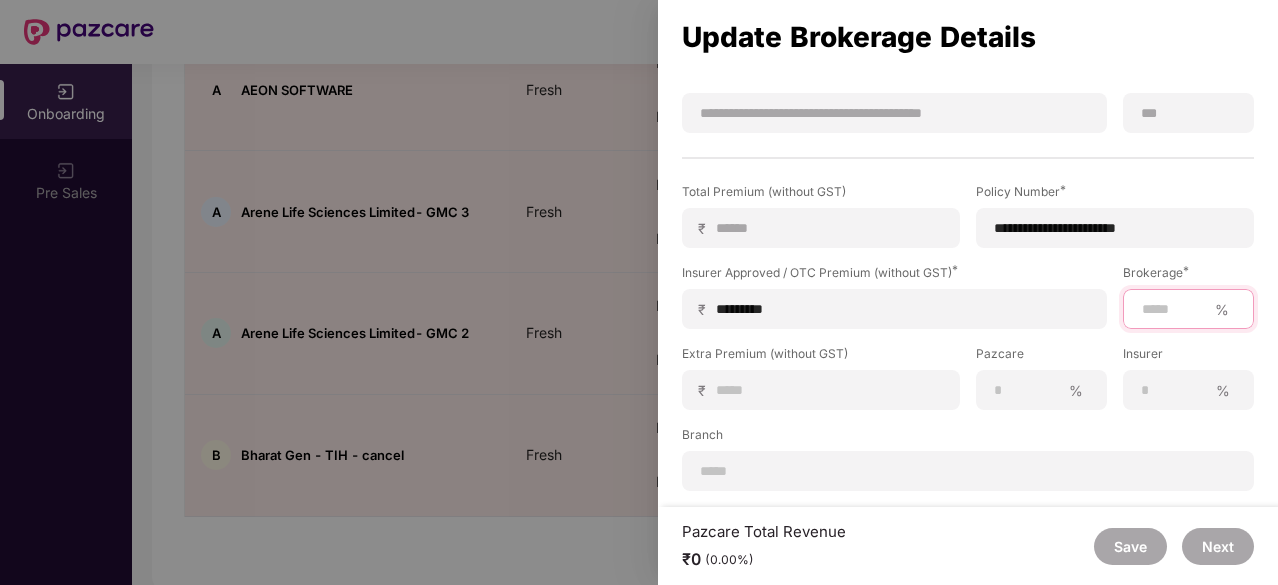 click at bounding box center (1173, 309) 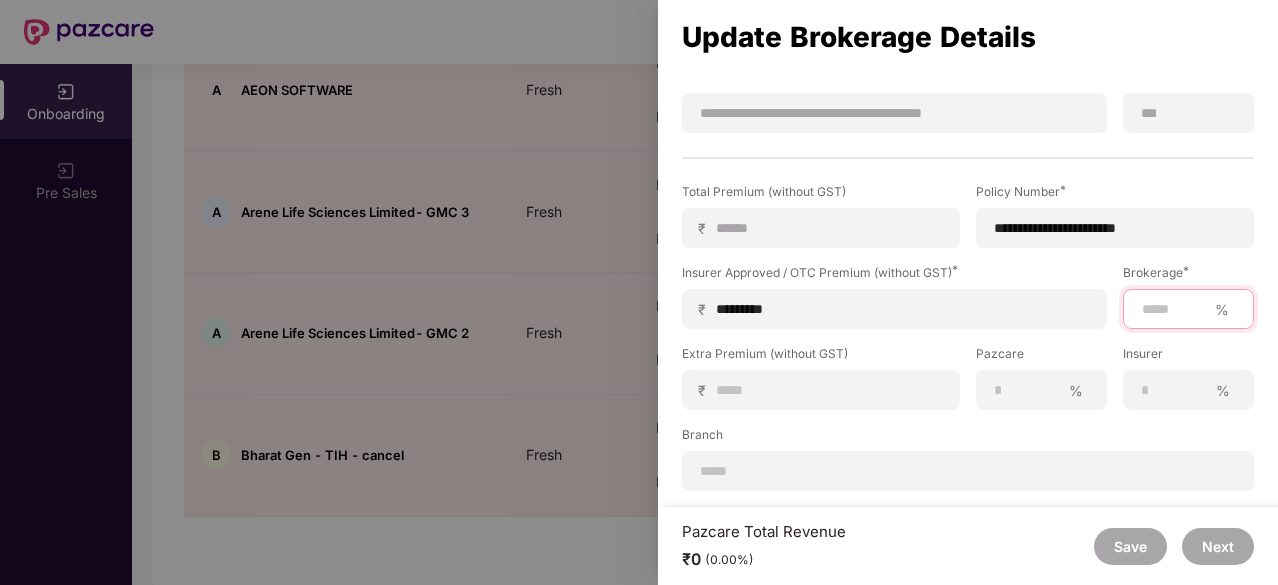 click at bounding box center [1173, 309] 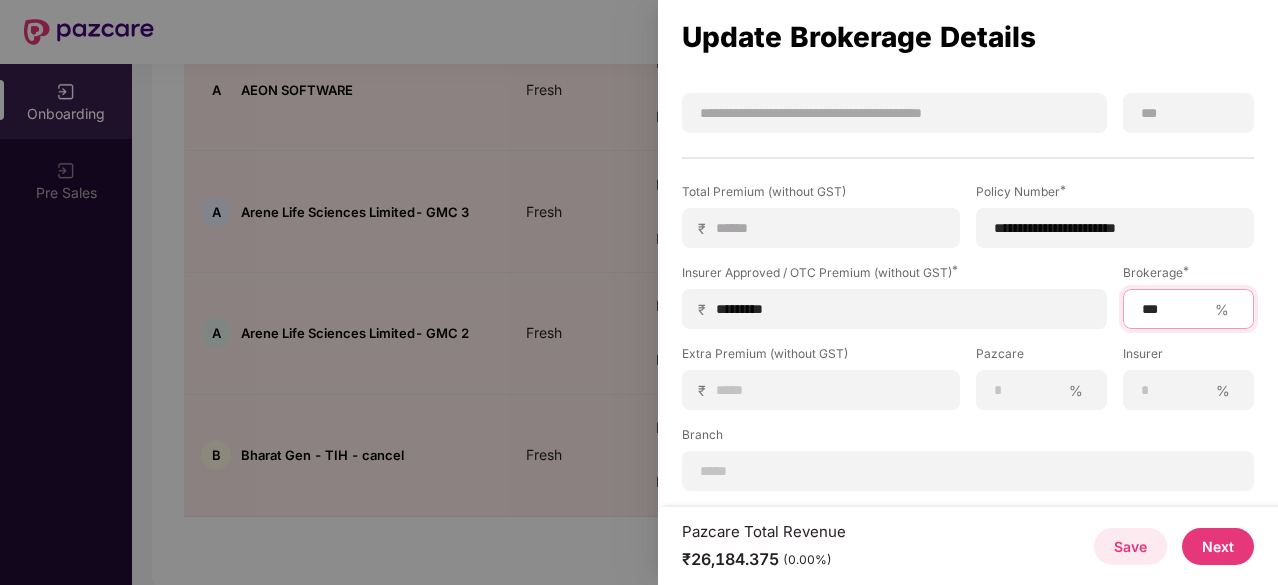 type on "***" 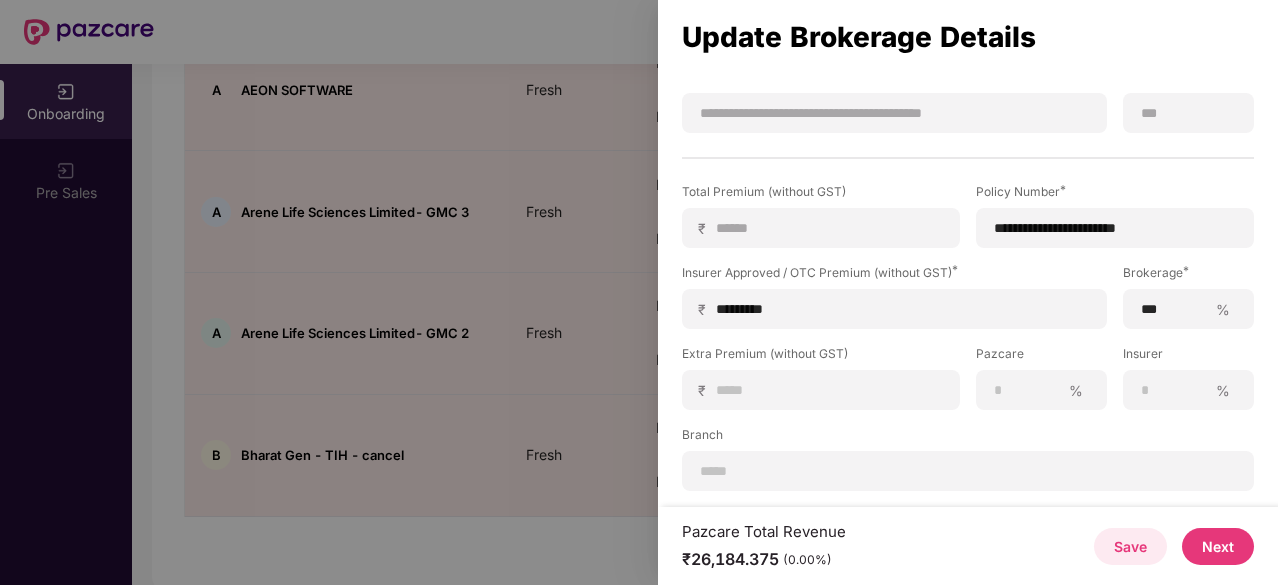 click on "Branch" at bounding box center [968, 438] 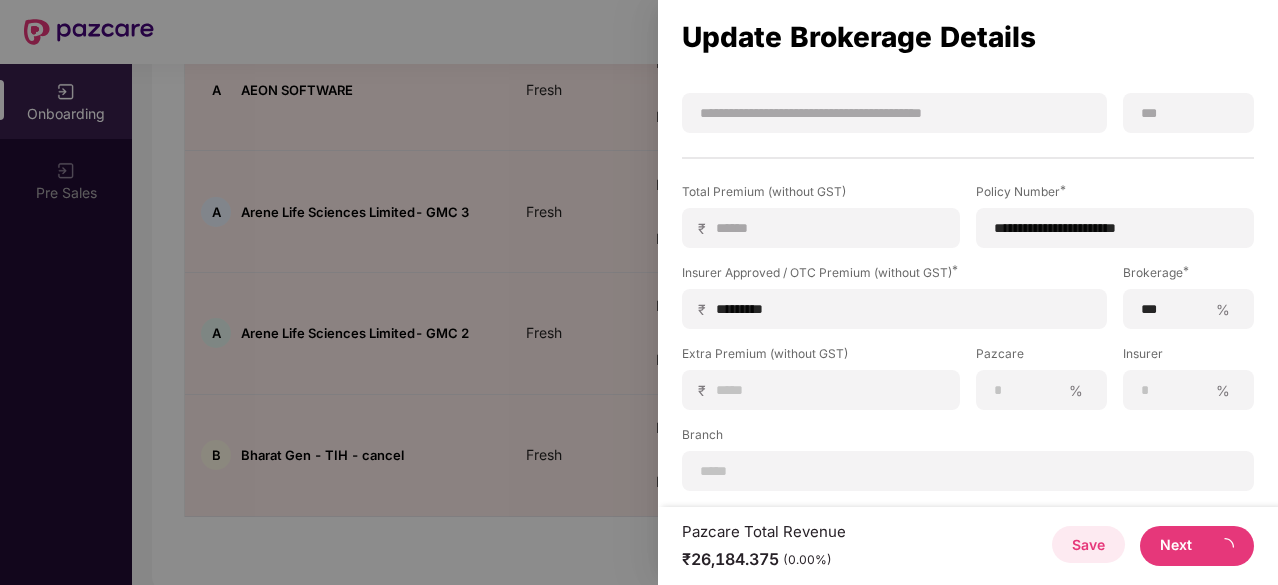 scroll, scrollTop: 0, scrollLeft: 0, axis: both 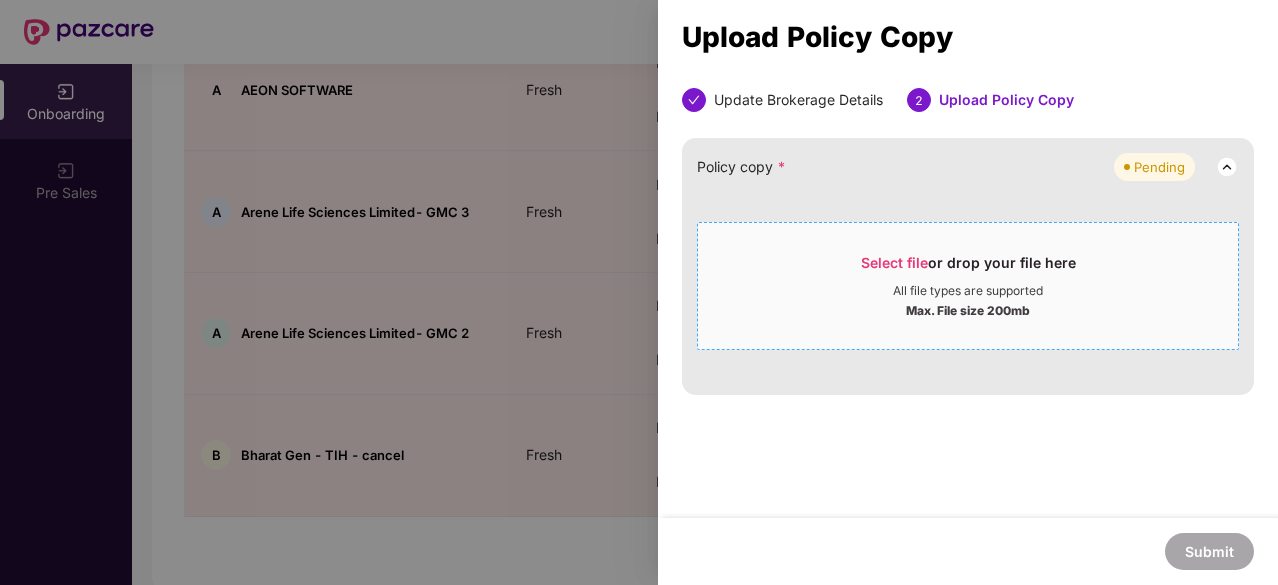 click on "Select file  or drop your file here" at bounding box center [968, 268] 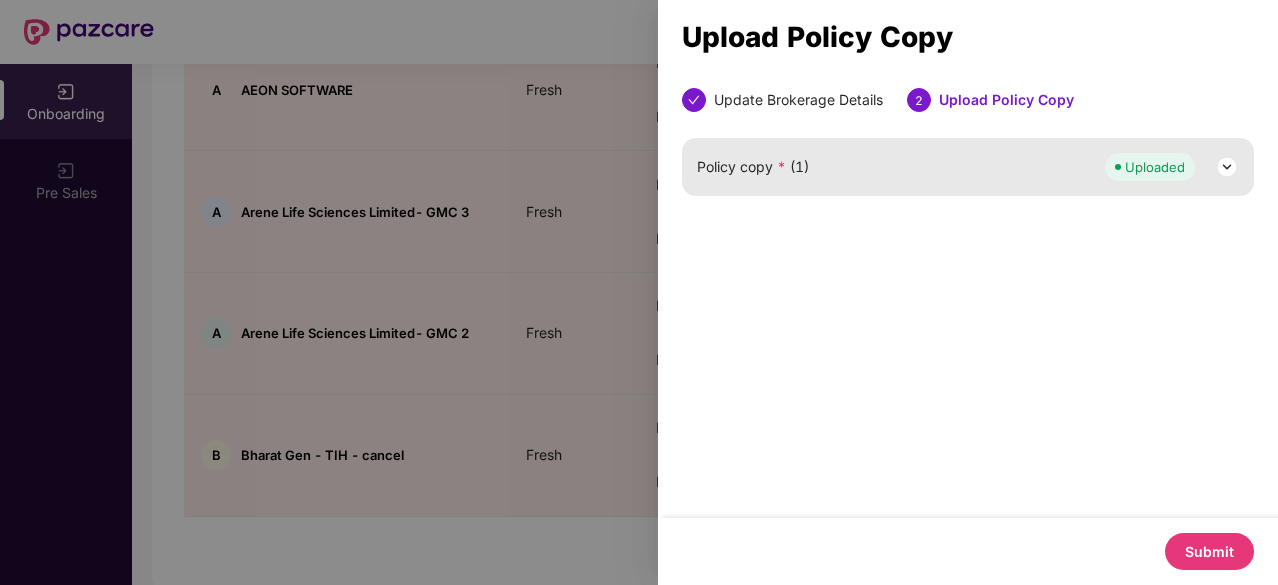 click on "Submit" at bounding box center [1209, 551] 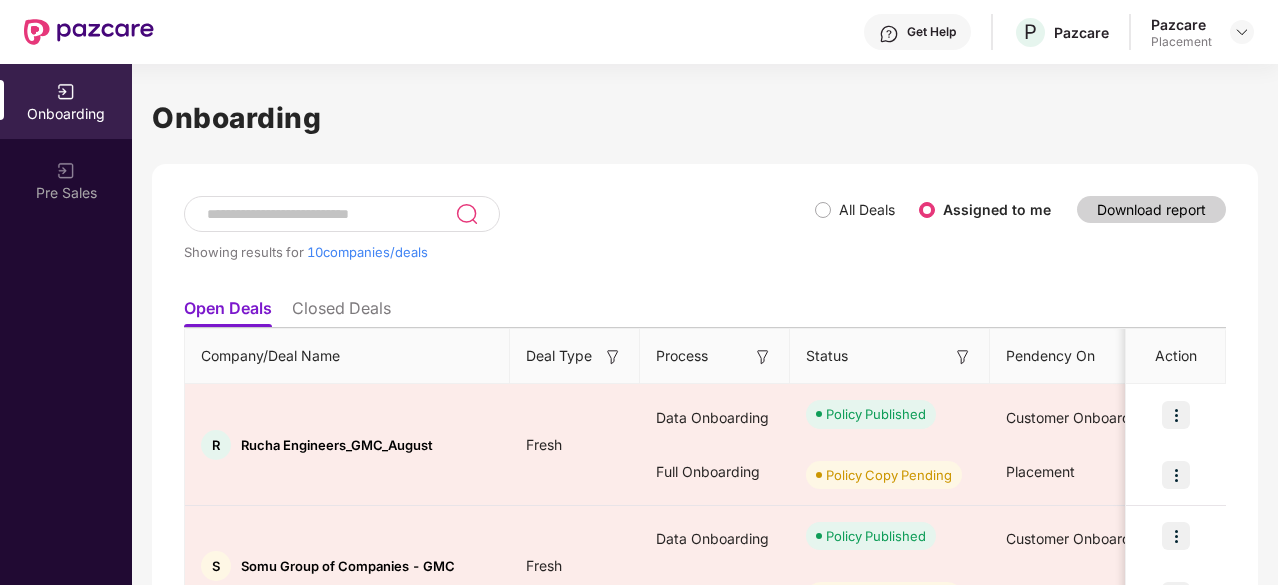 scroll, scrollTop: 0, scrollLeft: 2, axis: horizontal 